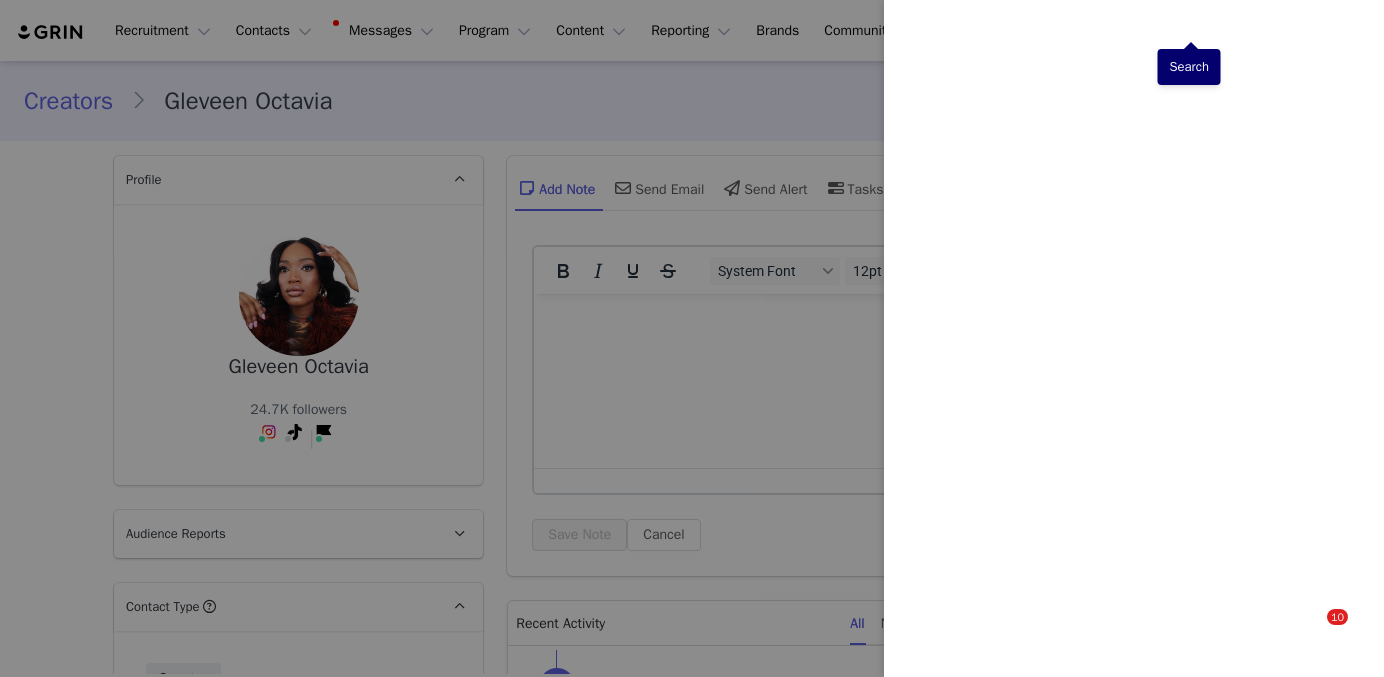 scroll, scrollTop: 0, scrollLeft: 0, axis: both 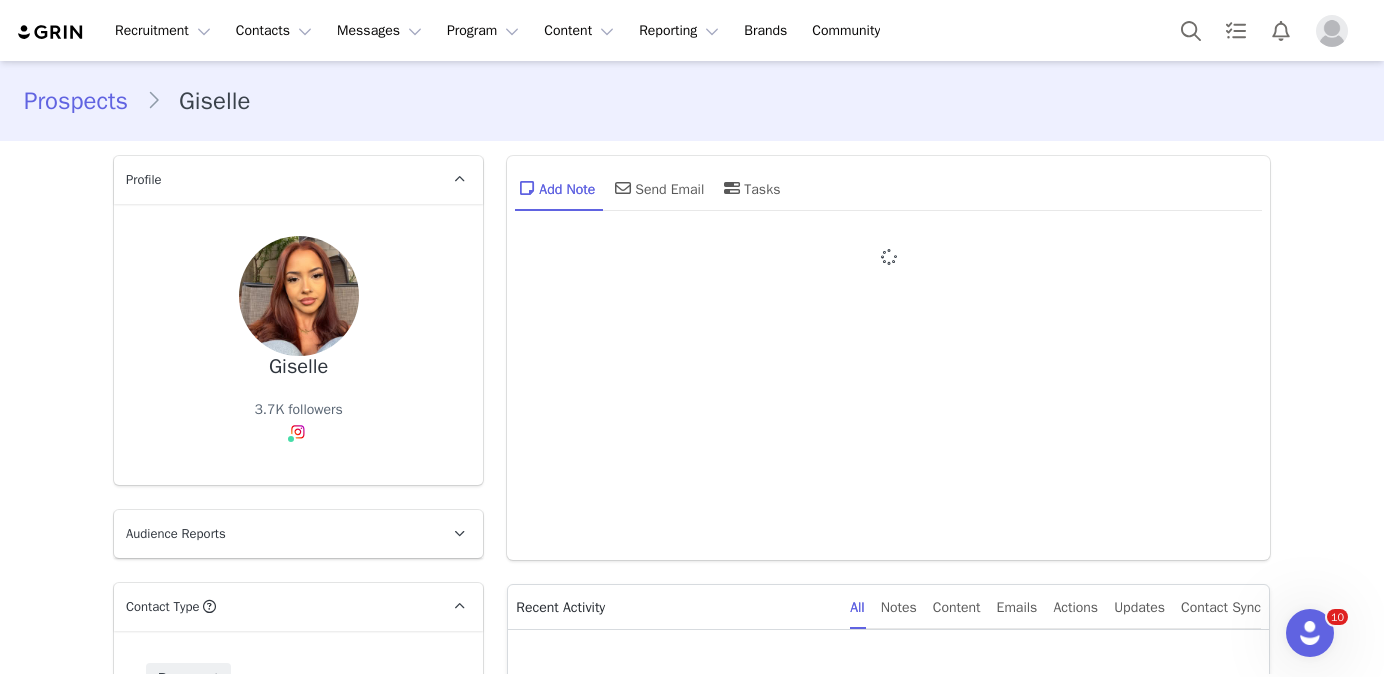type on "+1 ([GEOGRAPHIC_DATA])" 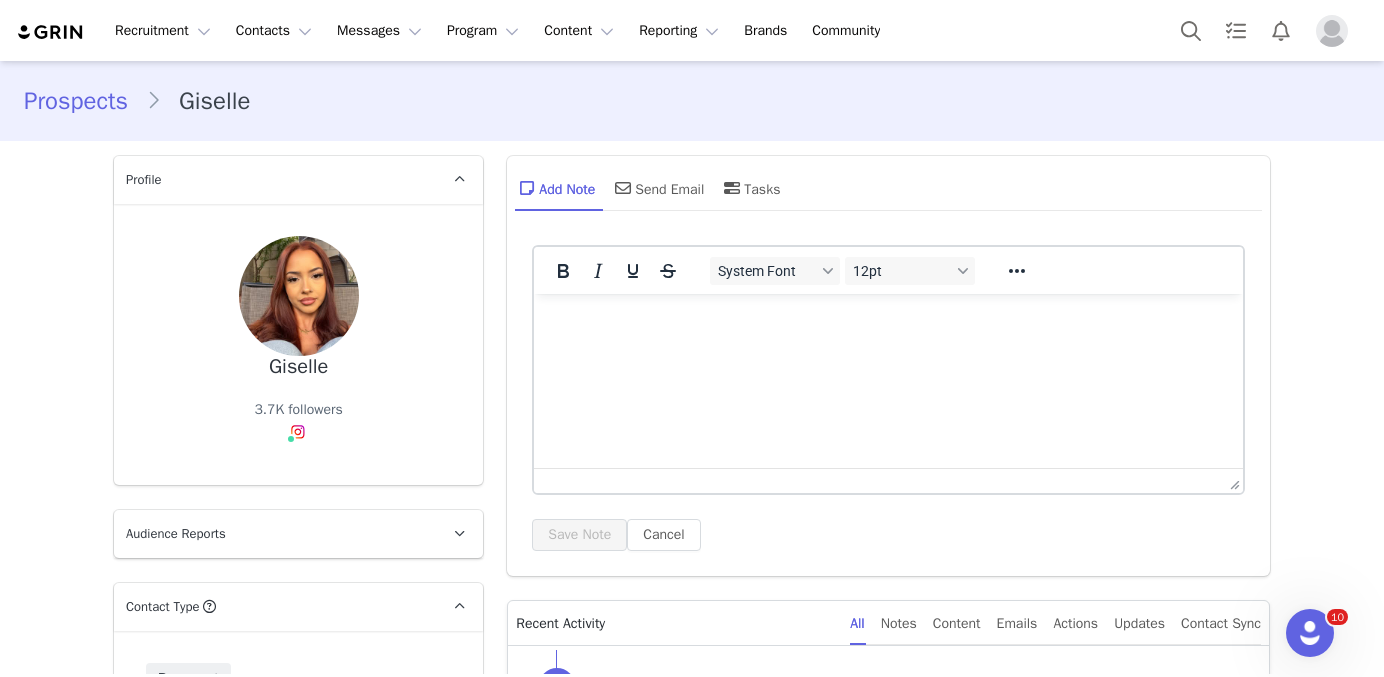 scroll, scrollTop: 354, scrollLeft: 0, axis: vertical 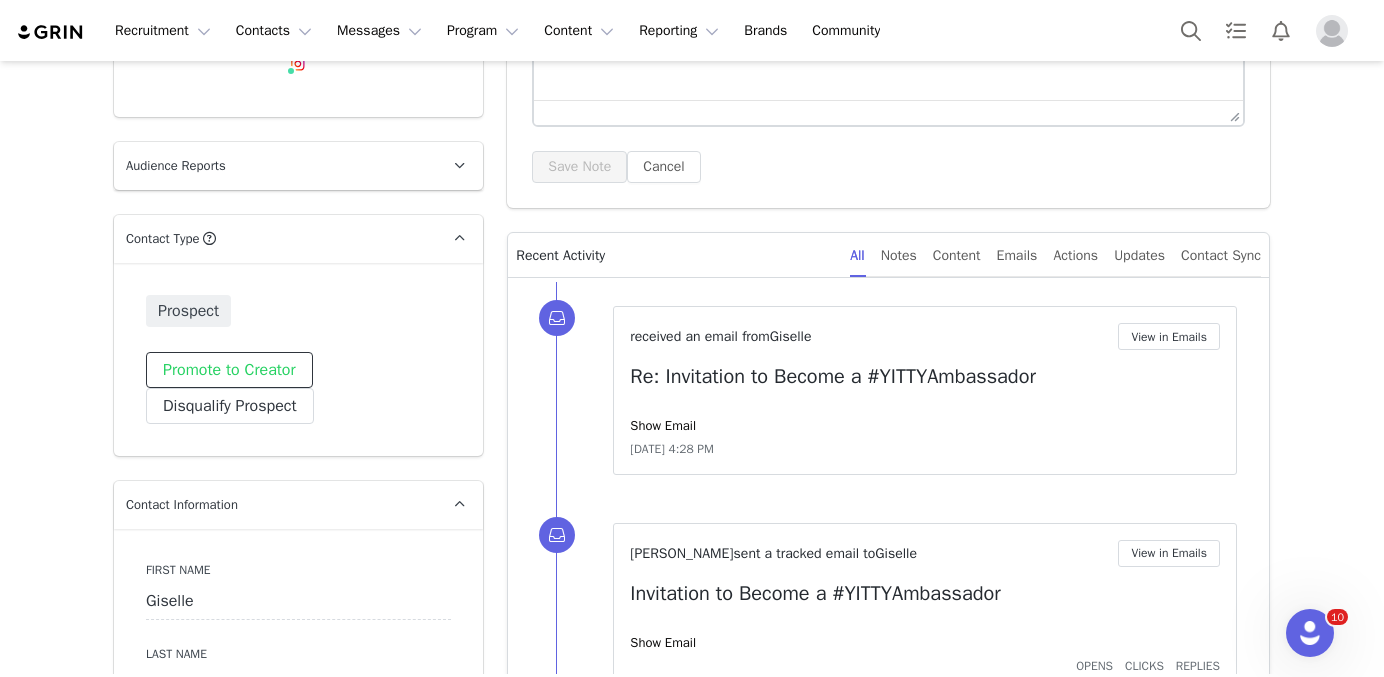 click on "Promote to Creator" at bounding box center [229, 370] 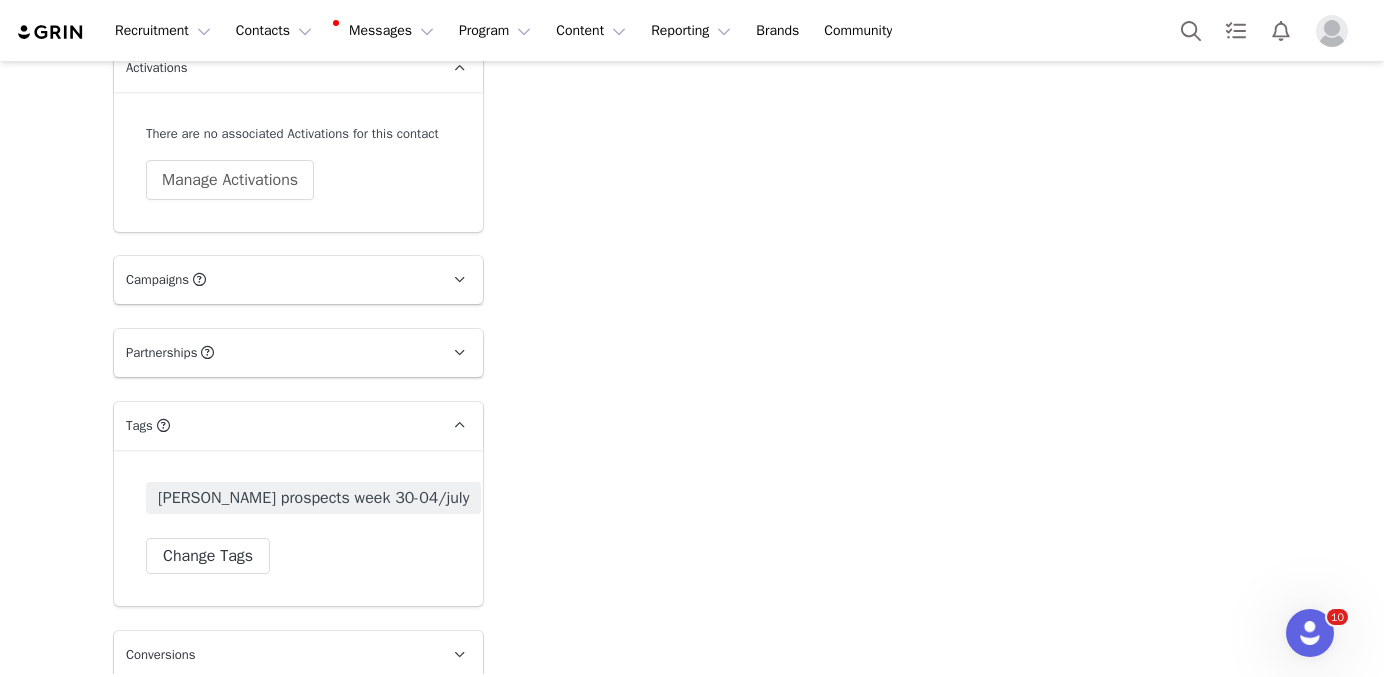scroll, scrollTop: 6315, scrollLeft: 0, axis: vertical 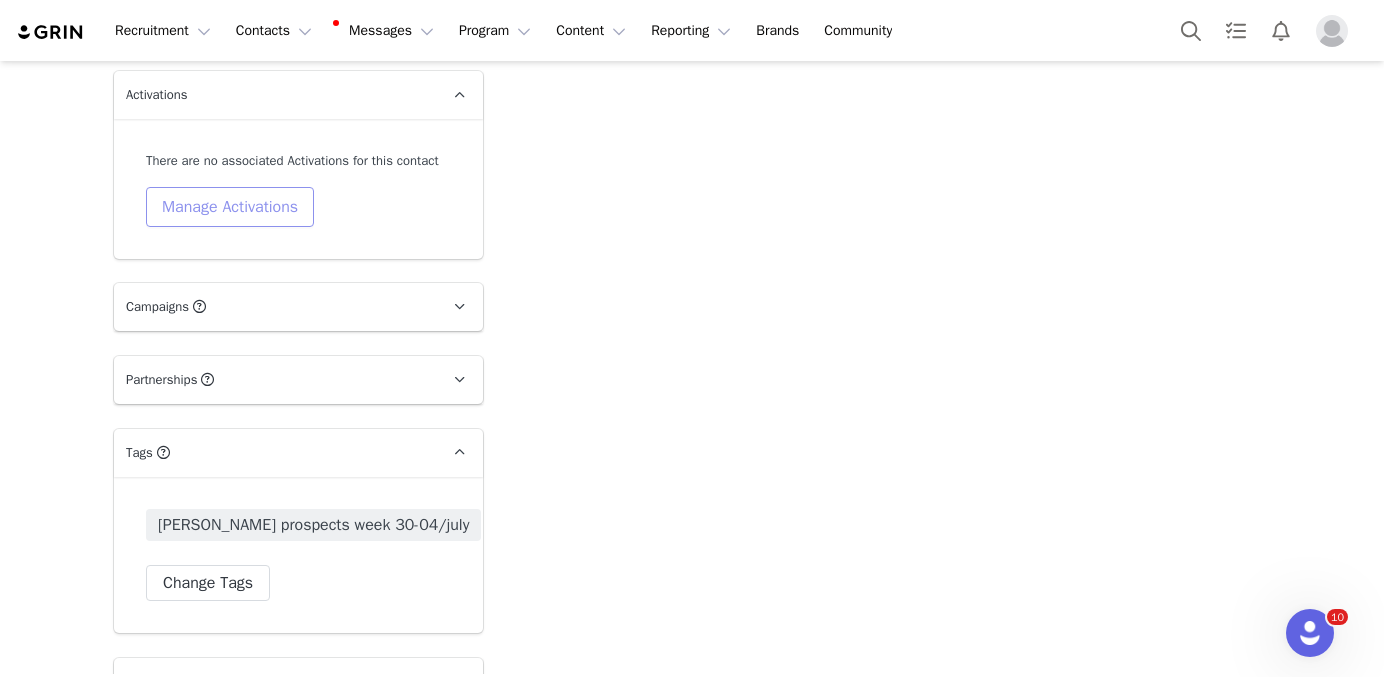 click on "Manage Activations" at bounding box center [230, 207] 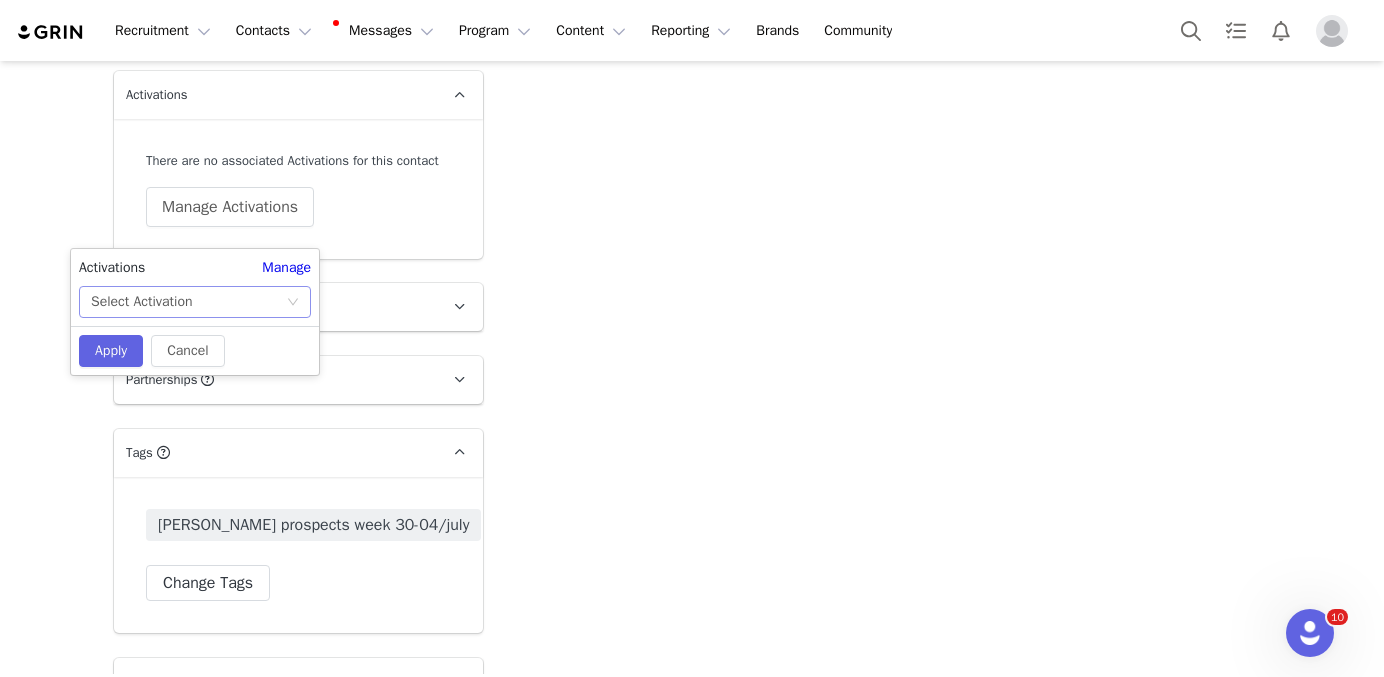 click on "Select Activation" at bounding box center [188, 302] 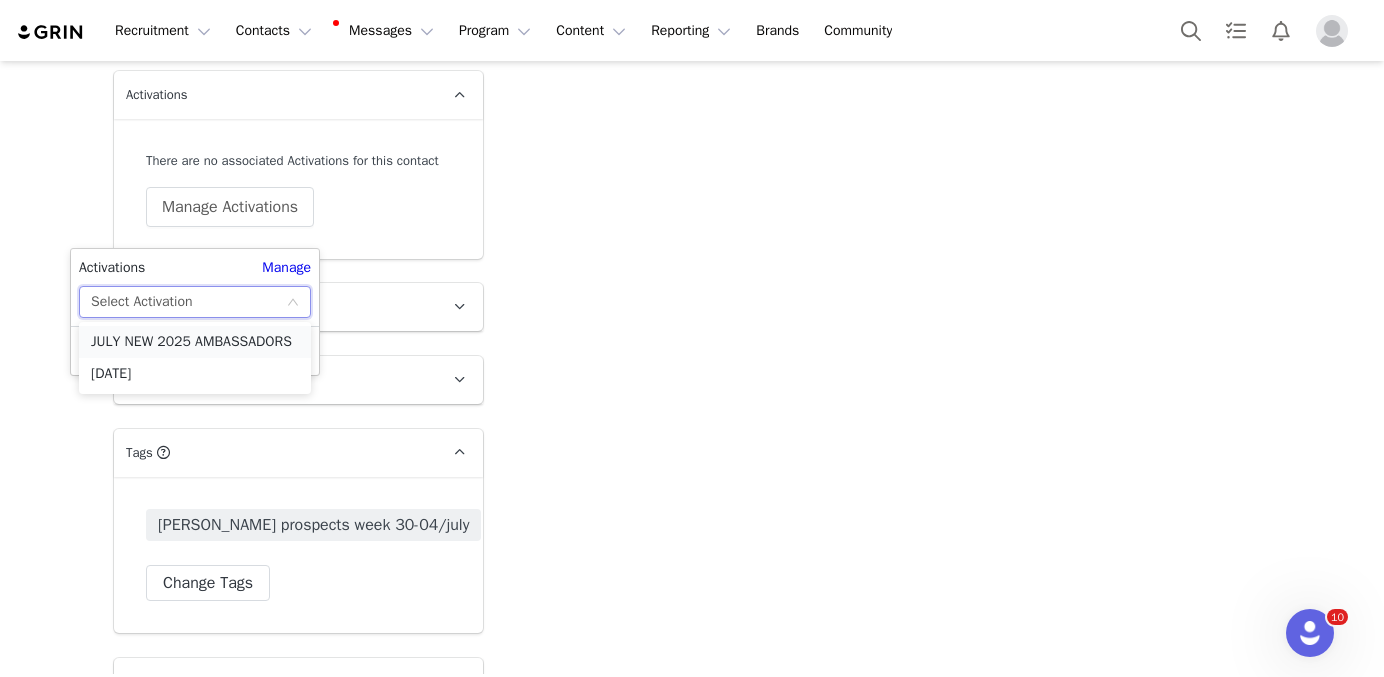 click on "JULY NEW 2025 AMBASSADORS" at bounding box center [195, 342] 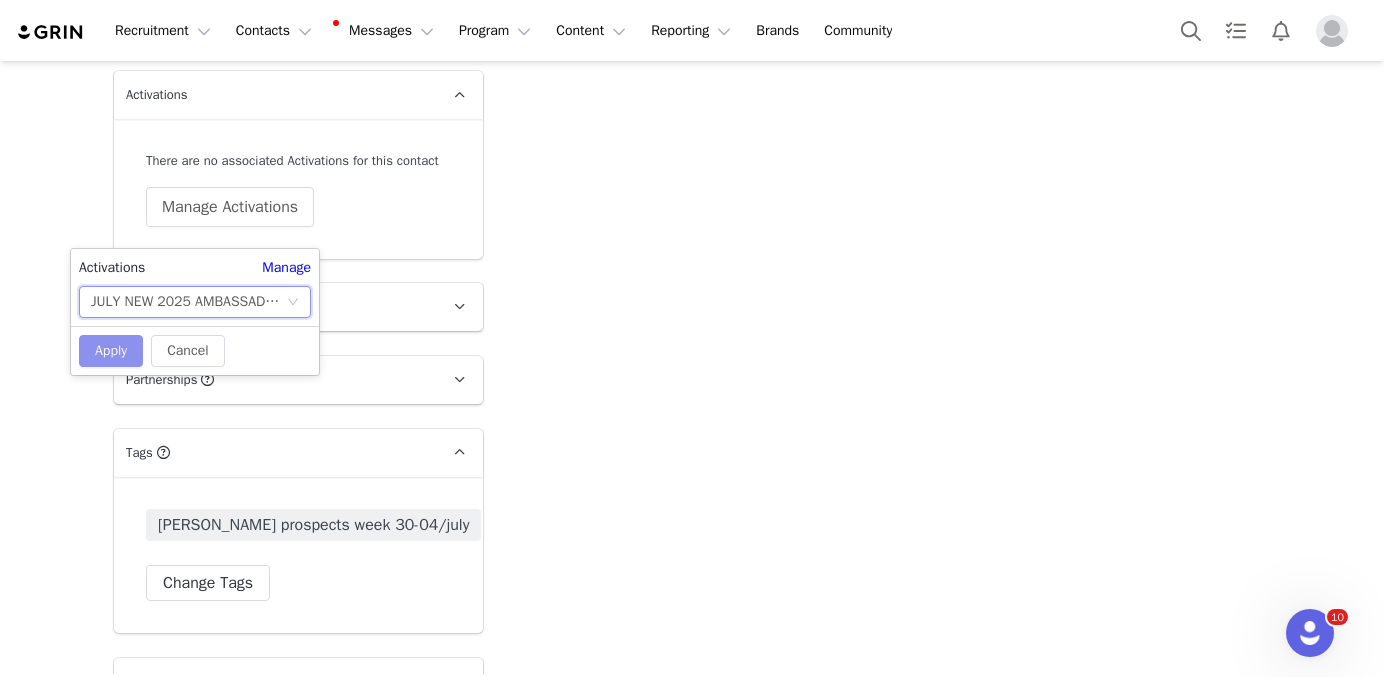 click on "Apply" at bounding box center (111, 351) 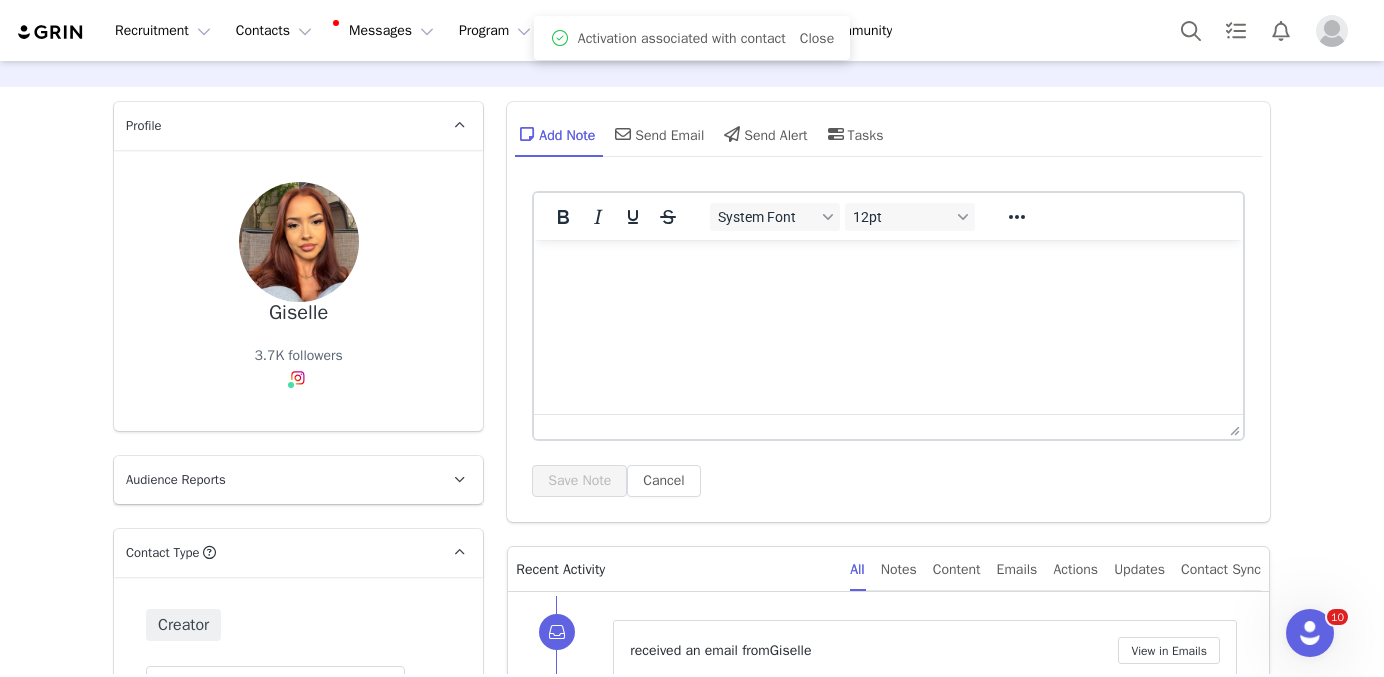 scroll, scrollTop: 0, scrollLeft: 0, axis: both 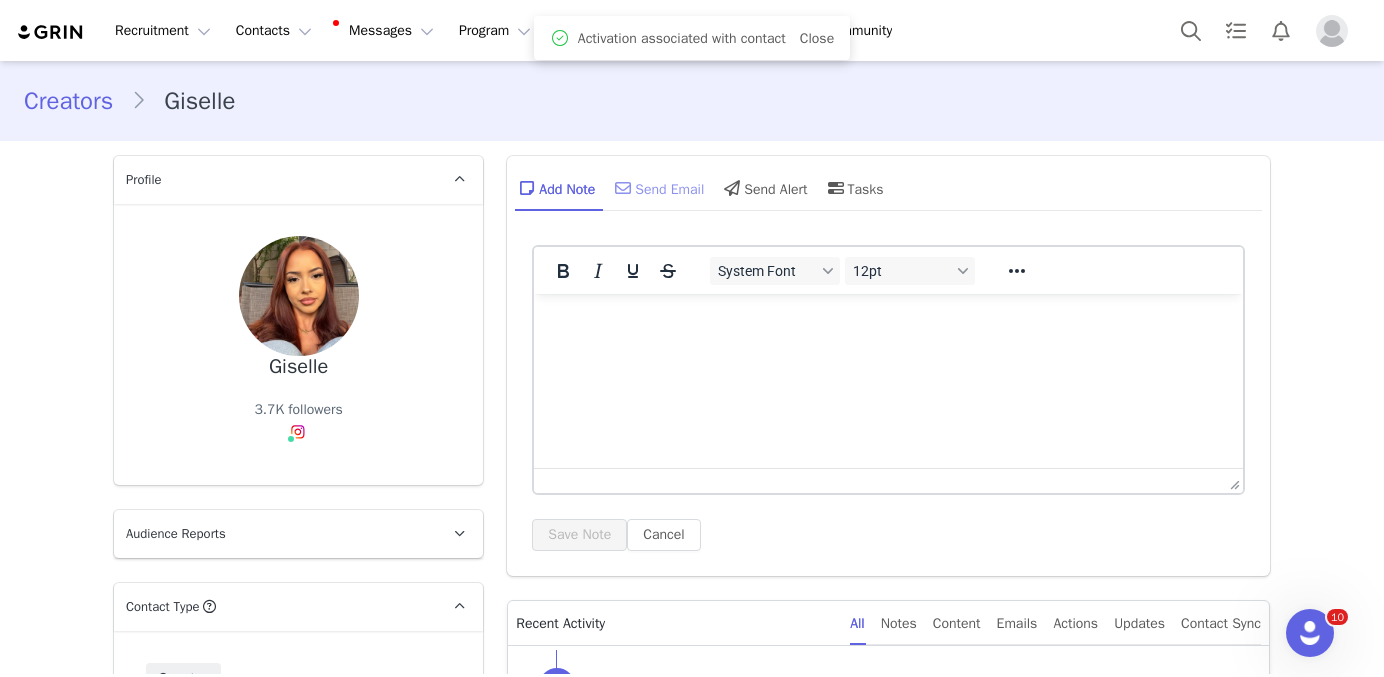 click on "Send Email" at bounding box center (657, 188) 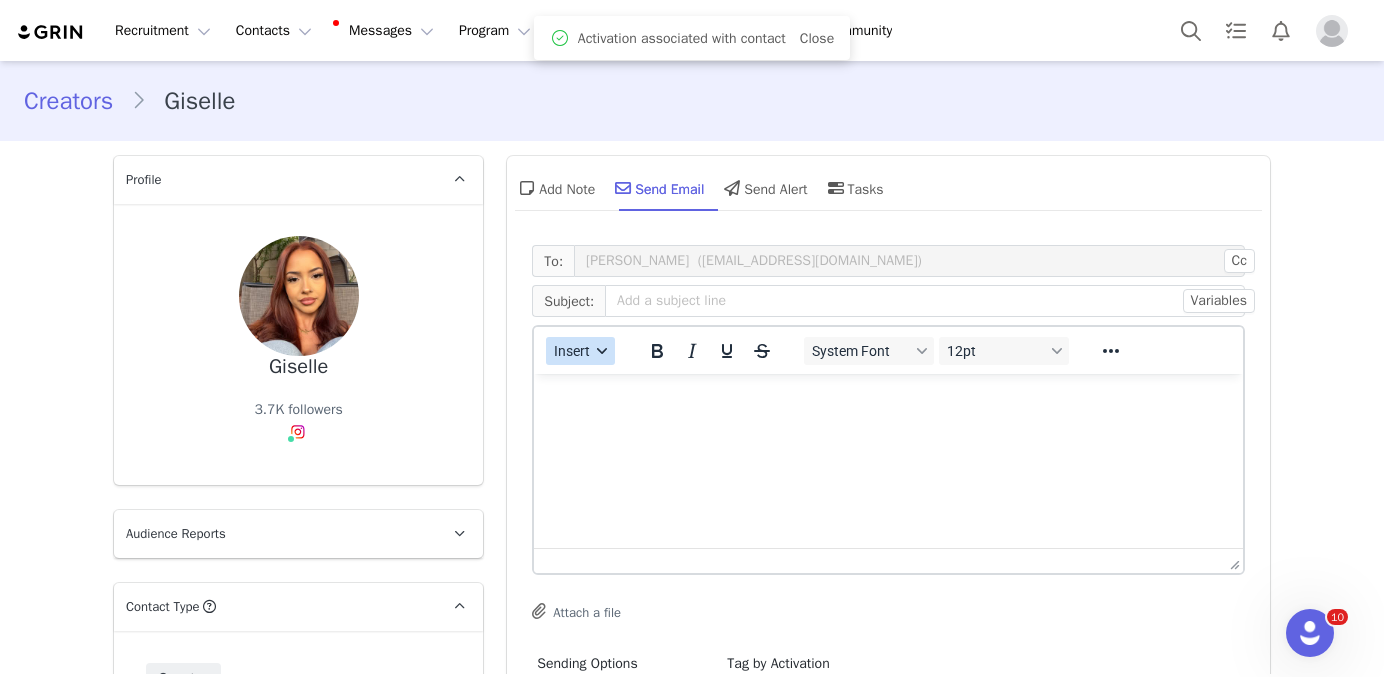 scroll, scrollTop: 0, scrollLeft: 0, axis: both 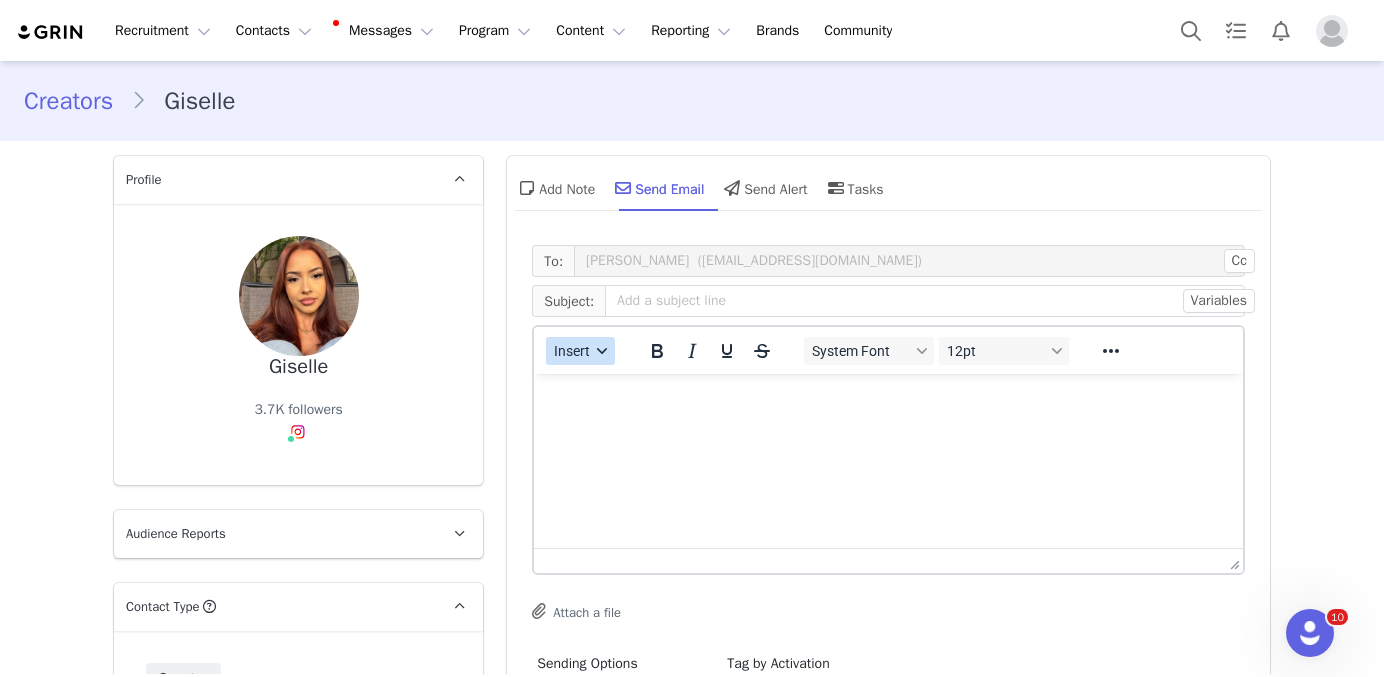 click on "Insert" at bounding box center (580, 351) 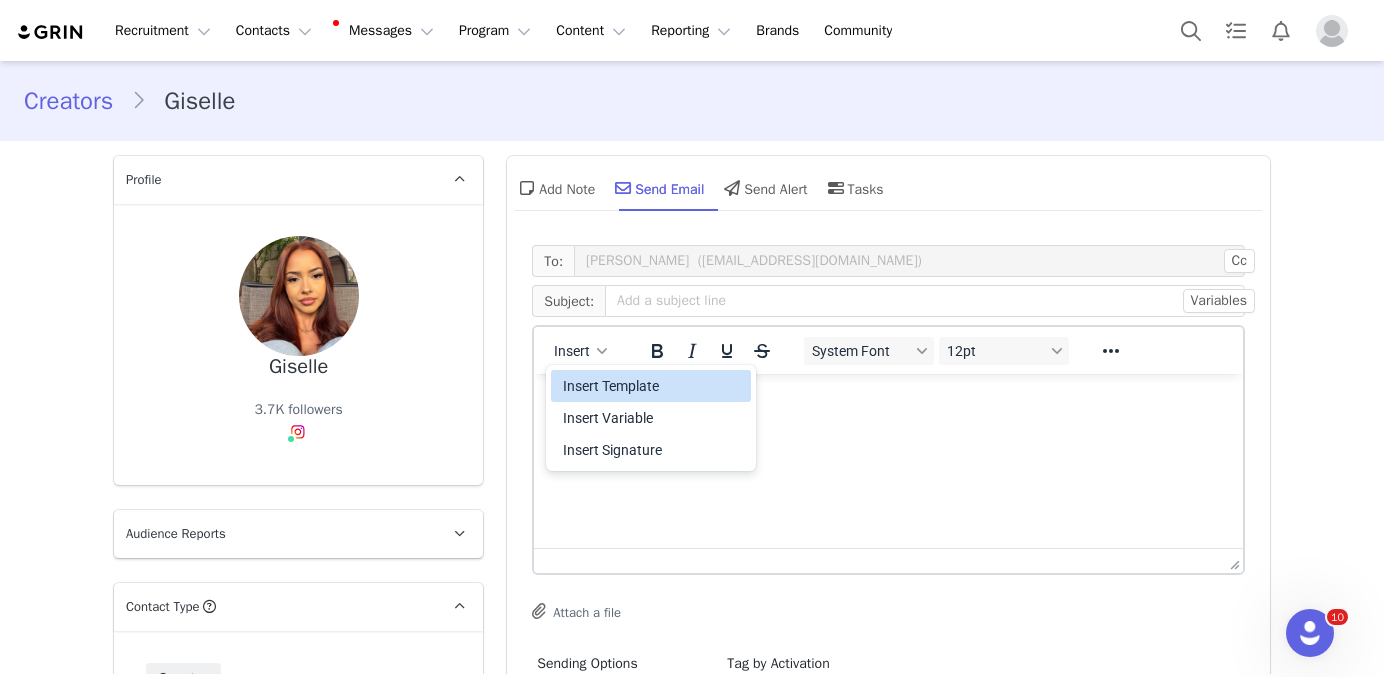 click on "Insert Template" at bounding box center (653, 386) 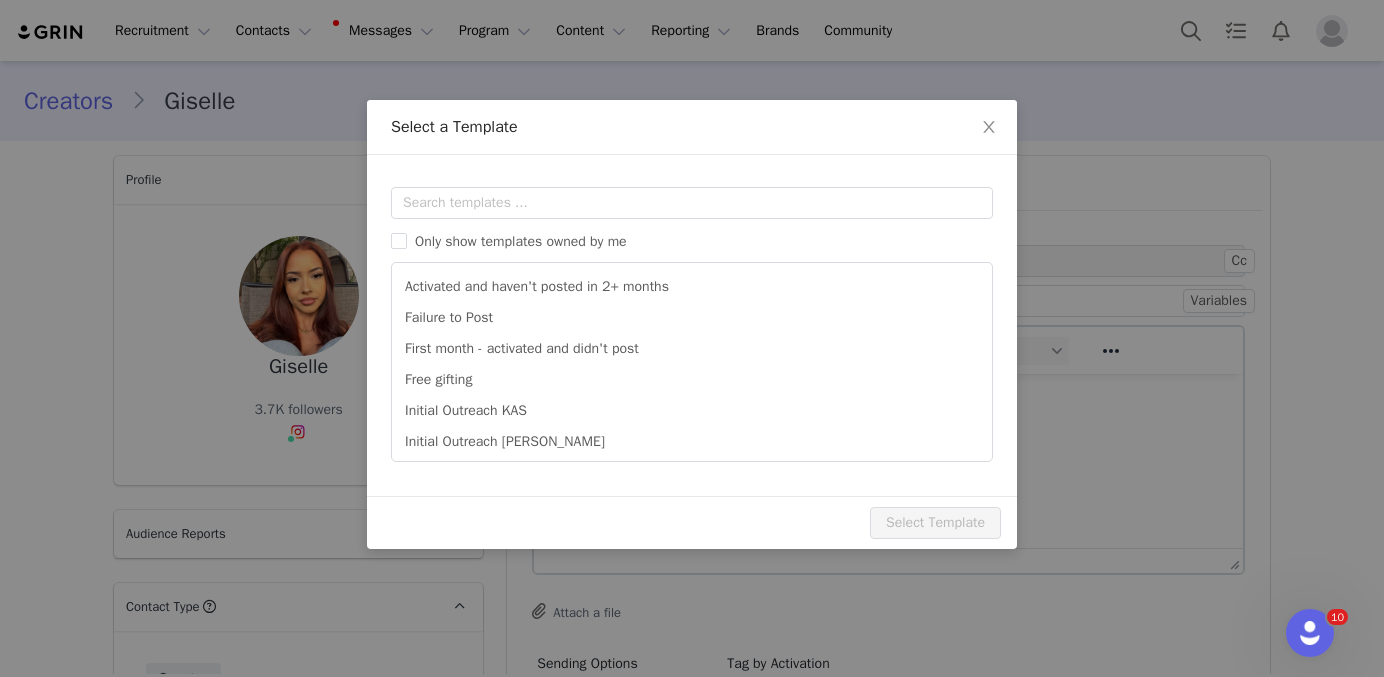 scroll, scrollTop: 0, scrollLeft: 0, axis: both 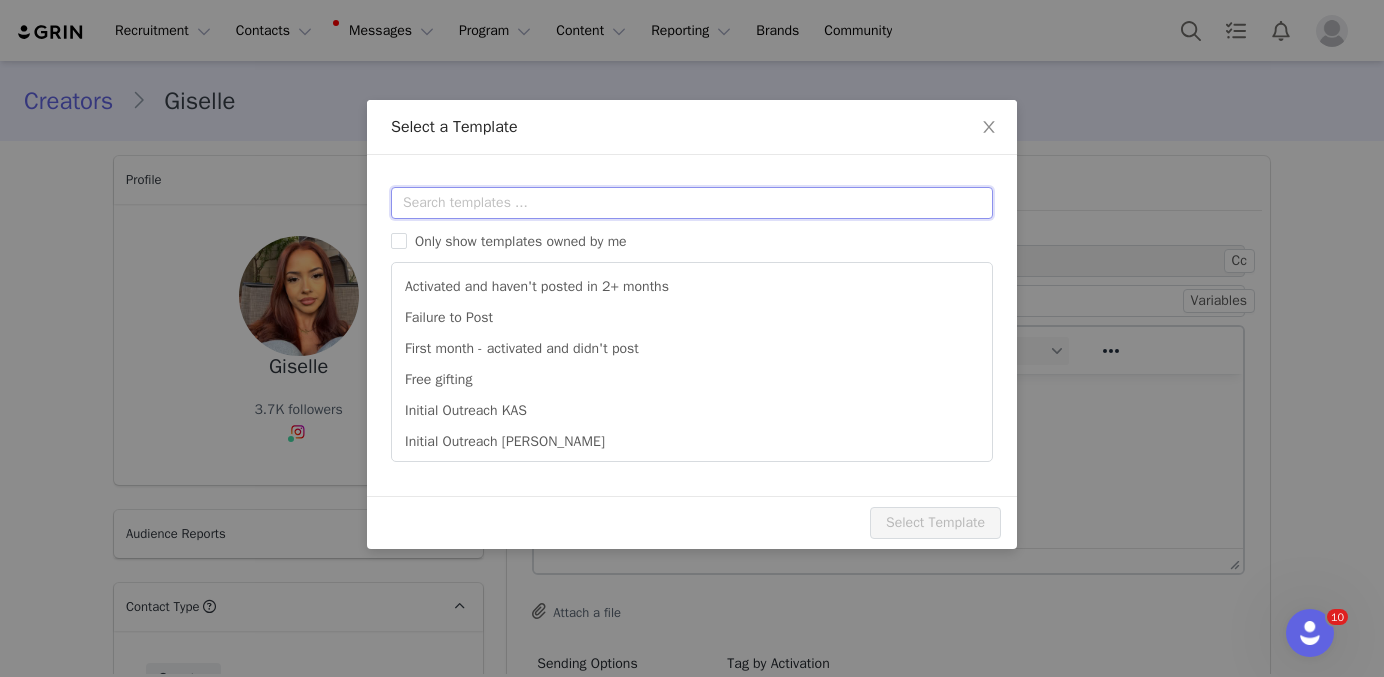 click at bounding box center (692, 203) 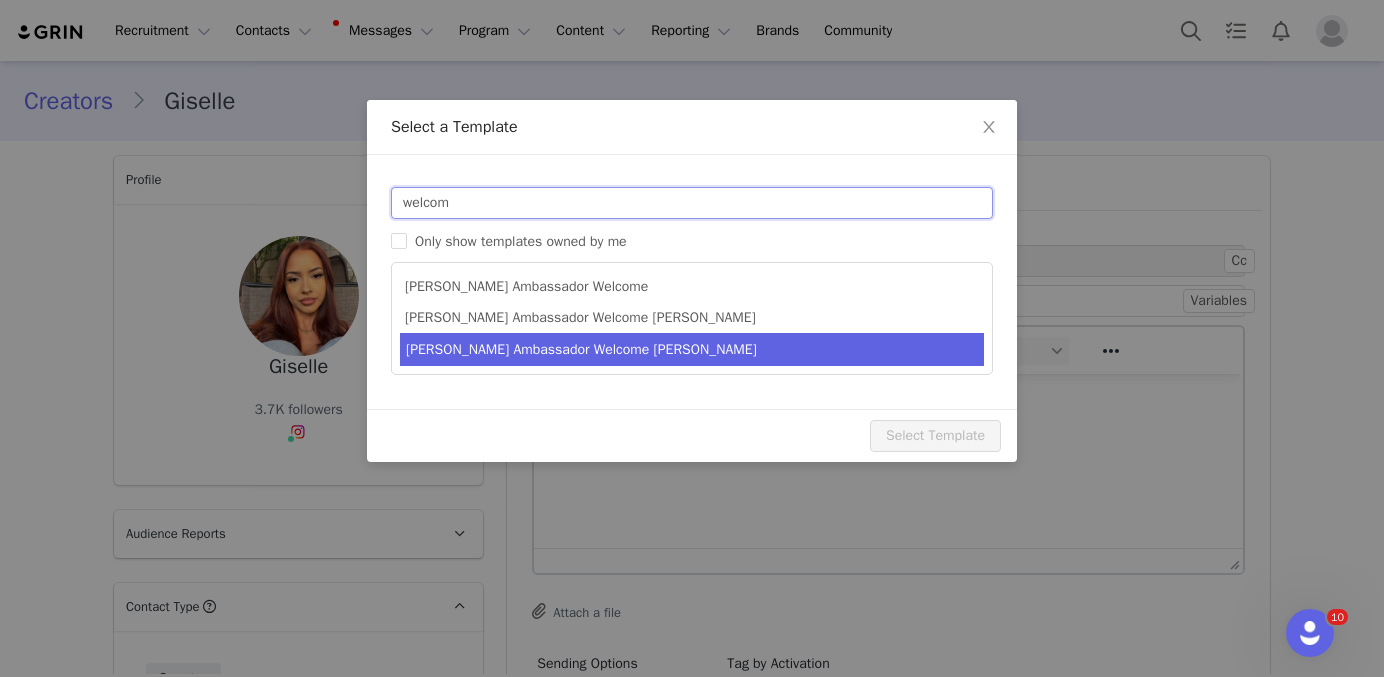 type on "welcom" 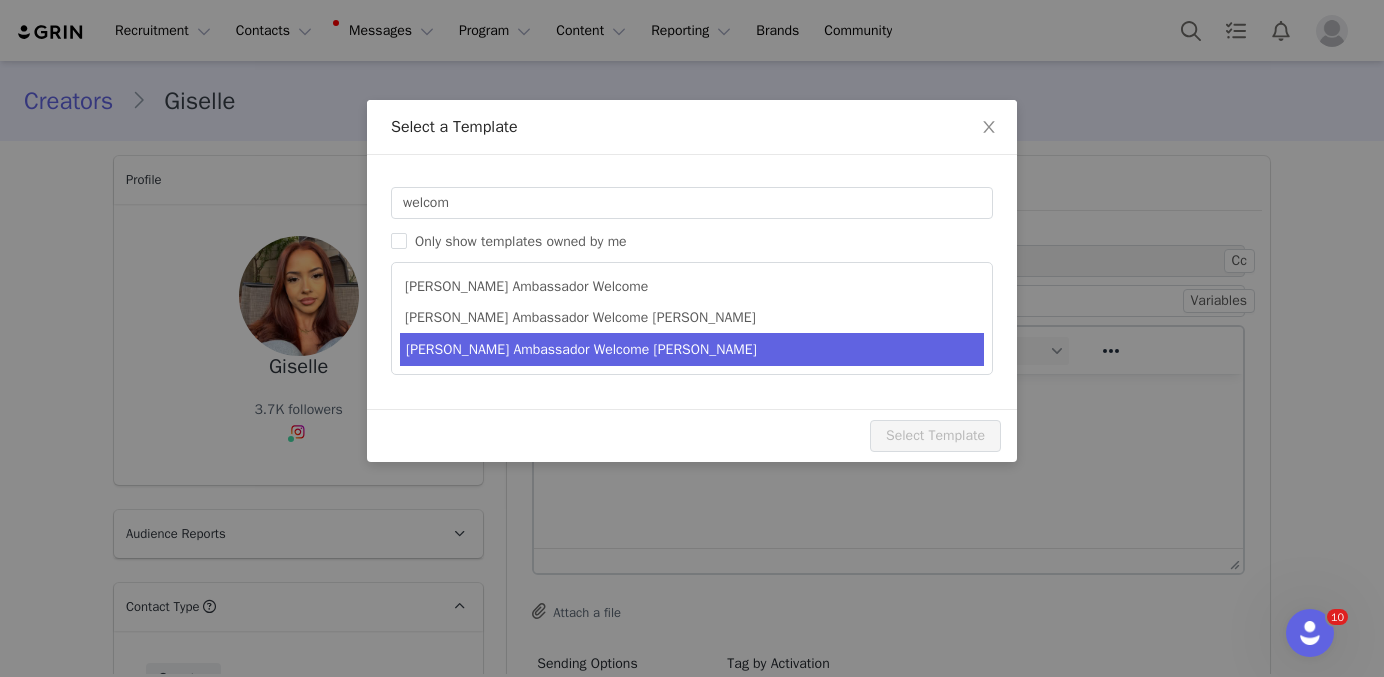 click on "Yitty Ambassador Welcome MELISSA" at bounding box center [692, 349] 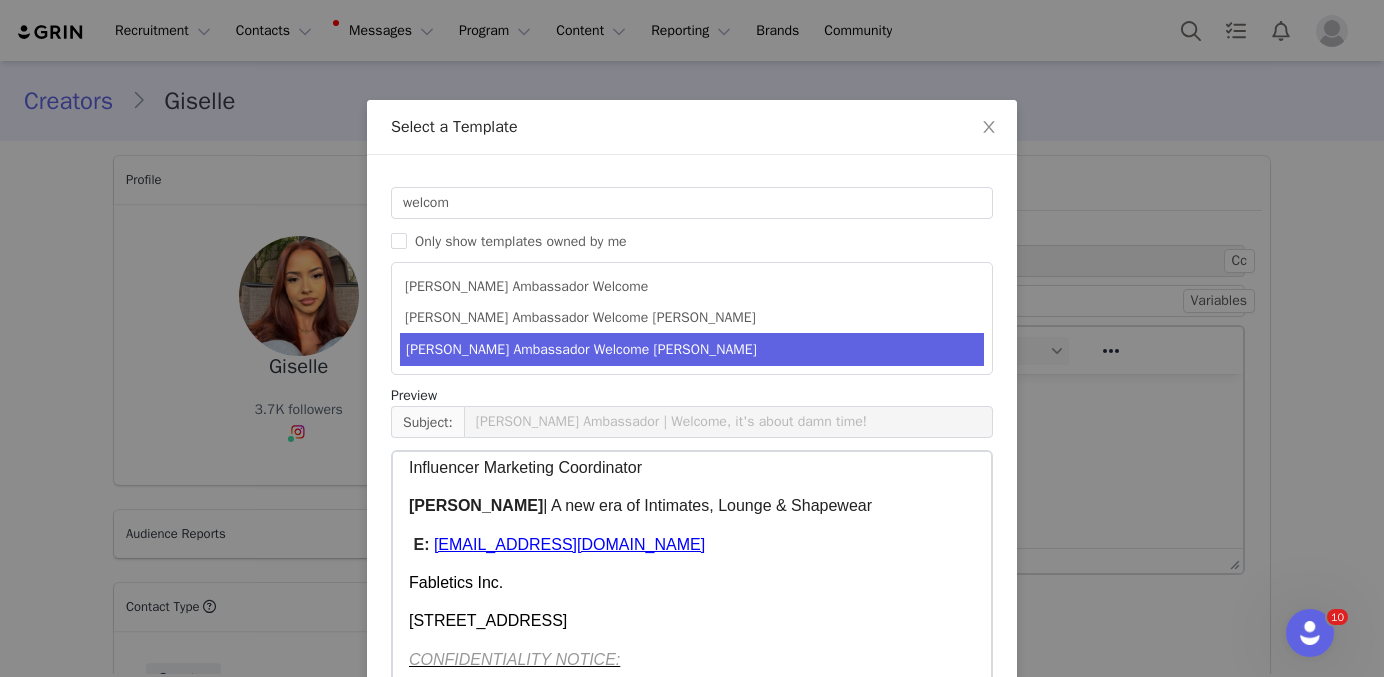 scroll, scrollTop: 621, scrollLeft: 0, axis: vertical 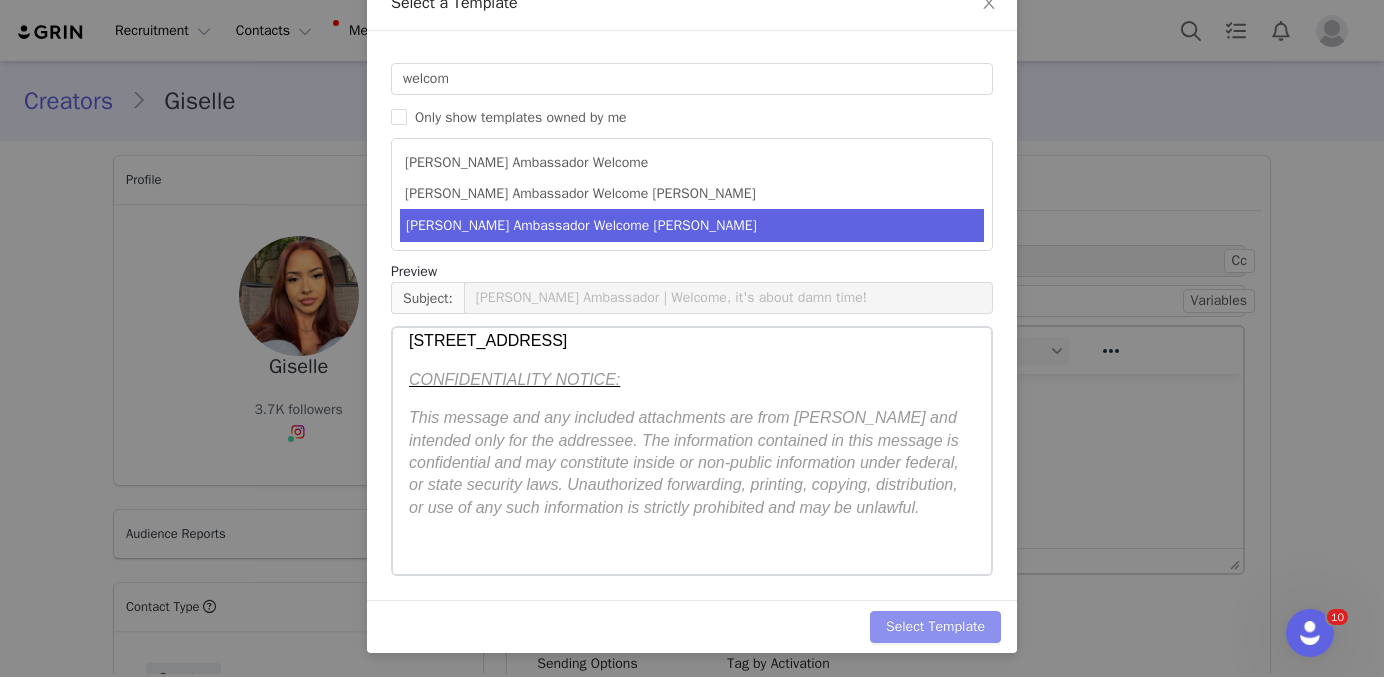 click on "Select Template" at bounding box center [935, 627] 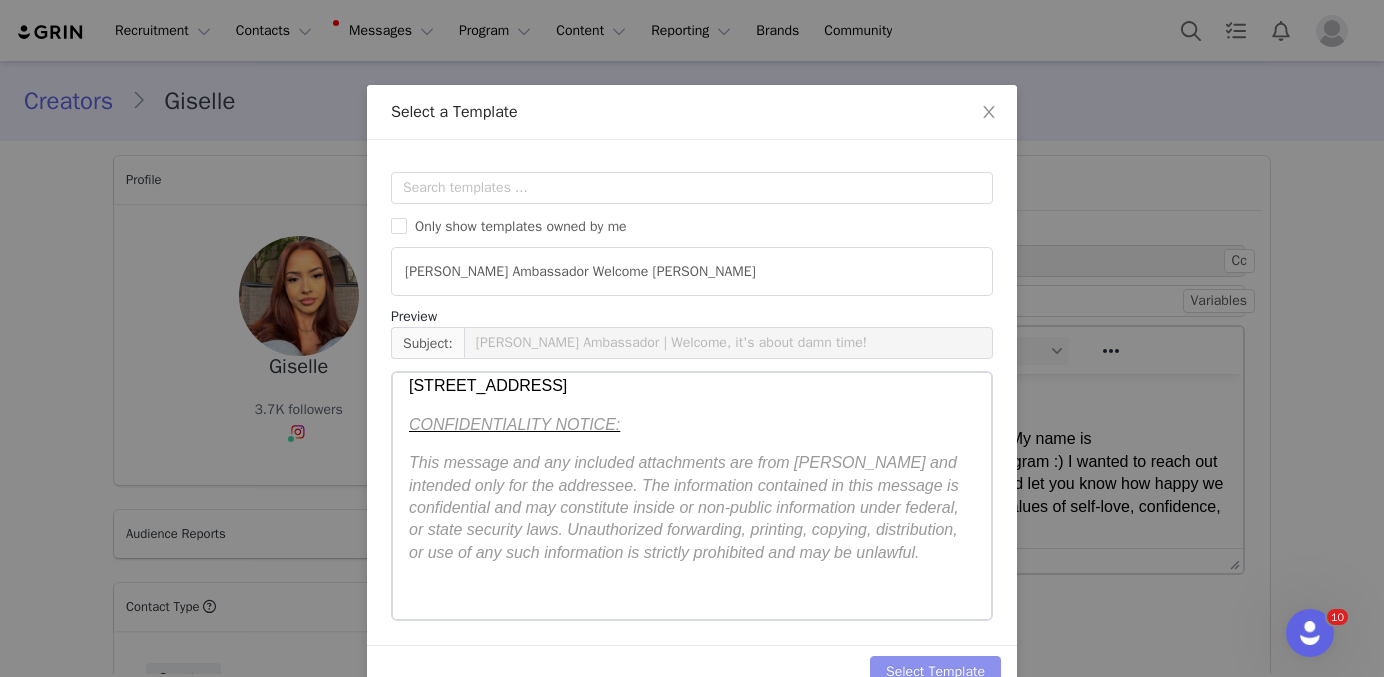 scroll, scrollTop: 0, scrollLeft: 0, axis: both 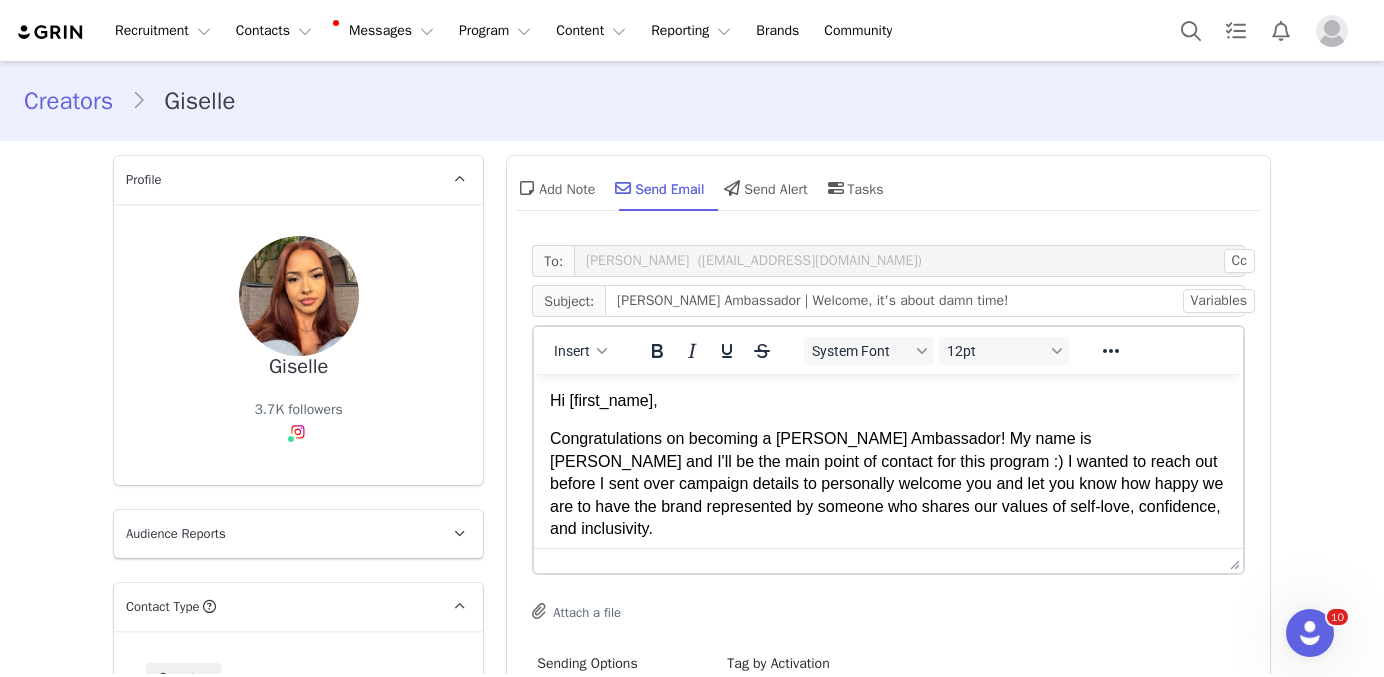 click on "Congratulations on becoming a YITTY Ambassador! My name is Melissa and I'll be the main point of contact for this program :) I wanted to reach out before I sent over campaign details to personally welcome you and let you know how happy we are to have the brand represented by someone who shares our values of self-love, confidence, and inclusivity." at bounding box center [888, 484] 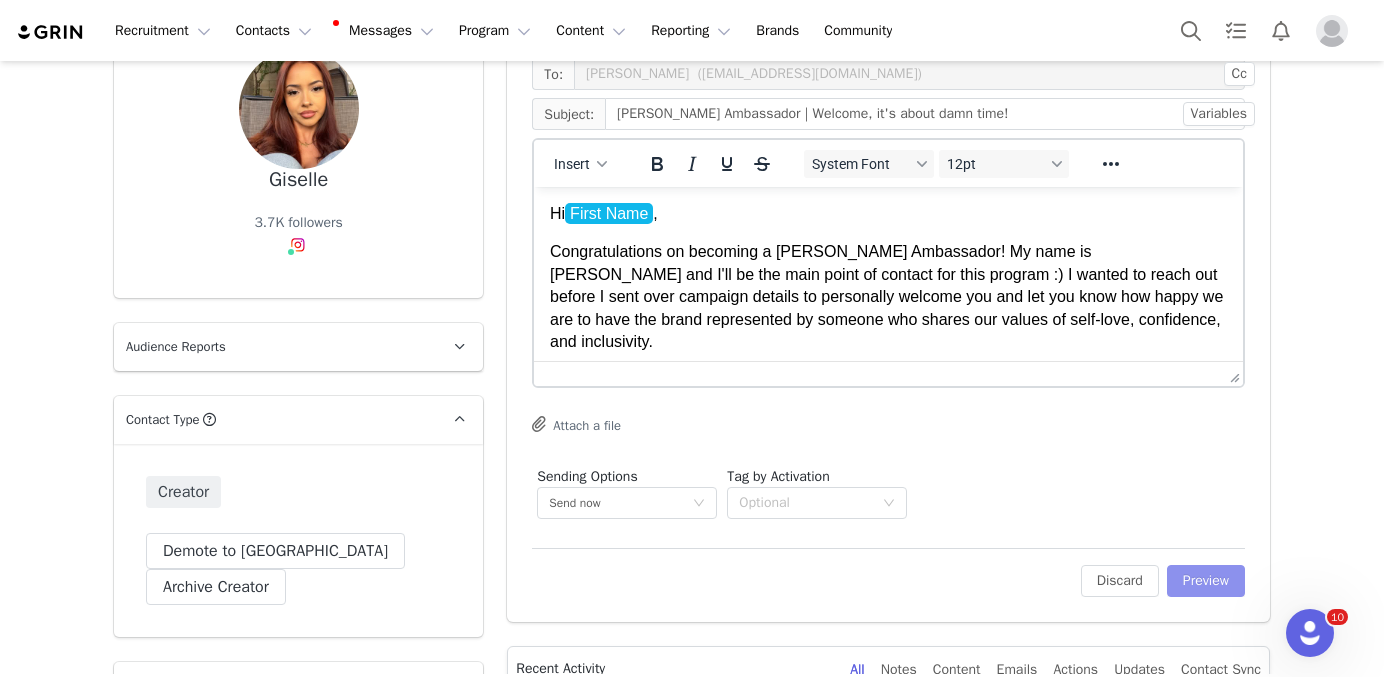 scroll, scrollTop: 200, scrollLeft: 0, axis: vertical 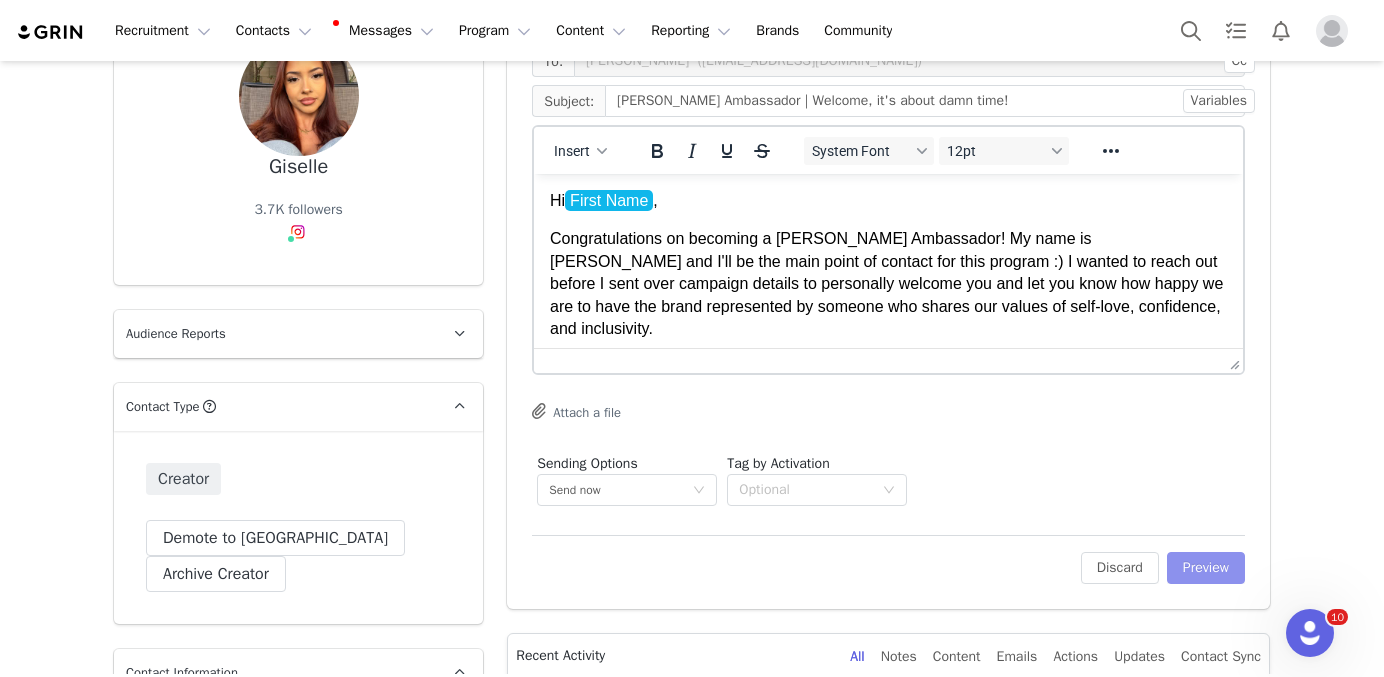 click on "Preview" at bounding box center (1206, 568) 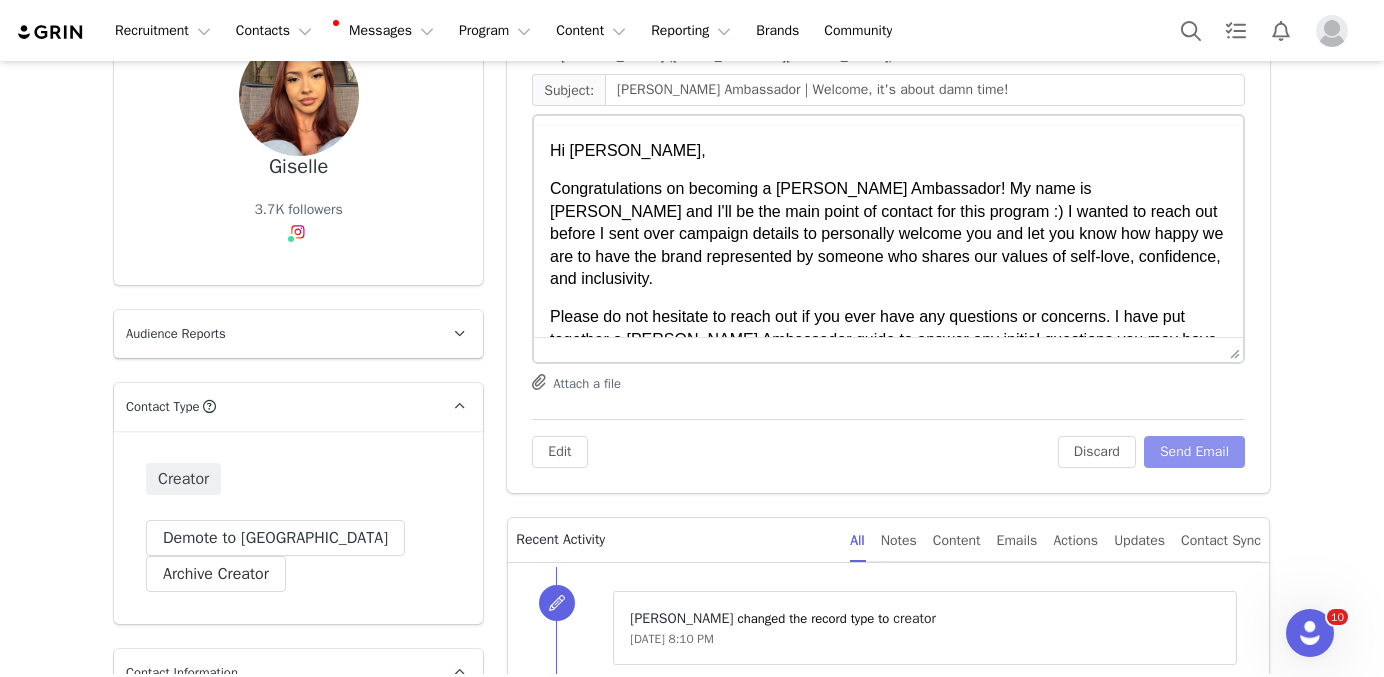 scroll, scrollTop: 0, scrollLeft: 0, axis: both 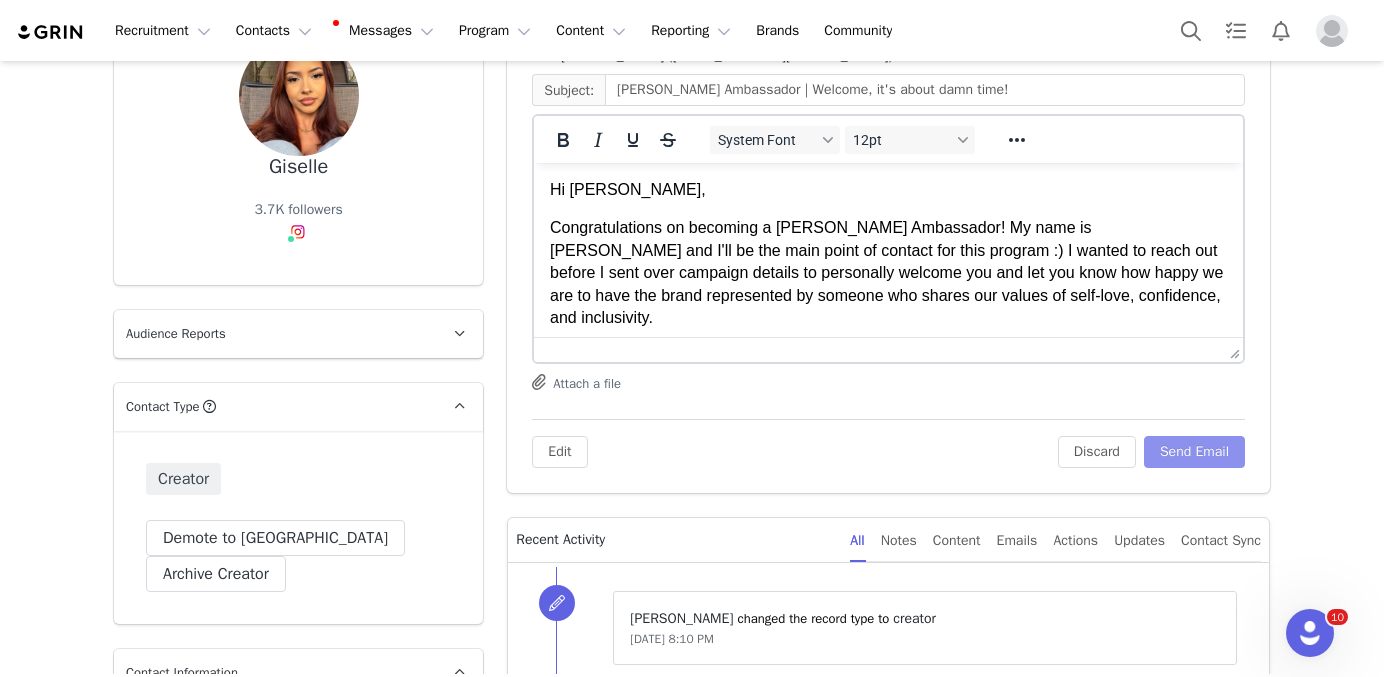 click on "Send Email" at bounding box center [1194, 452] 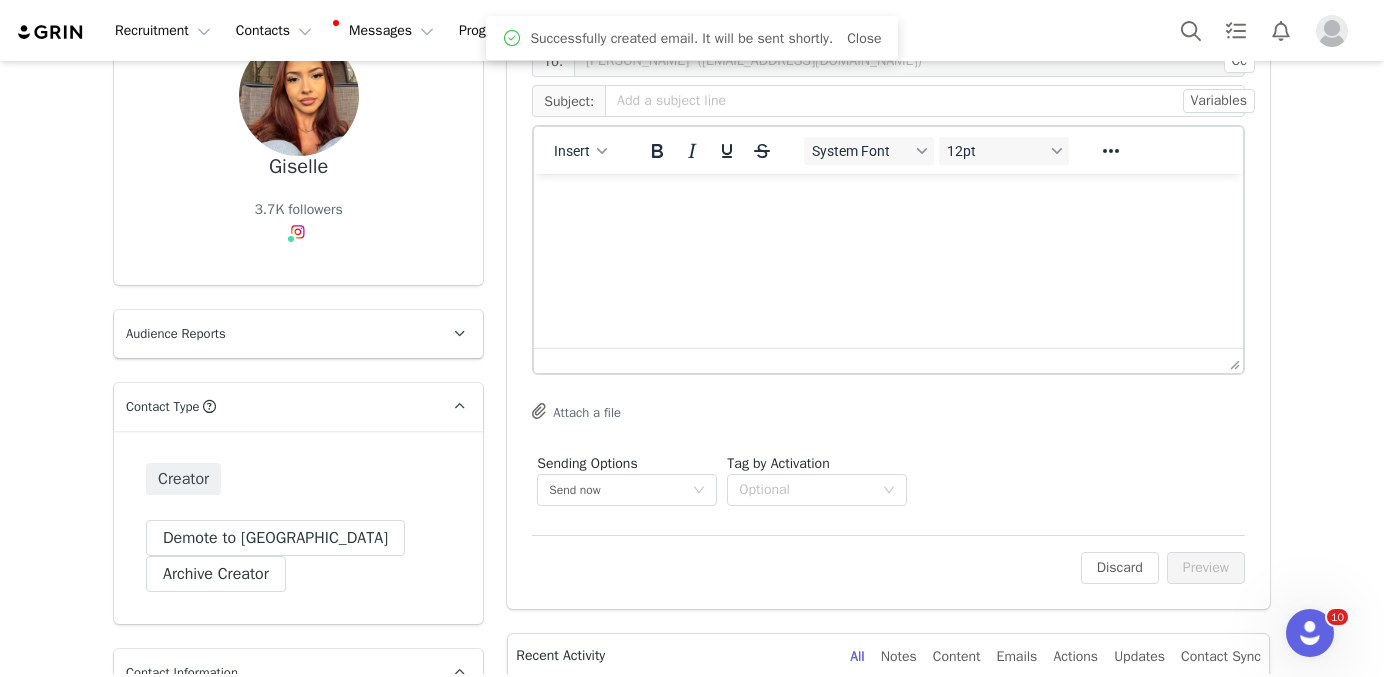 scroll, scrollTop: 0, scrollLeft: 0, axis: both 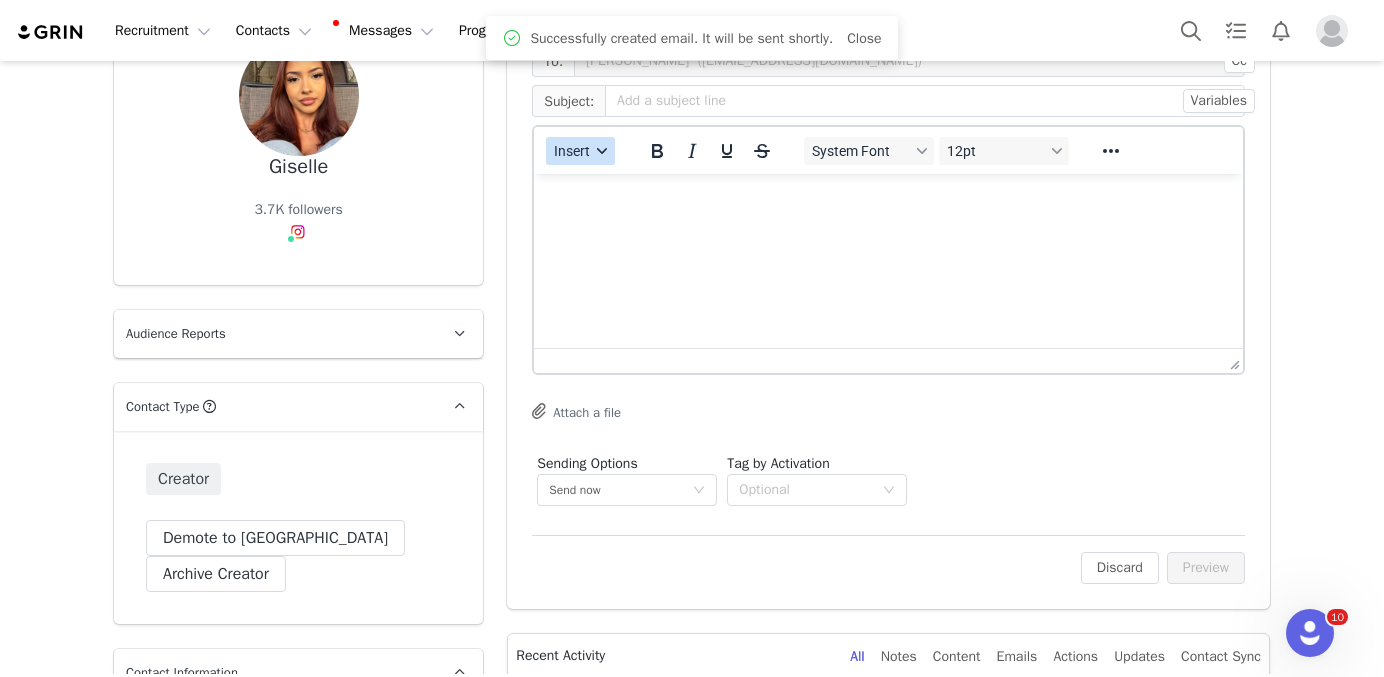 click on "Insert" at bounding box center (580, 151) 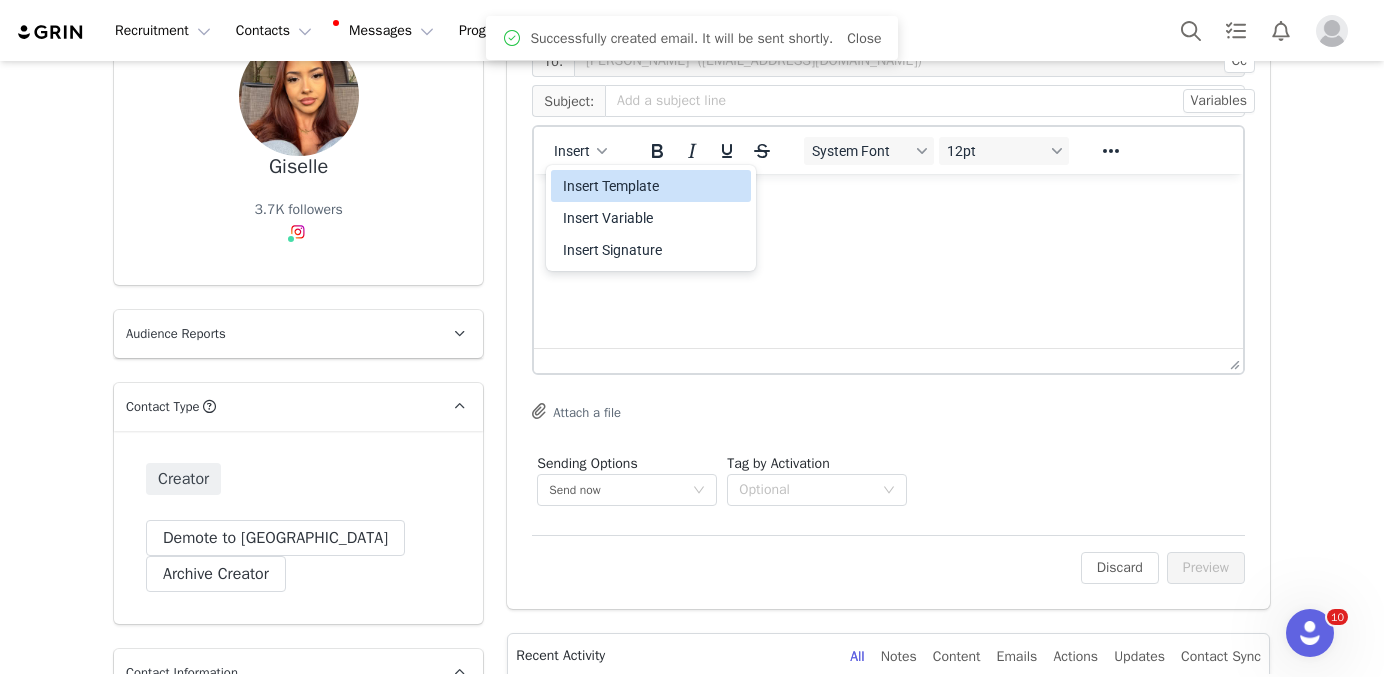 click on "Insert Template" at bounding box center [653, 186] 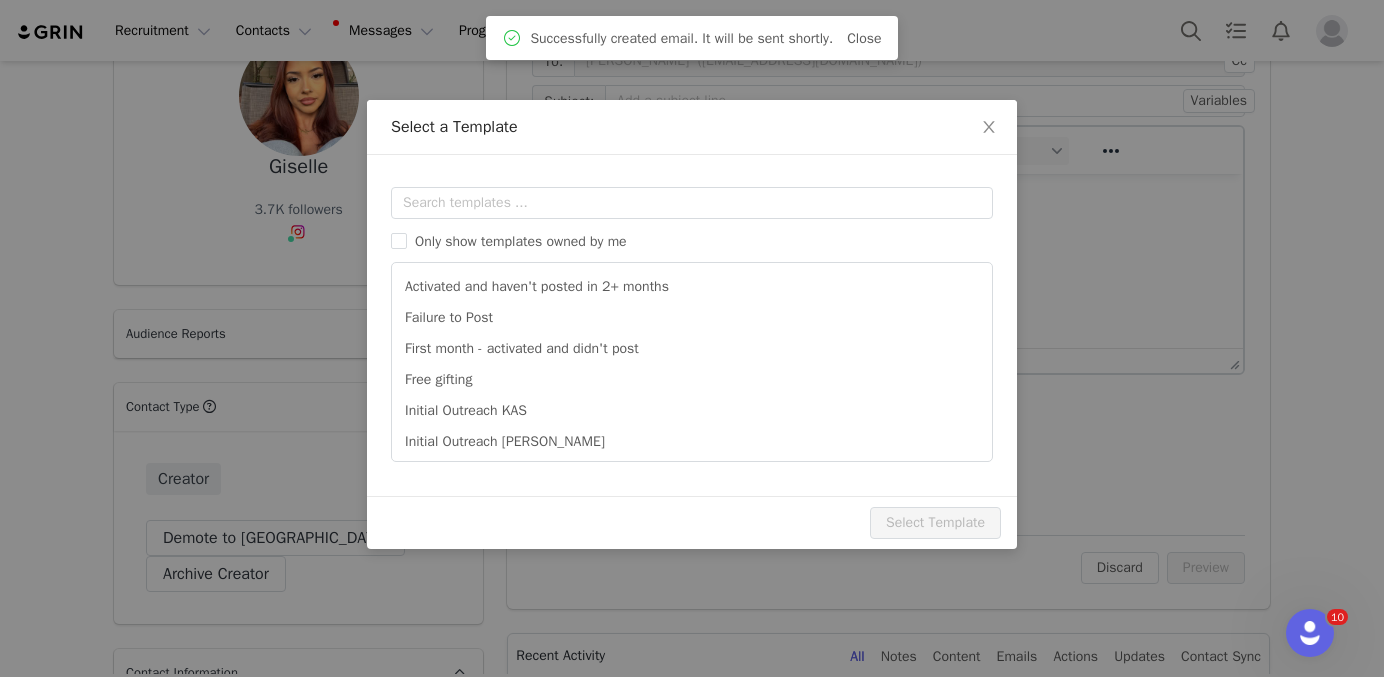 scroll, scrollTop: 0, scrollLeft: 0, axis: both 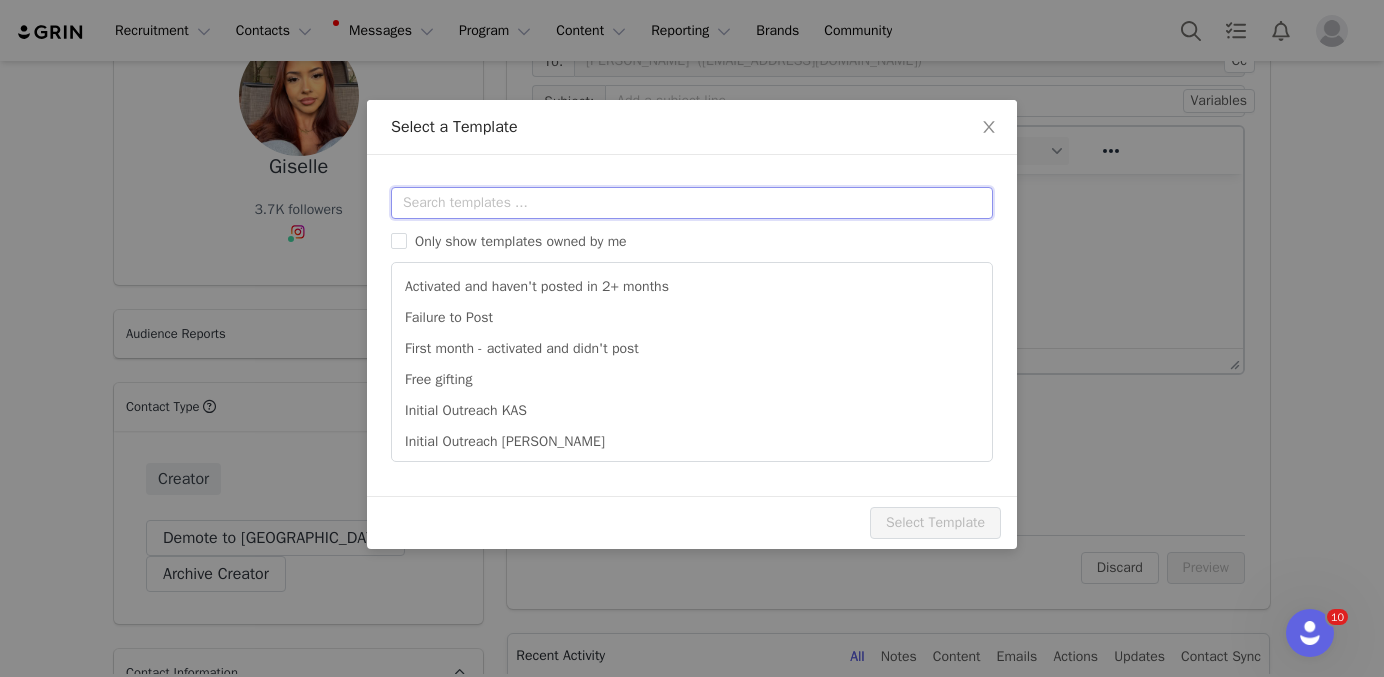 click at bounding box center (692, 203) 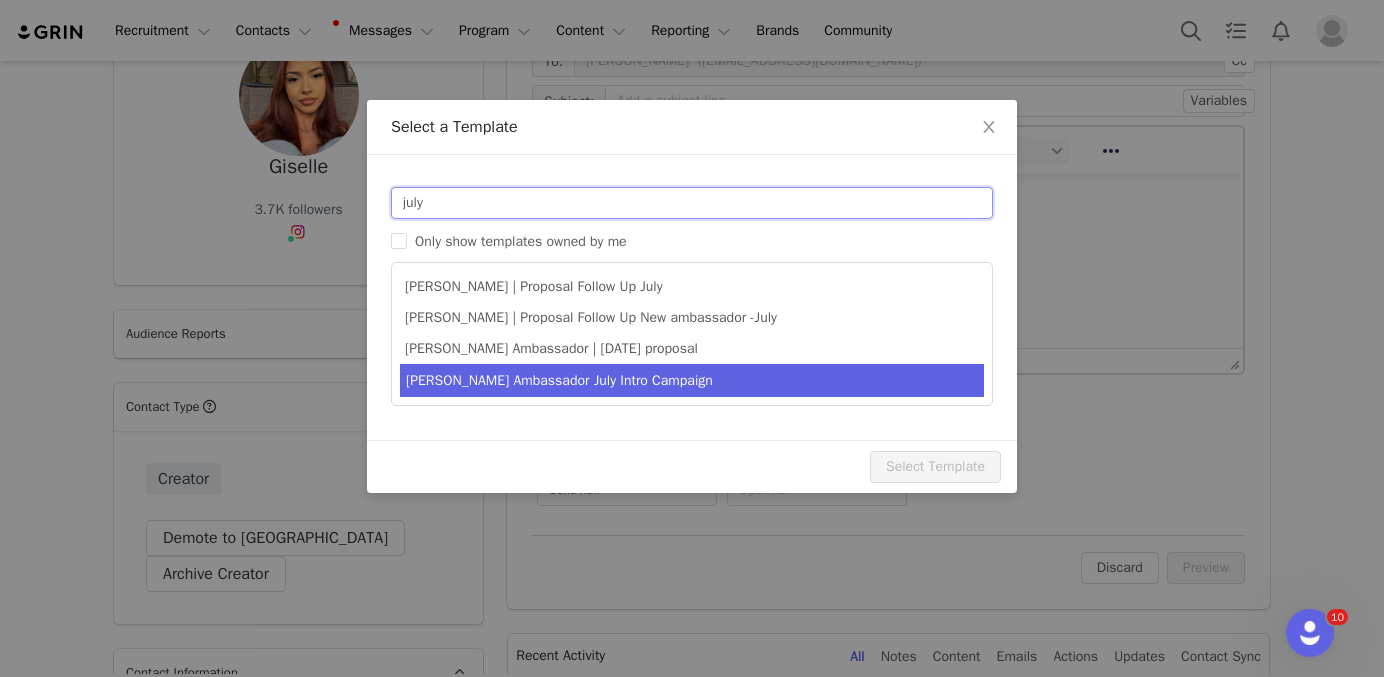type on "july" 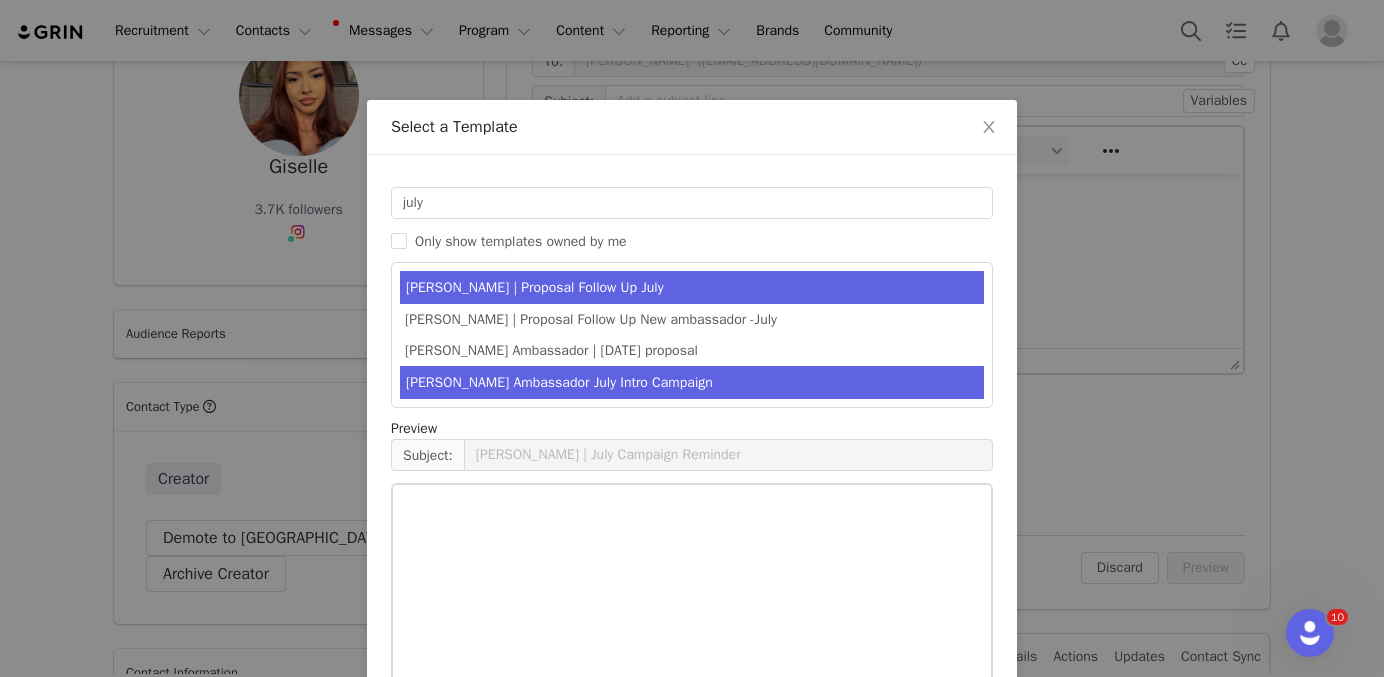 drag, startPoint x: 596, startPoint y: 371, endPoint x: 438, endPoint y: 20, distance: 384.92206 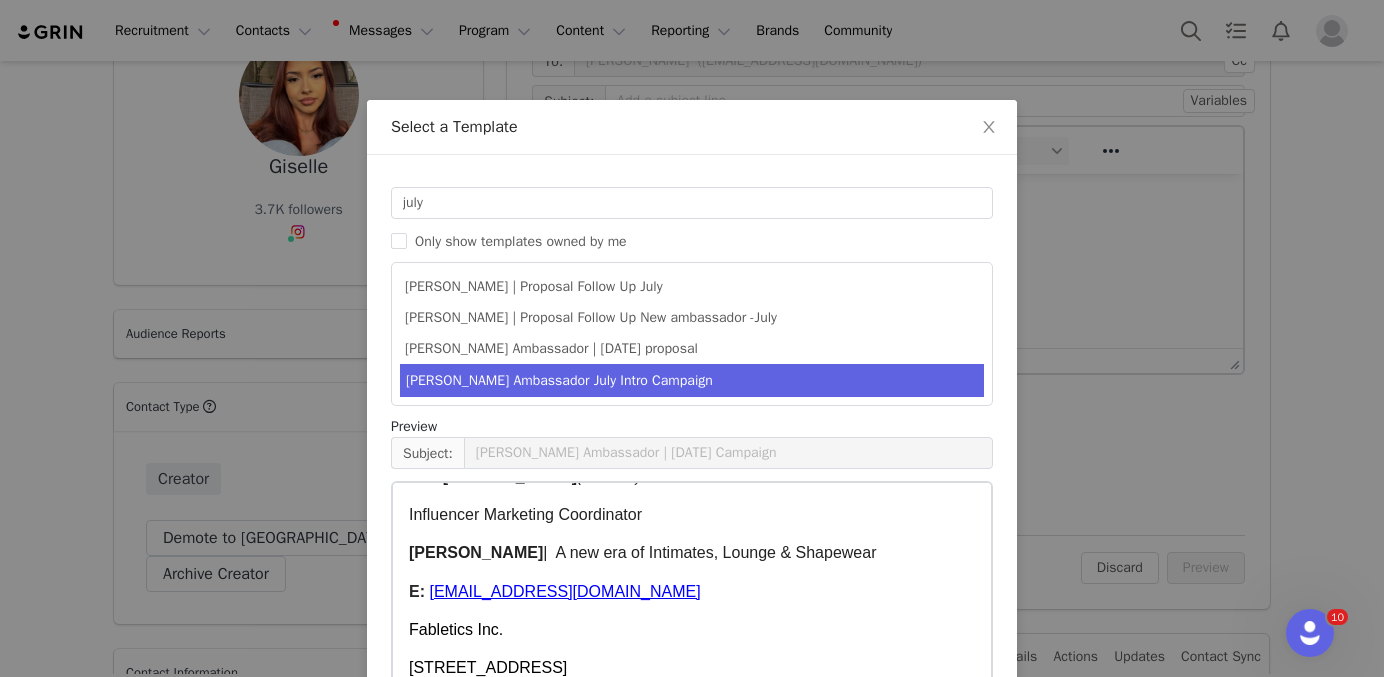 scroll, scrollTop: 2480, scrollLeft: 0, axis: vertical 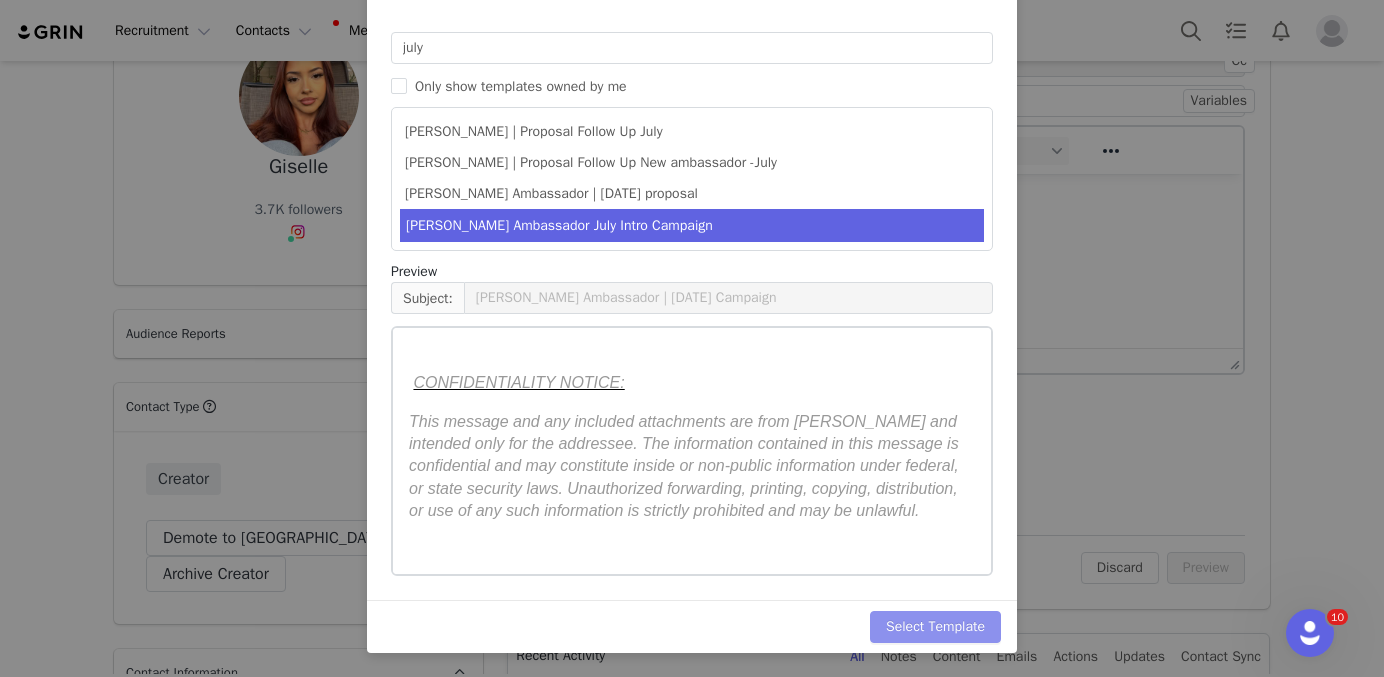 click on "Select Template" at bounding box center (935, 627) 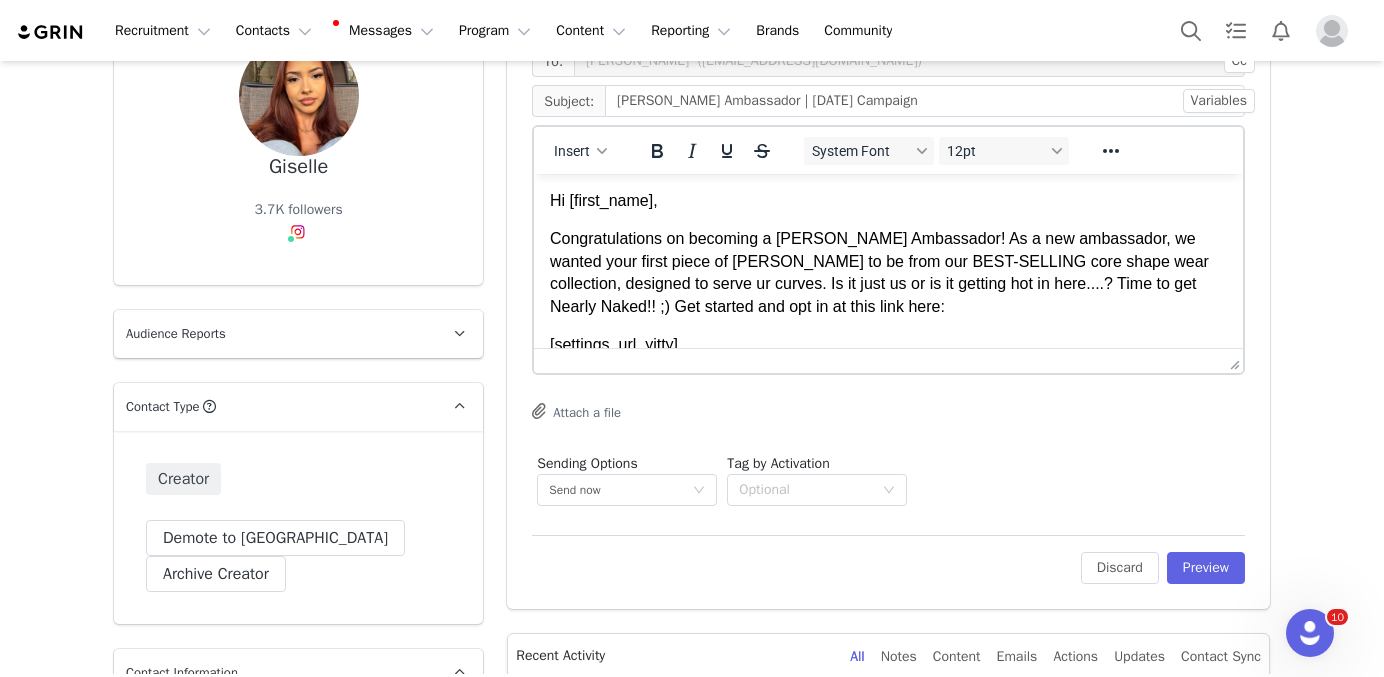 scroll, scrollTop: 0, scrollLeft: 0, axis: both 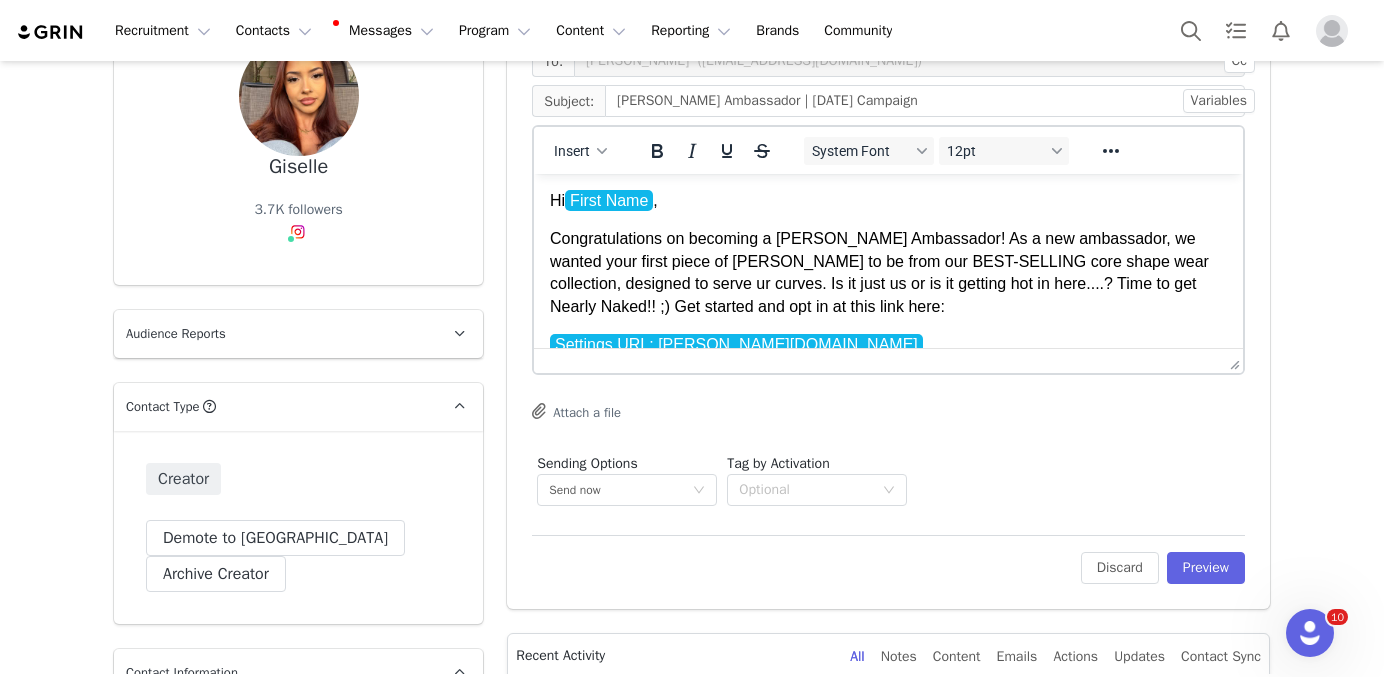 click on "Congratulations on becoming a YITTY Ambassador! As a new ambassador, we wanted your first piece of YITTY to be from our BEST-SELLING core shape wear collection, designed to serve ur curves. Is it just us or is it getting hot in here....? Time to get Nearly Naked!! ;) Get started and opt in at this link here:" at bounding box center [888, 273] 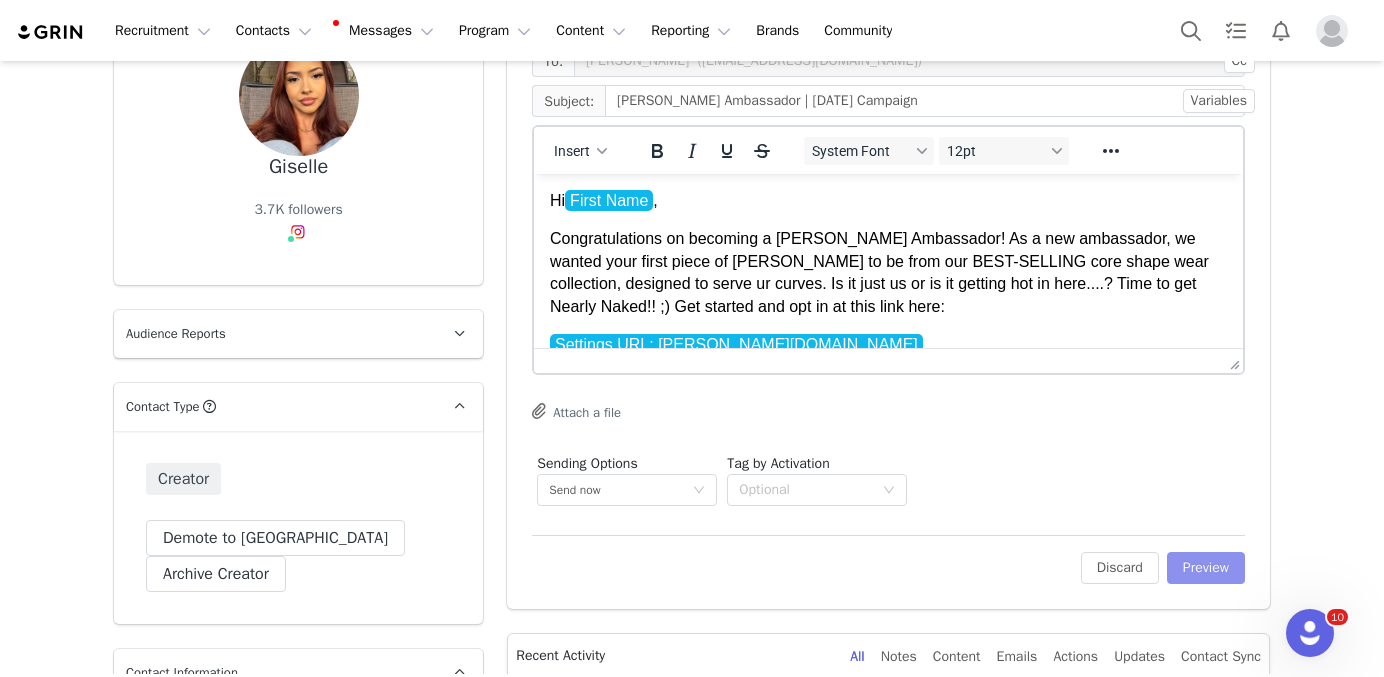 click on "Preview" at bounding box center (1206, 568) 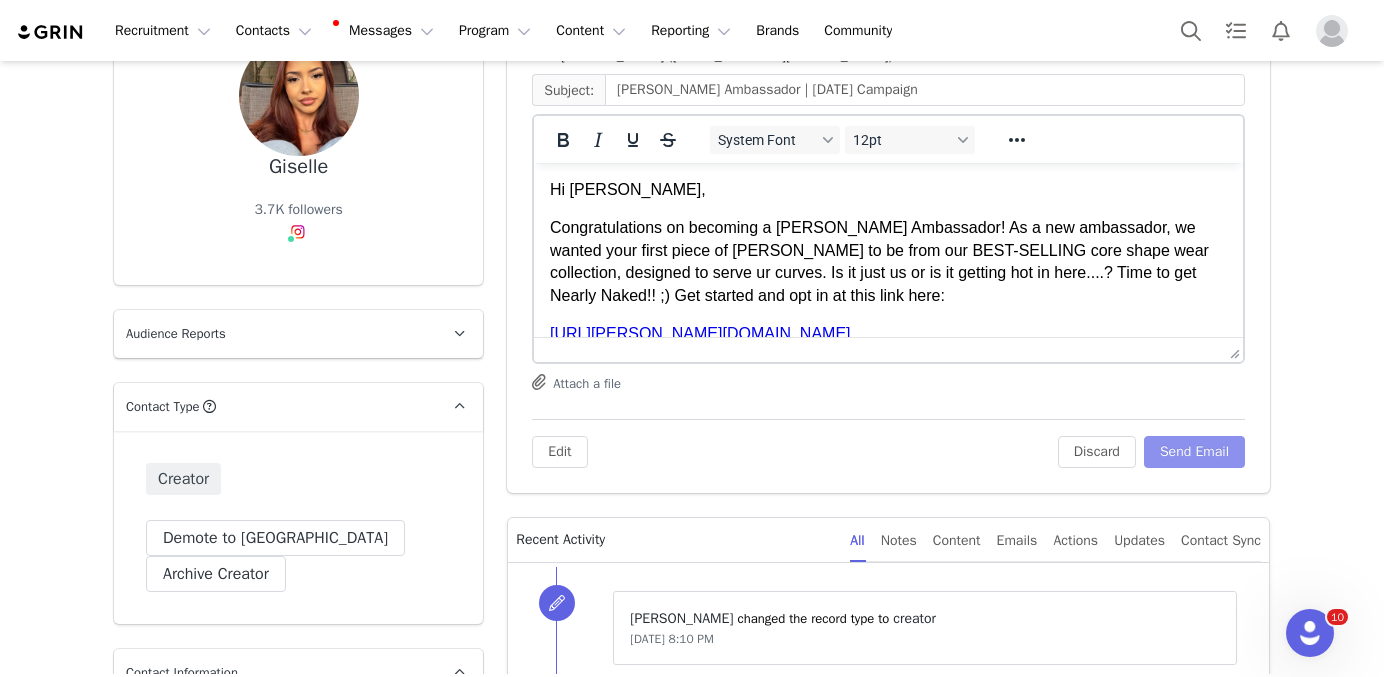 scroll, scrollTop: 0, scrollLeft: 0, axis: both 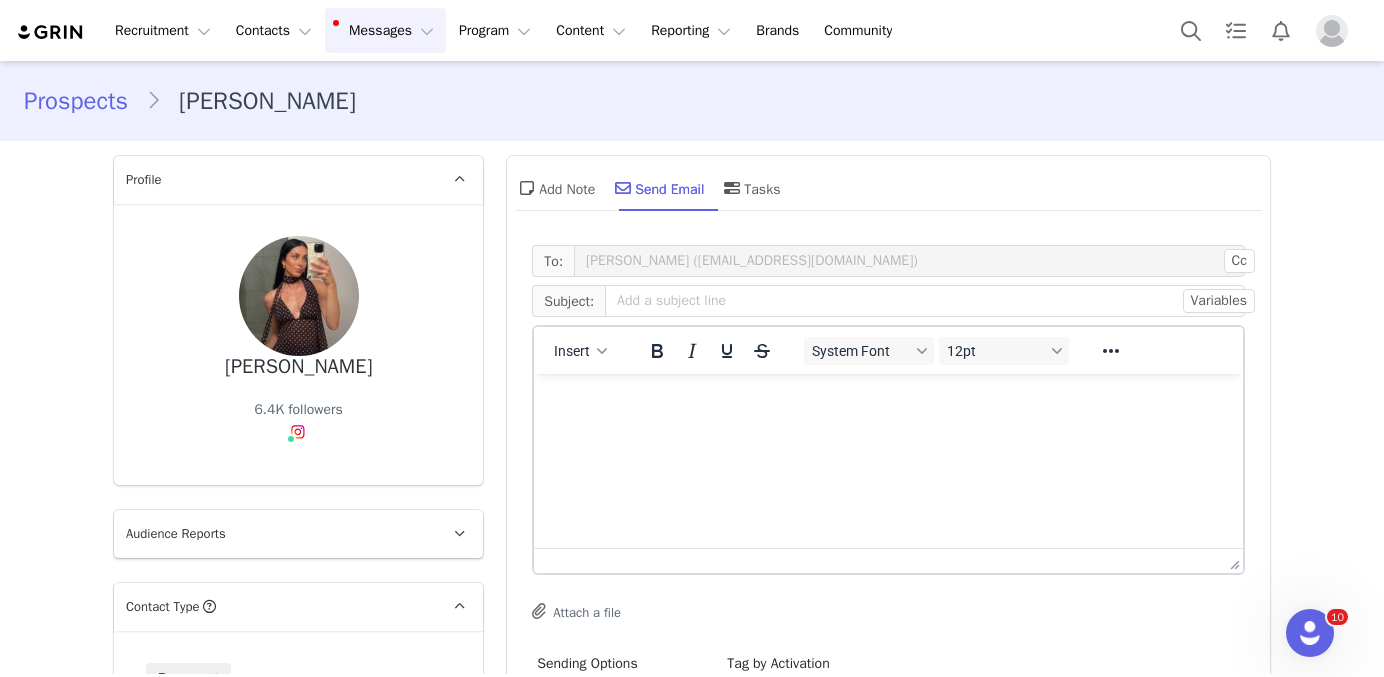 click on "Messages Messages" at bounding box center (385, 30) 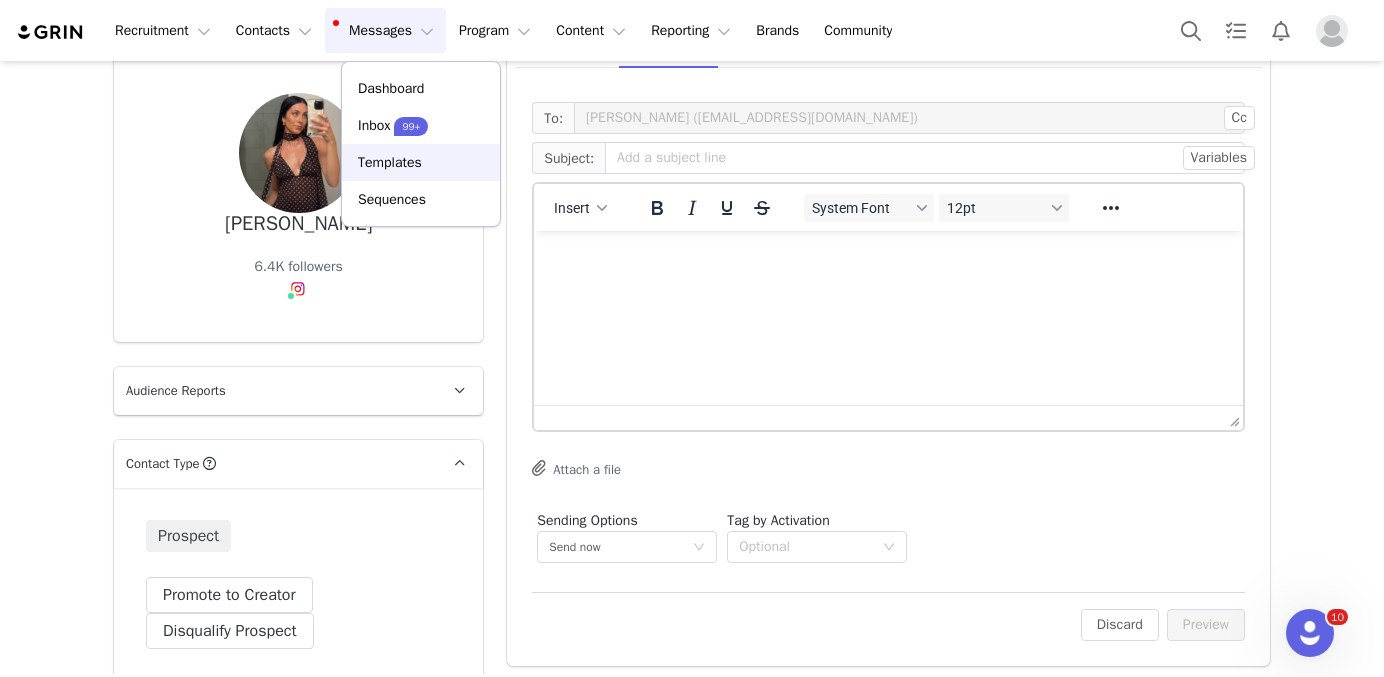 click on "Templates" at bounding box center (390, 162) 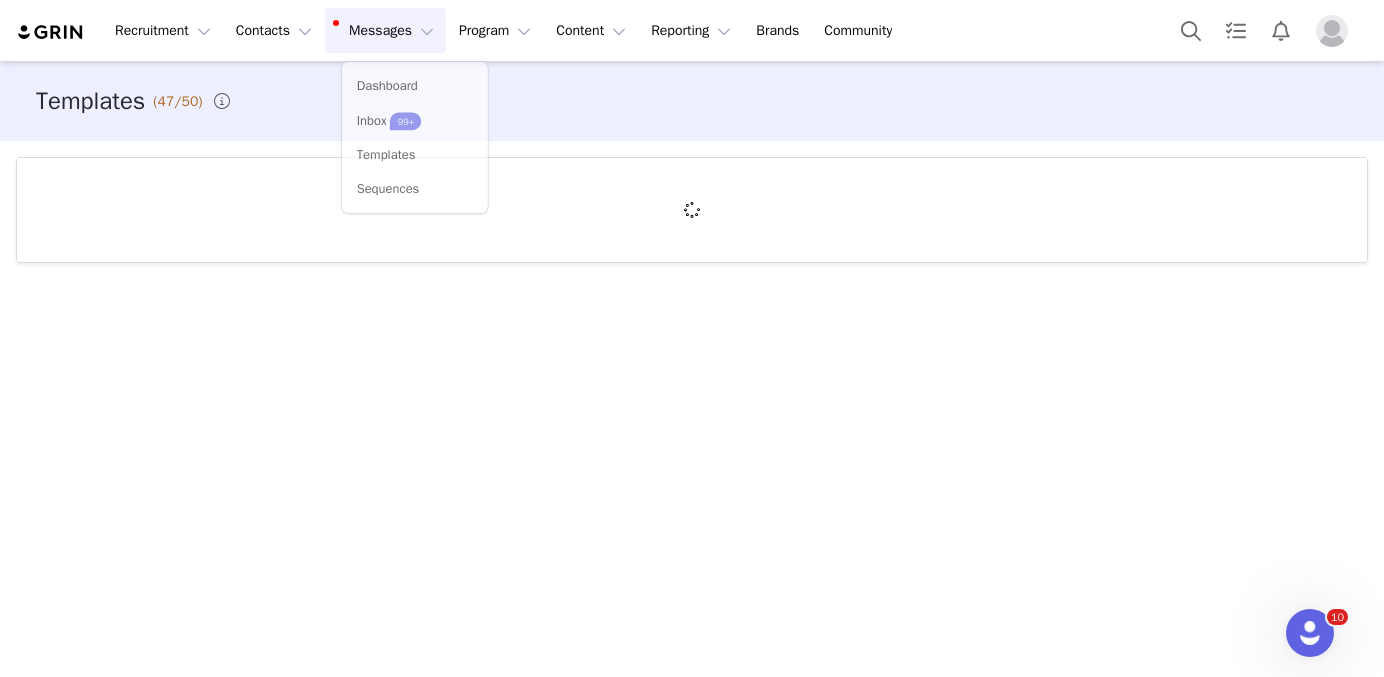 scroll, scrollTop: 0, scrollLeft: 0, axis: both 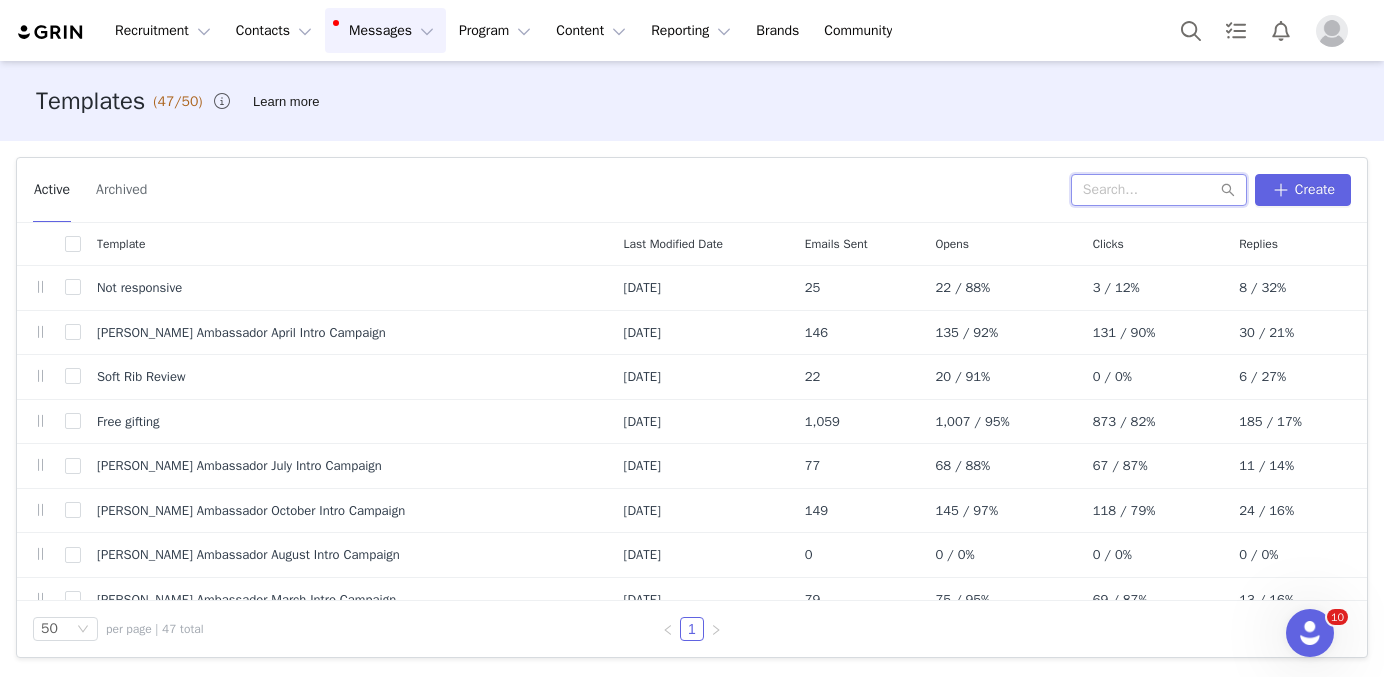 click at bounding box center [1159, 190] 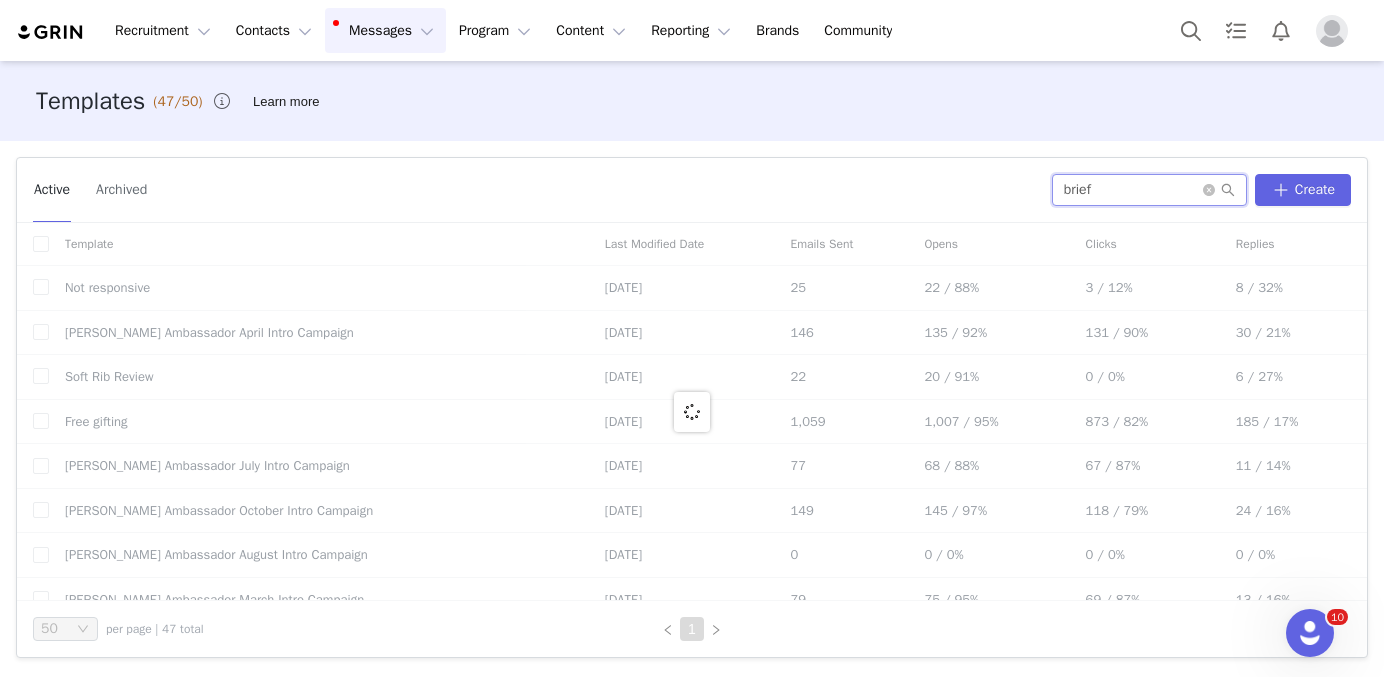 click on "brief" at bounding box center (1149, 190) 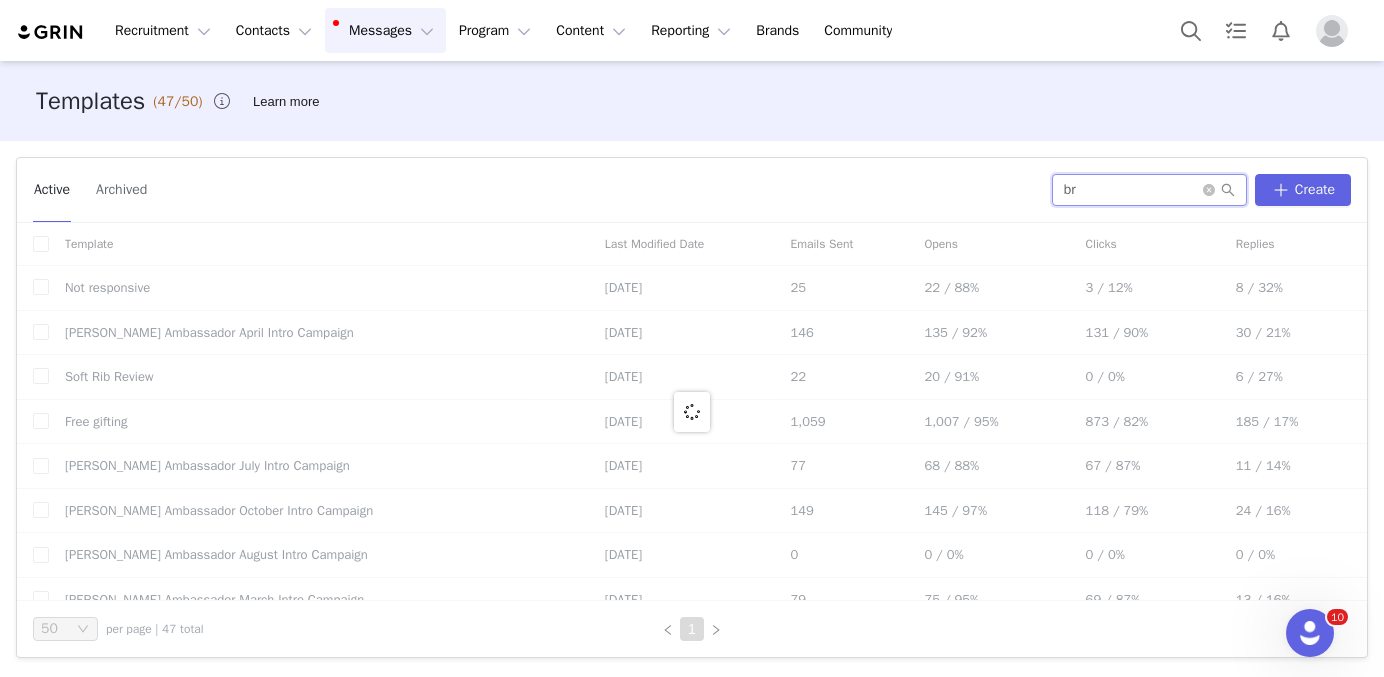 type on "b" 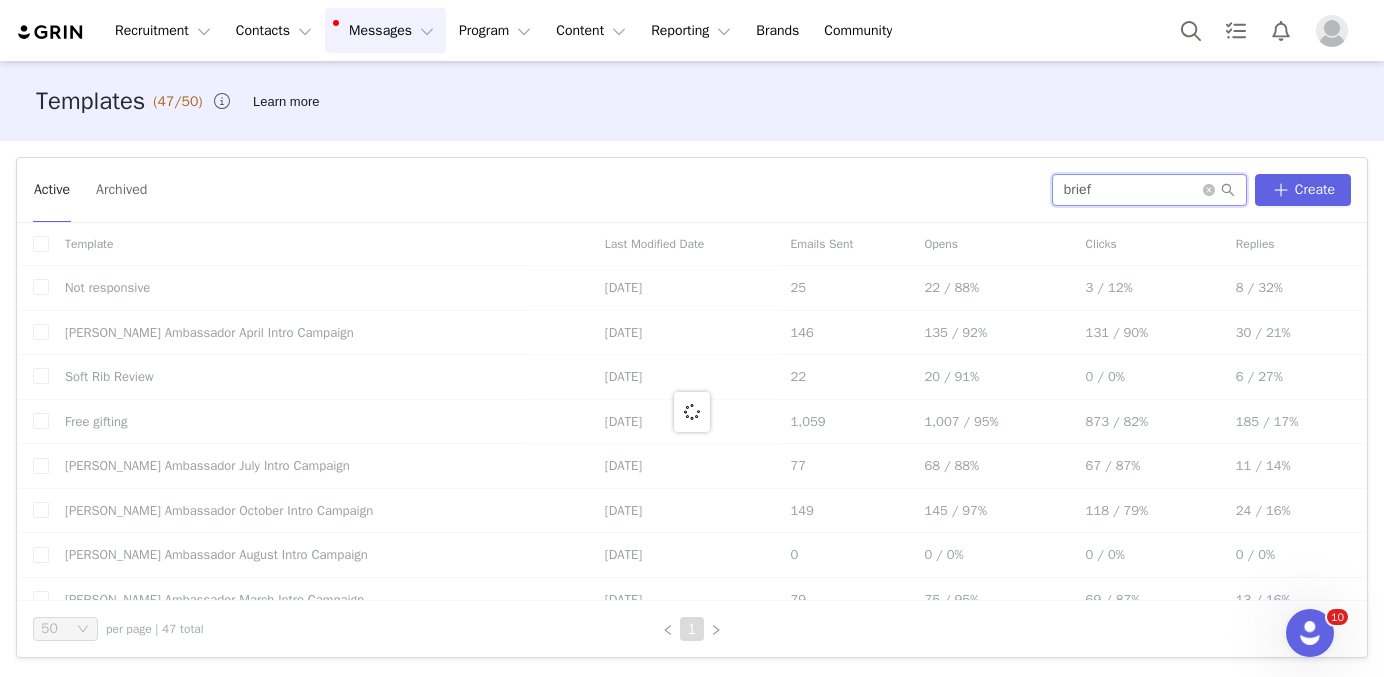 type on "brief" 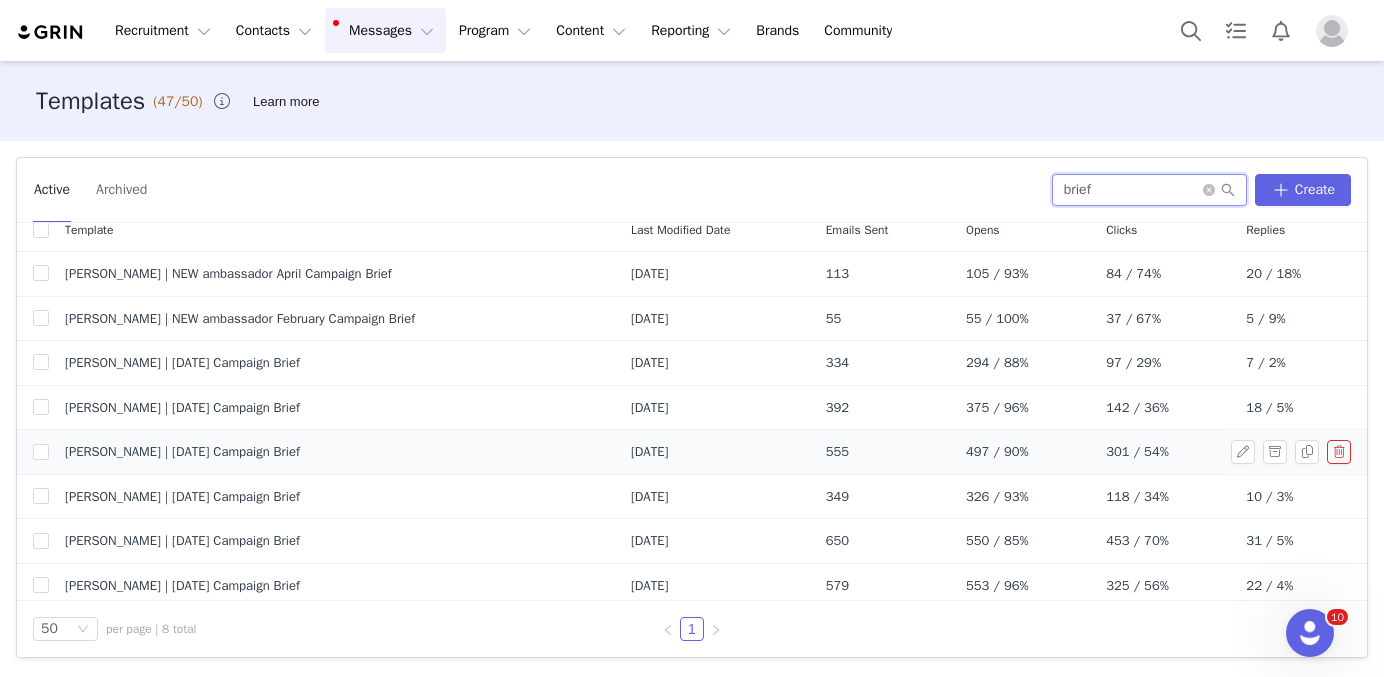 scroll, scrollTop: 21, scrollLeft: 0, axis: vertical 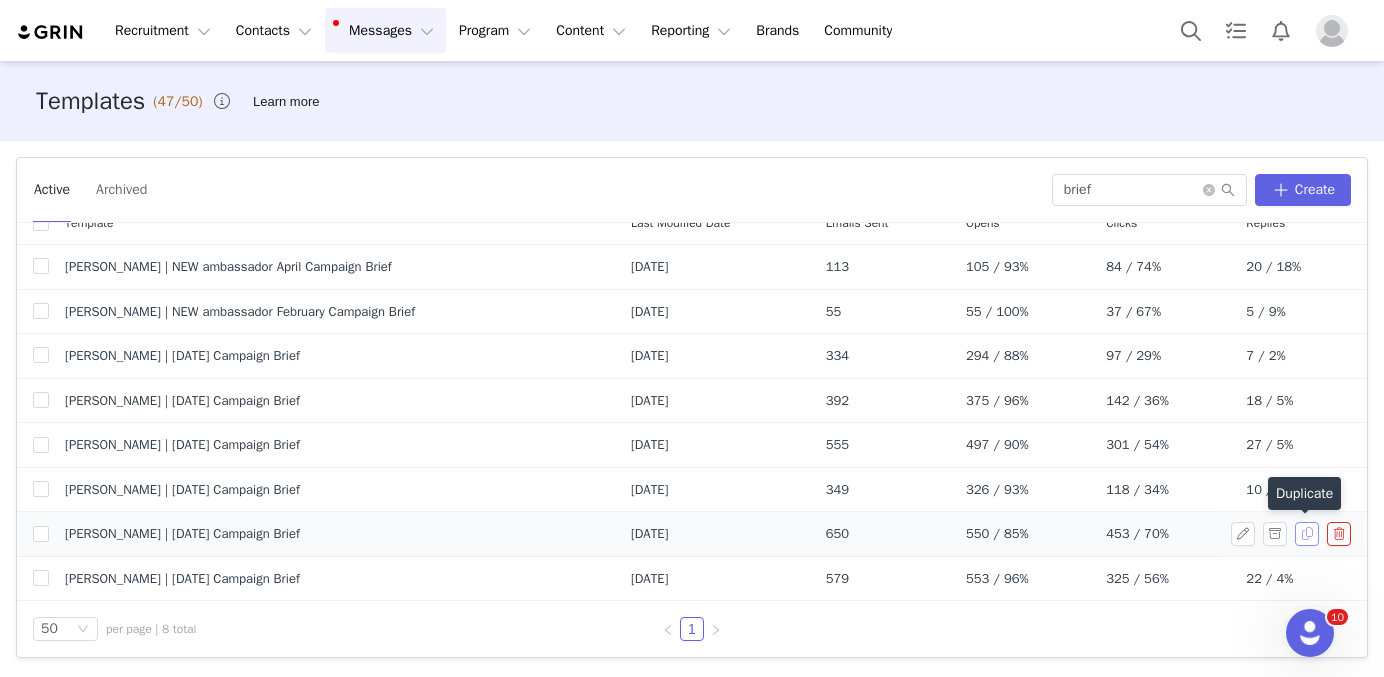 click at bounding box center [1307, 534] 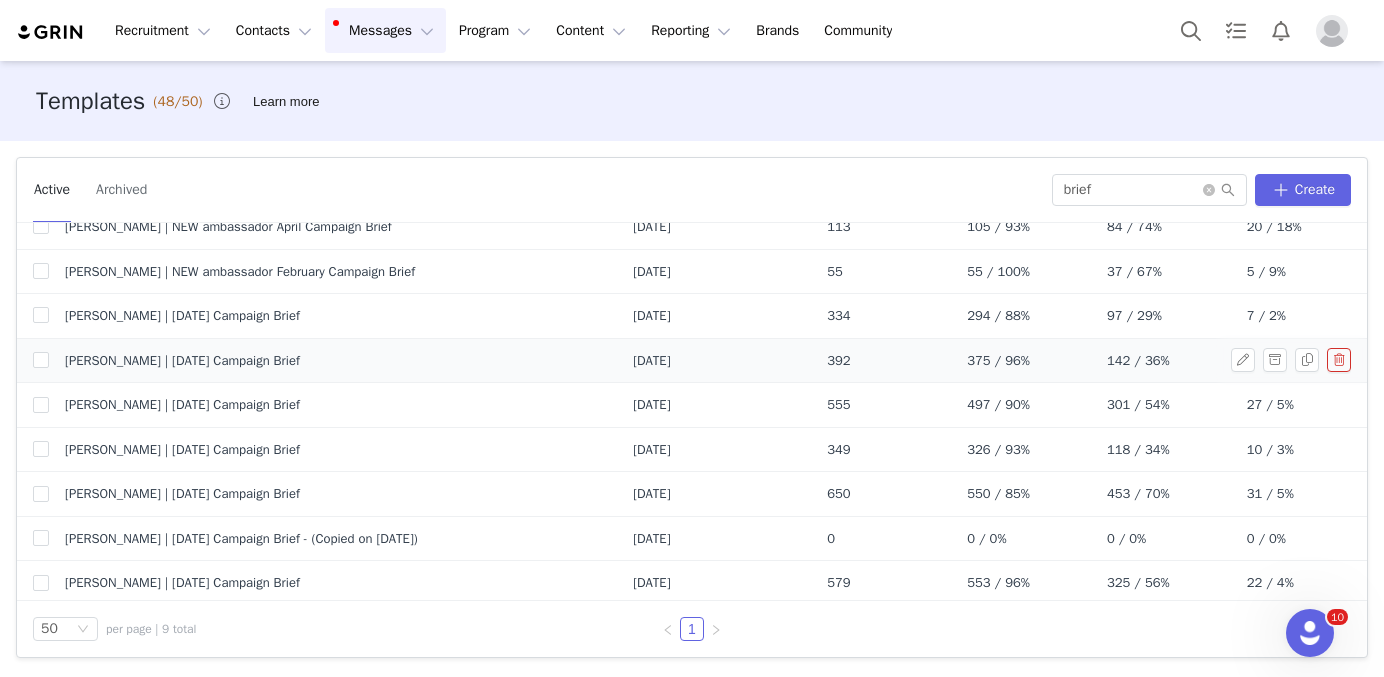 scroll, scrollTop: 65, scrollLeft: 0, axis: vertical 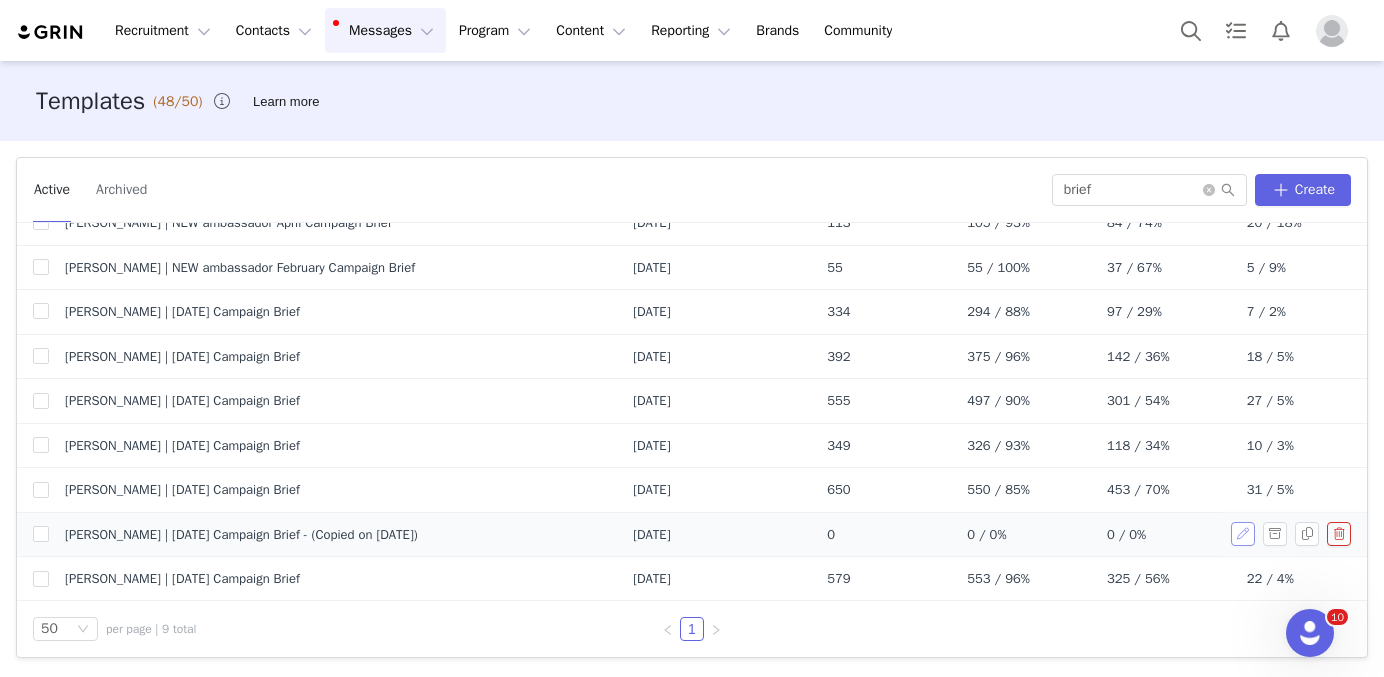 click at bounding box center [1243, 534] 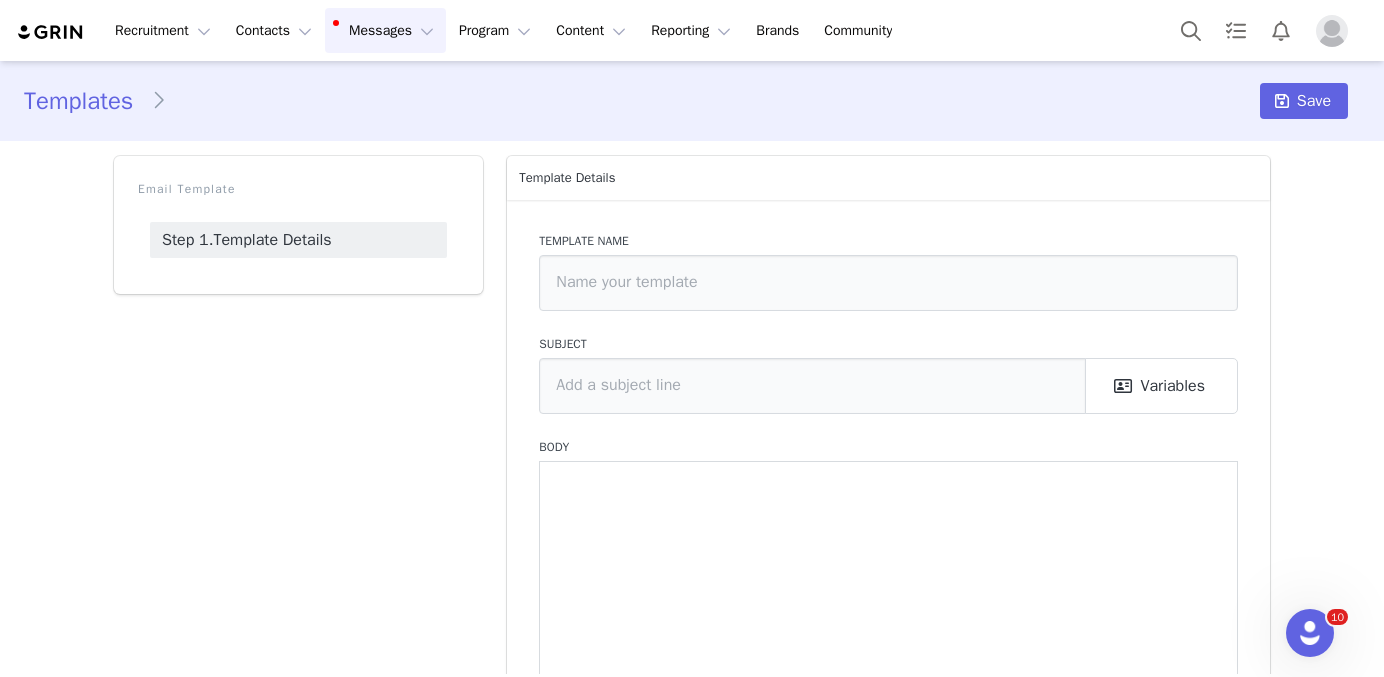 type on "YITTY | June 2025 Campaign Brief - (Copied on Jul 10, 2025)" 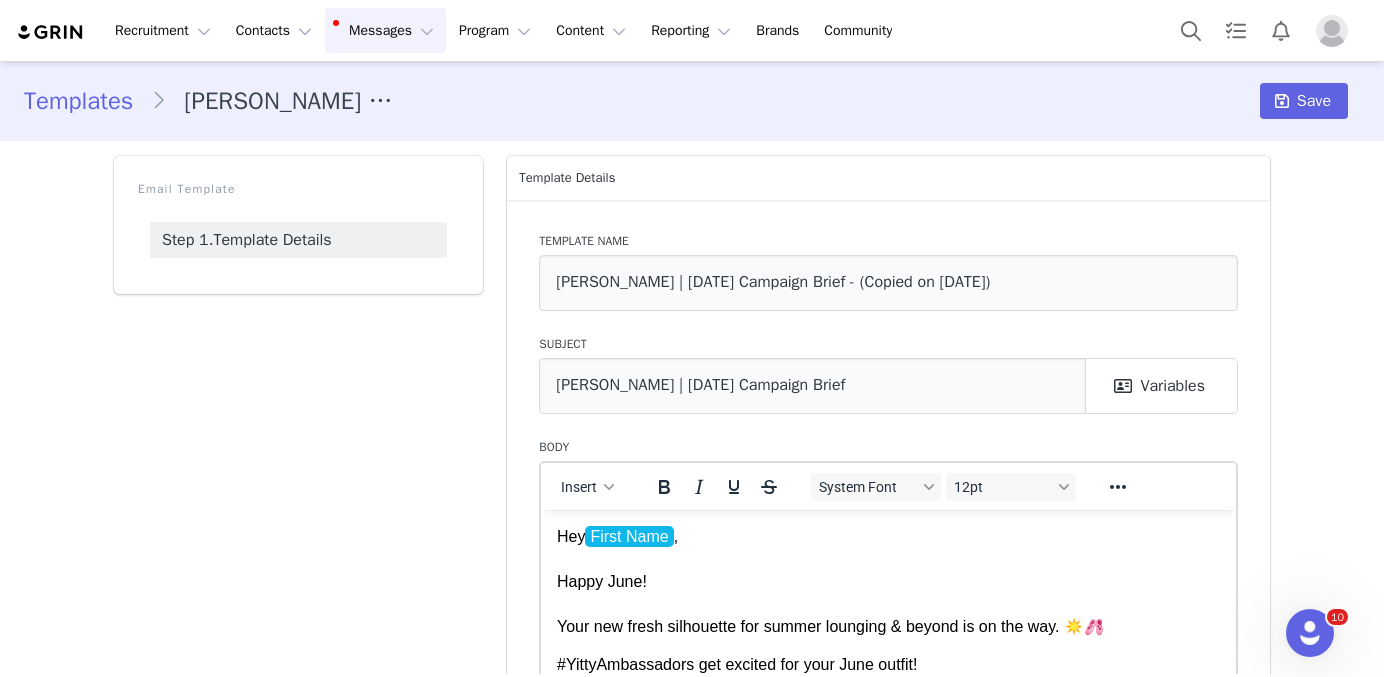 scroll, scrollTop: 0, scrollLeft: 0, axis: both 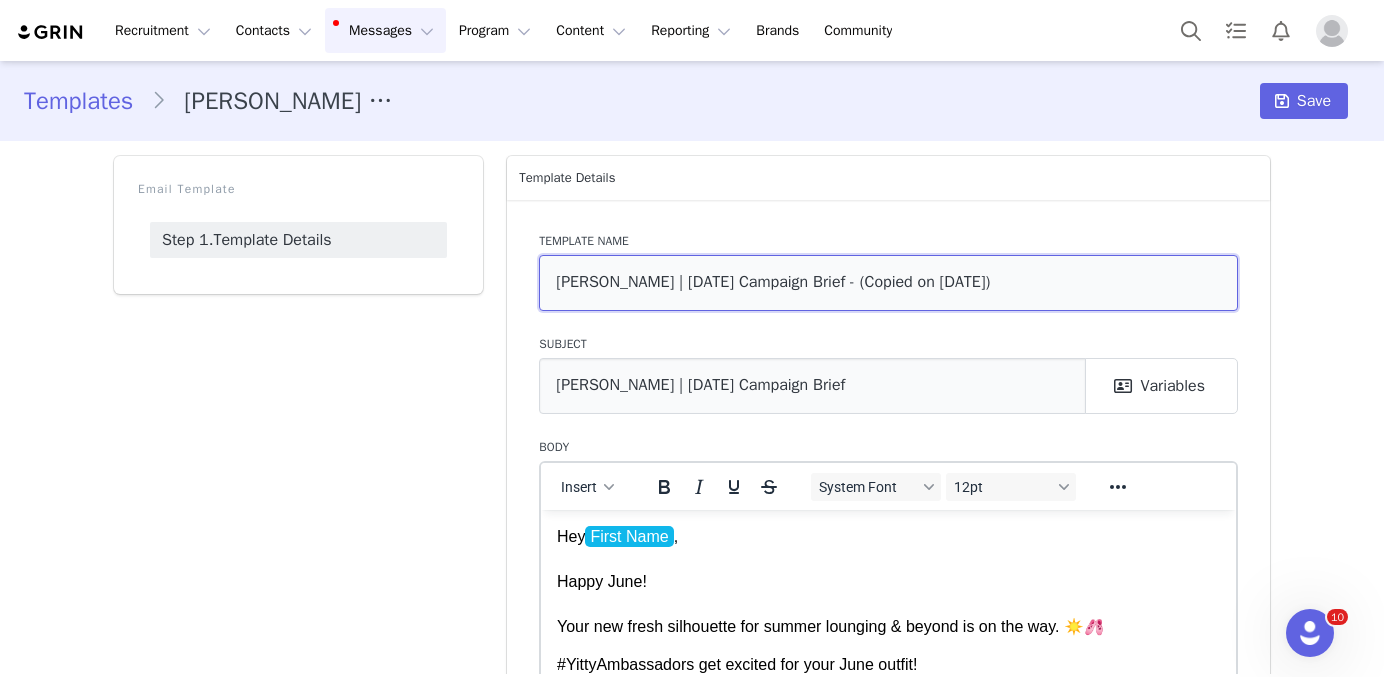 click on "YITTY | June 2025 Campaign Brief - (Copied on Jul 10, 2025)" at bounding box center [888, 283] 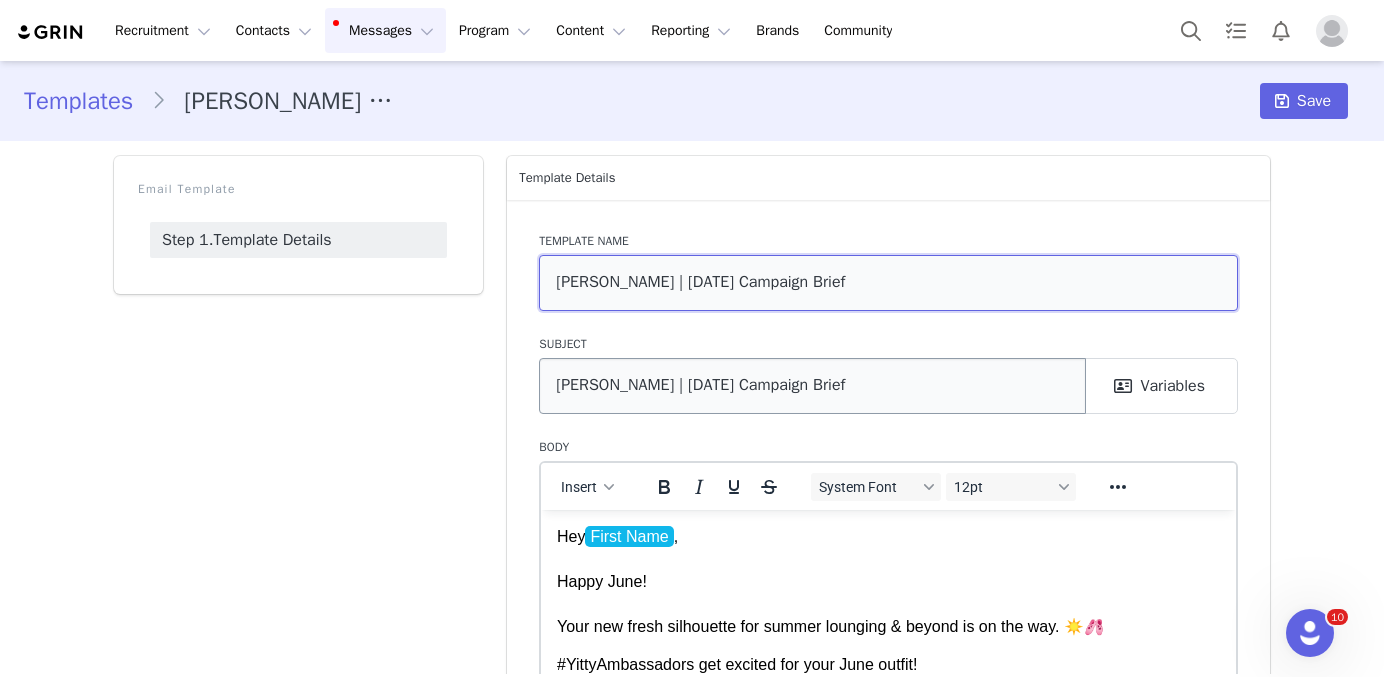 type on "YITTY | July 2025 Campaign Brief" 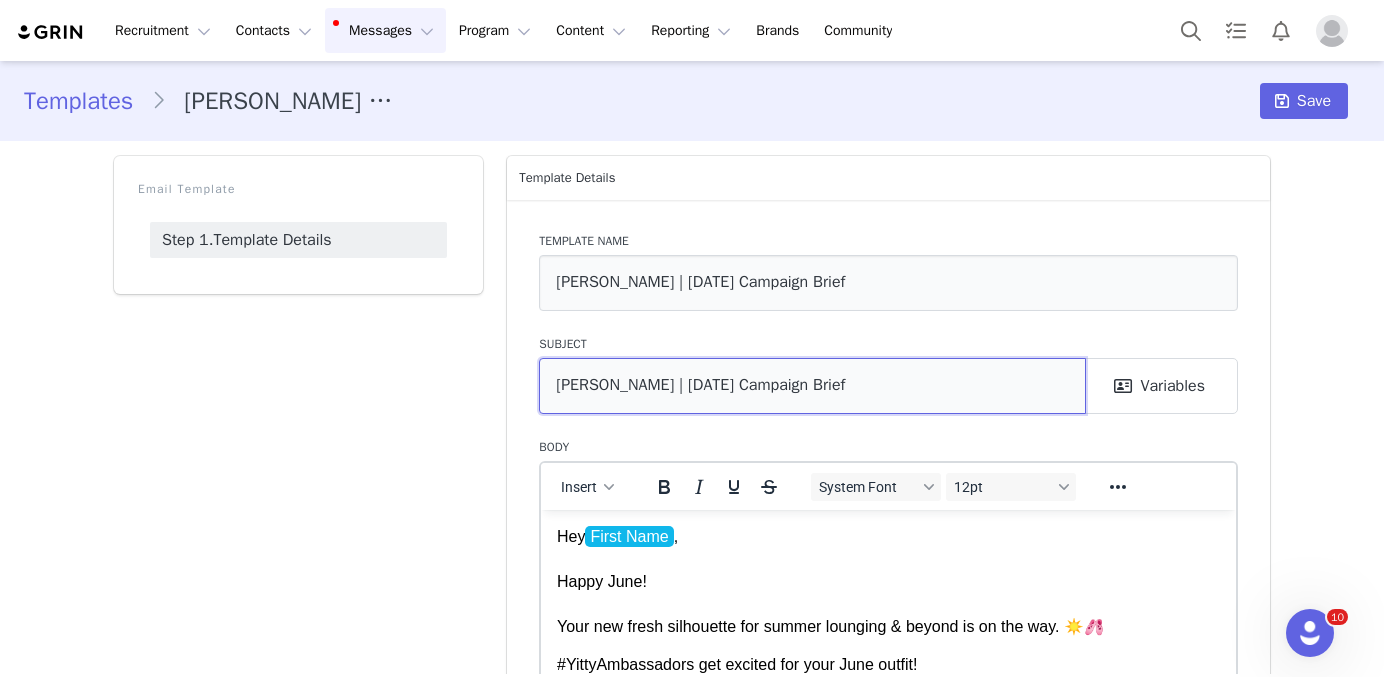 click on "YITTY | June 2025 Campaign Brief" at bounding box center (812, 386) 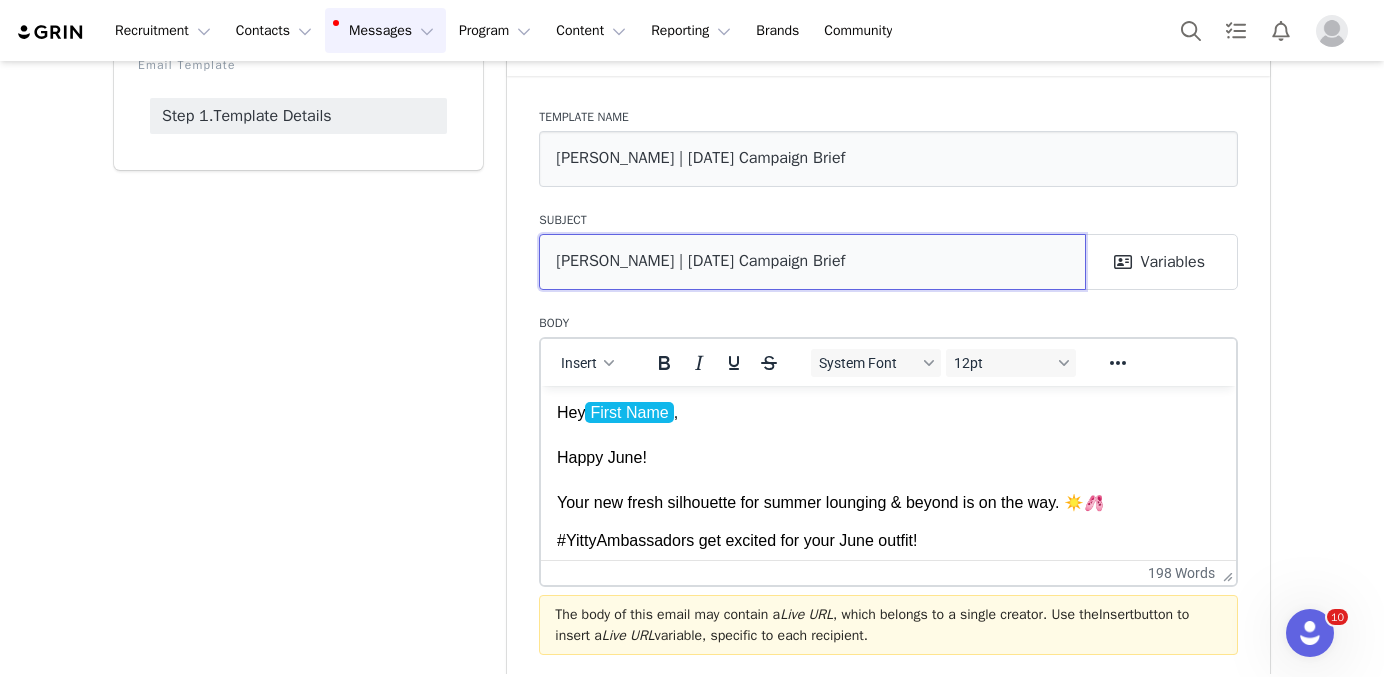 scroll, scrollTop: 127, scrollLeft: 0, axis: vertical 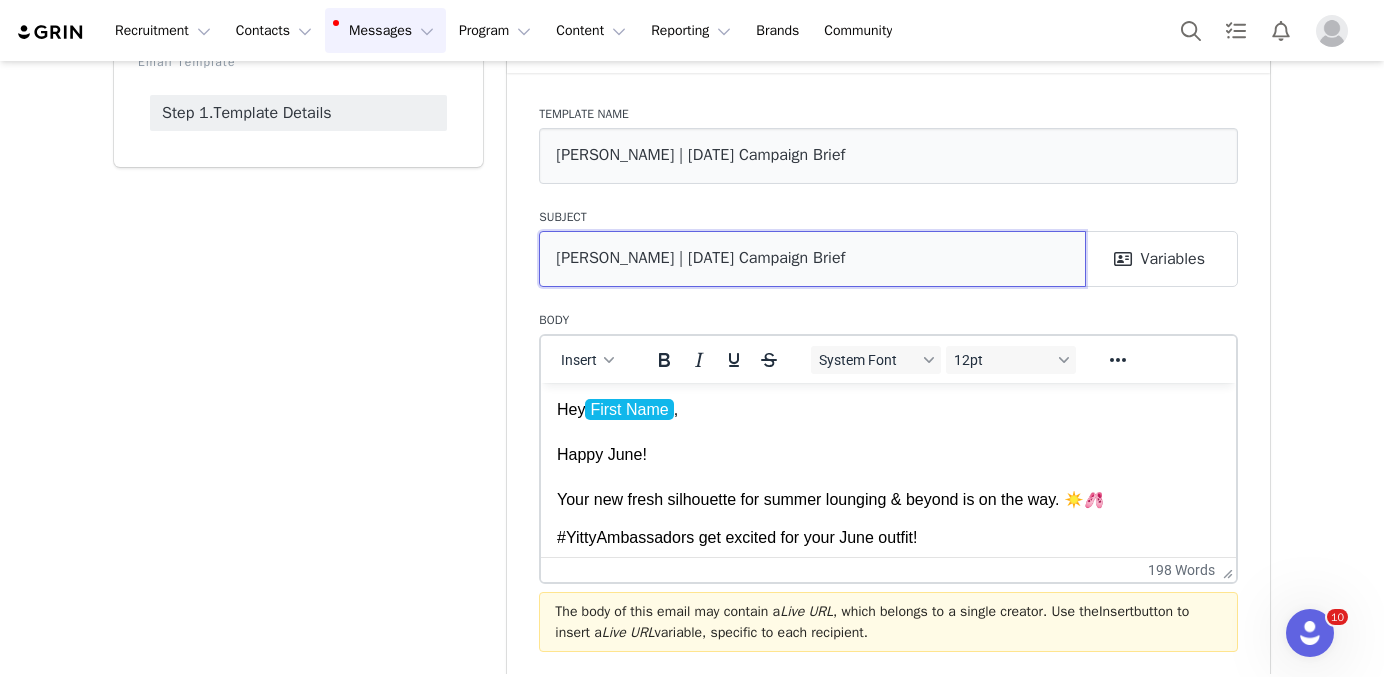 type on "YITTY | July 2025 Campaign Brief" 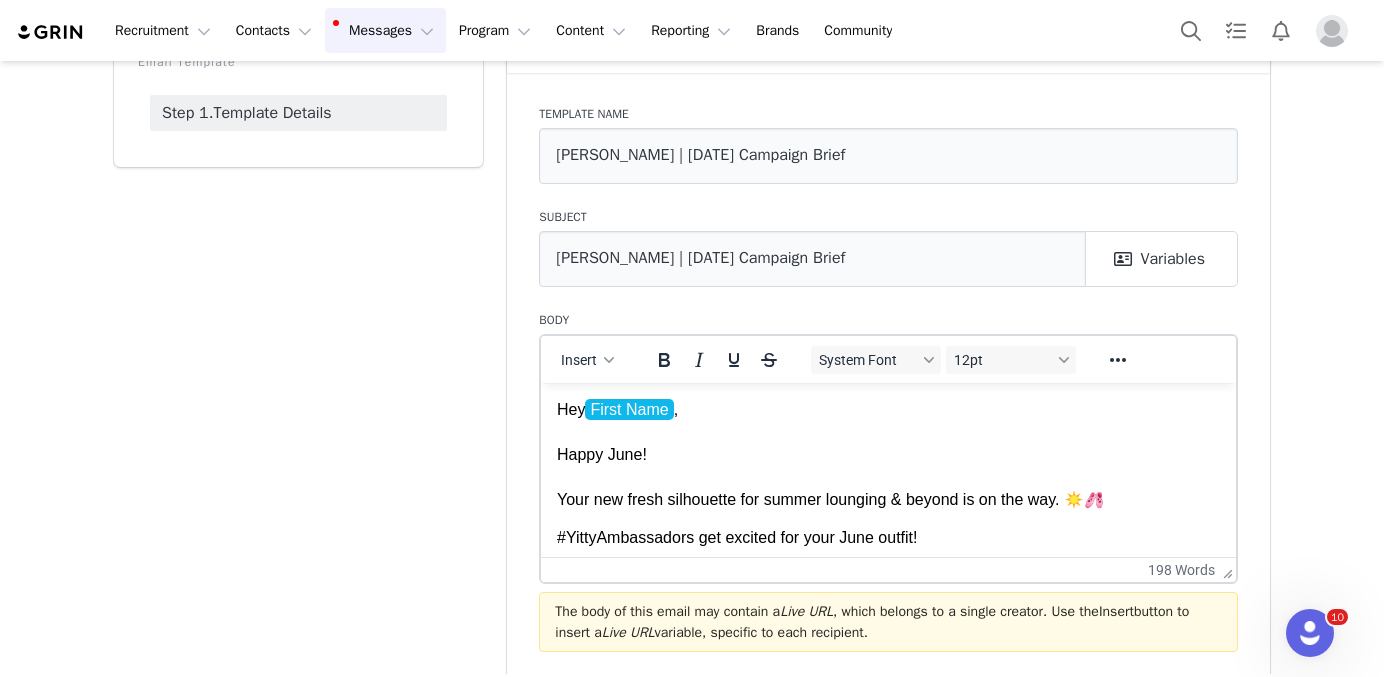 click on "Hey  First Name , Happy June! Your new fresh silhouette for summer lounging & beyond is on the way. ☀️🩰" at bounding box center (888, 454) 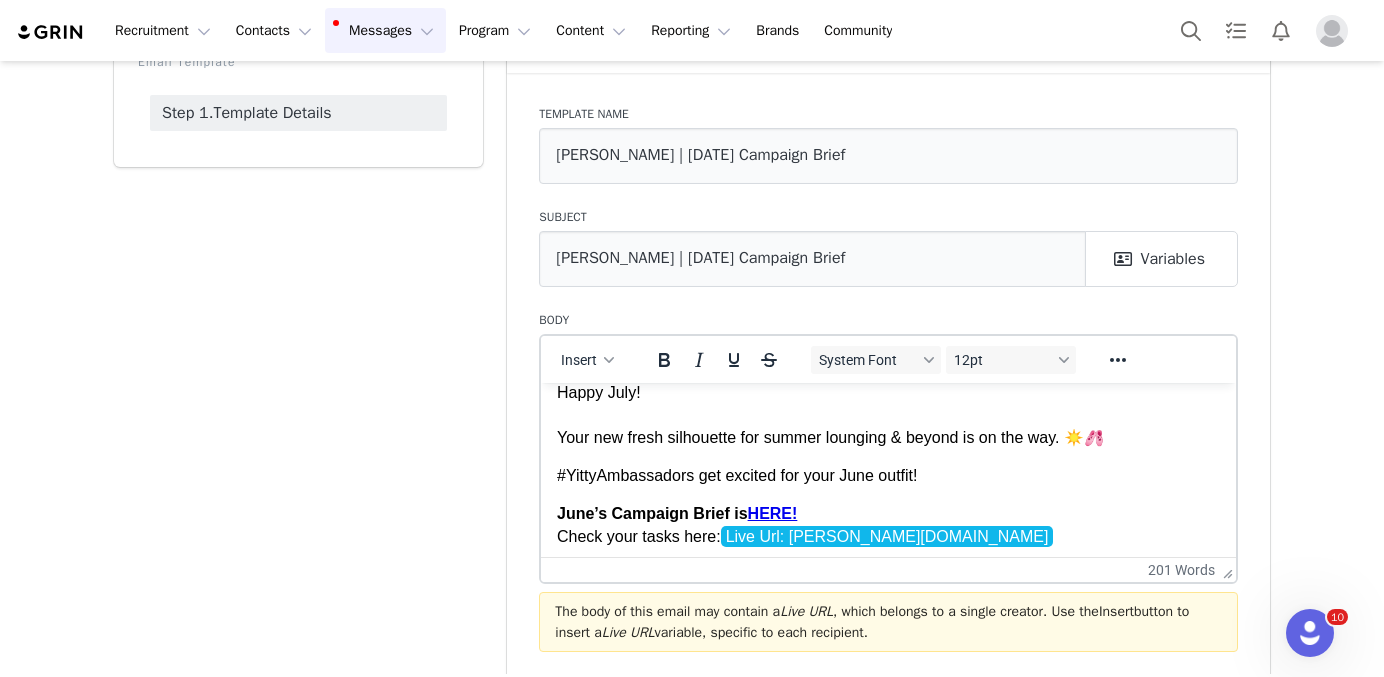 scroll, scrollTop: 50, scrollLeft: 0, axis: vertical 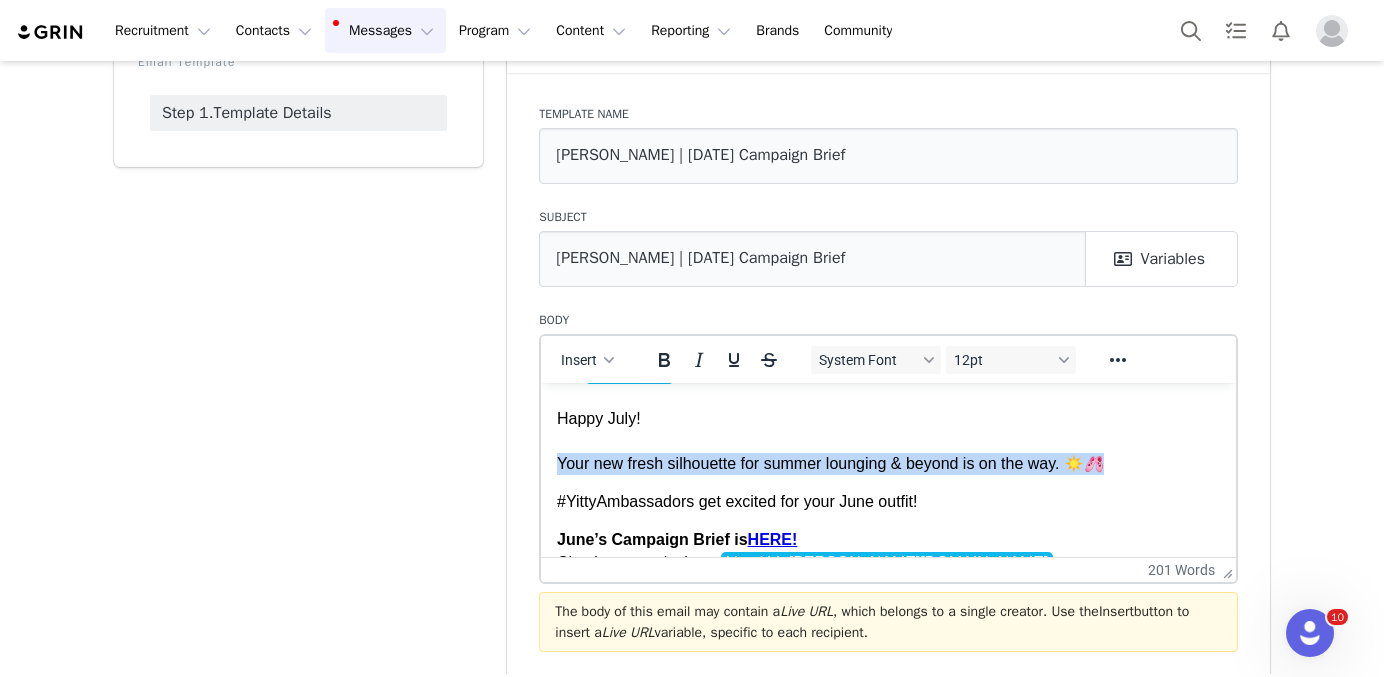 drag, startPoint x: 557, startPoint y: 458, endPoint x: 1115, endPoint y: 470, distance: 558.129 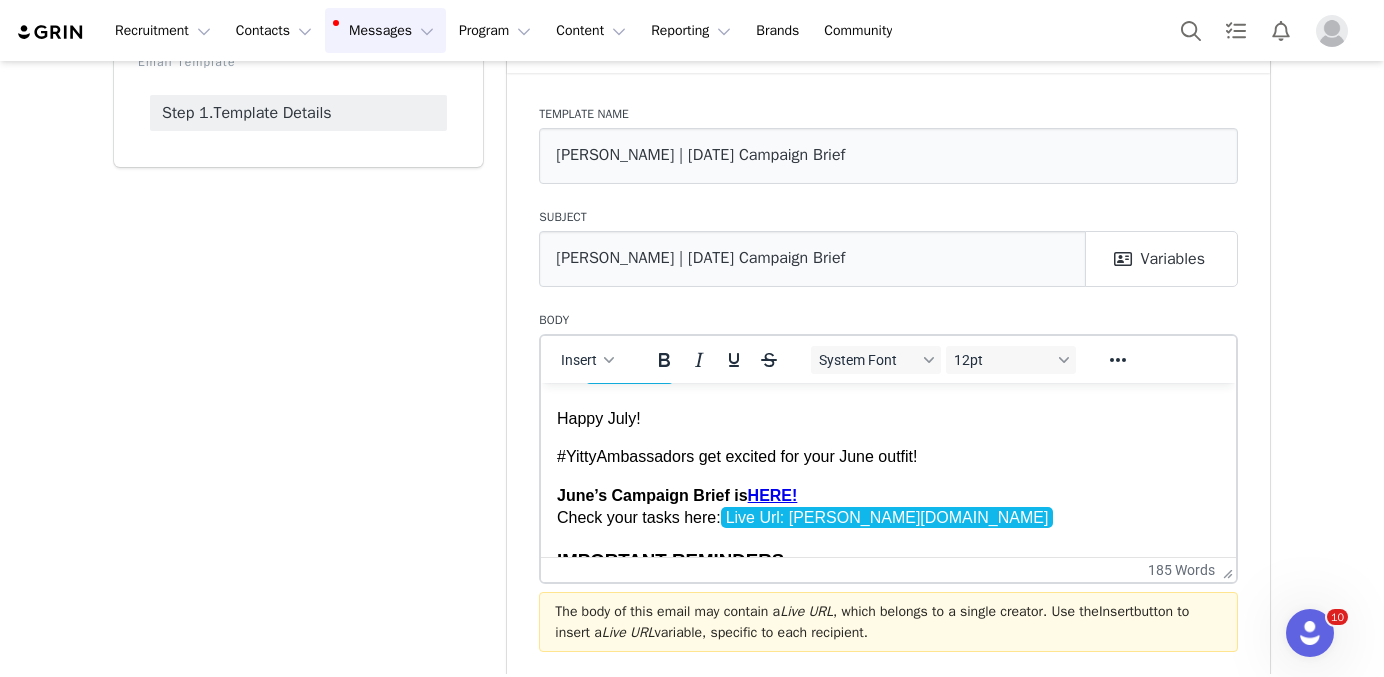 click on "#YittyAmbassadors get excited for your June outfit!" at bounding box center [888, 456] 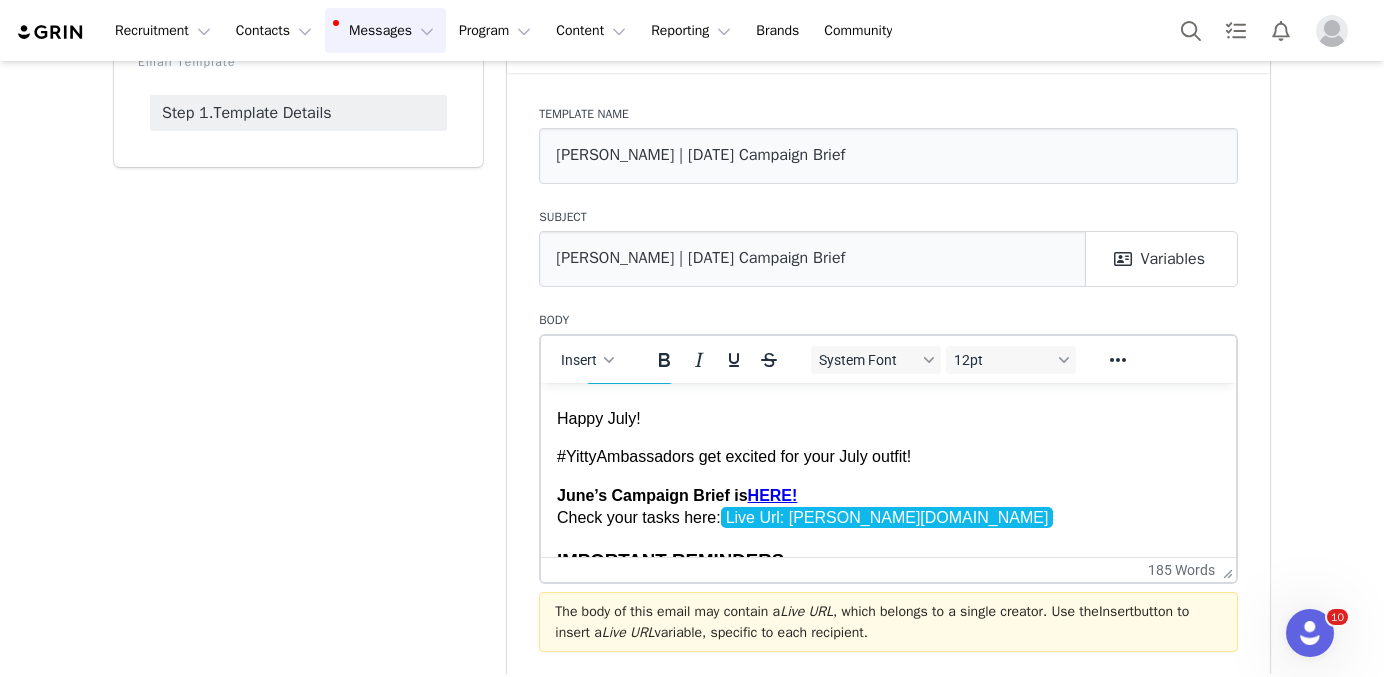 click on "Hey  First Name , Happy July! #YittyAmbassadors get excited for your July outfit!  June’s Campaign Brief is  HERE! Check your tasks here:  Live Url: yitty.grin.live   IMPORTANT REMINDERS ✅  Post between 6/1-6/30 . ✅ Hashtag #YITTYambassador (FTC legal requirement) + tag @yitty. ✅  NO COPYRIGHTED MUSIC!   ✅  DO NOT USE  #YITTYpartner , DO NOT post in the gym. Our product is NOT for high impact exercise.  ✅  Stay connected!  Reconnect accounts OR manually upload to  yitty.grin.live . ✅  Sending followers to shop?  Use this magic link:  Yitty Fabletics ✅  You will only be receiving  one  outfit monthly PSA: you can now apply to become a Vita Hustle ambassador  here .  XX -- Kas Luna  (she/her) Influencer Marketing Coordinator YITTY  | Shapewear  r einvented, by Lizzo  E:   KLuna@fabletics.com Fabletics Inc. 555 Aviation Blvd. #125, El Segundo, CA 90245 , USA CONFIDENTIALITY NOTICE:" at bounding box center [888, 845] 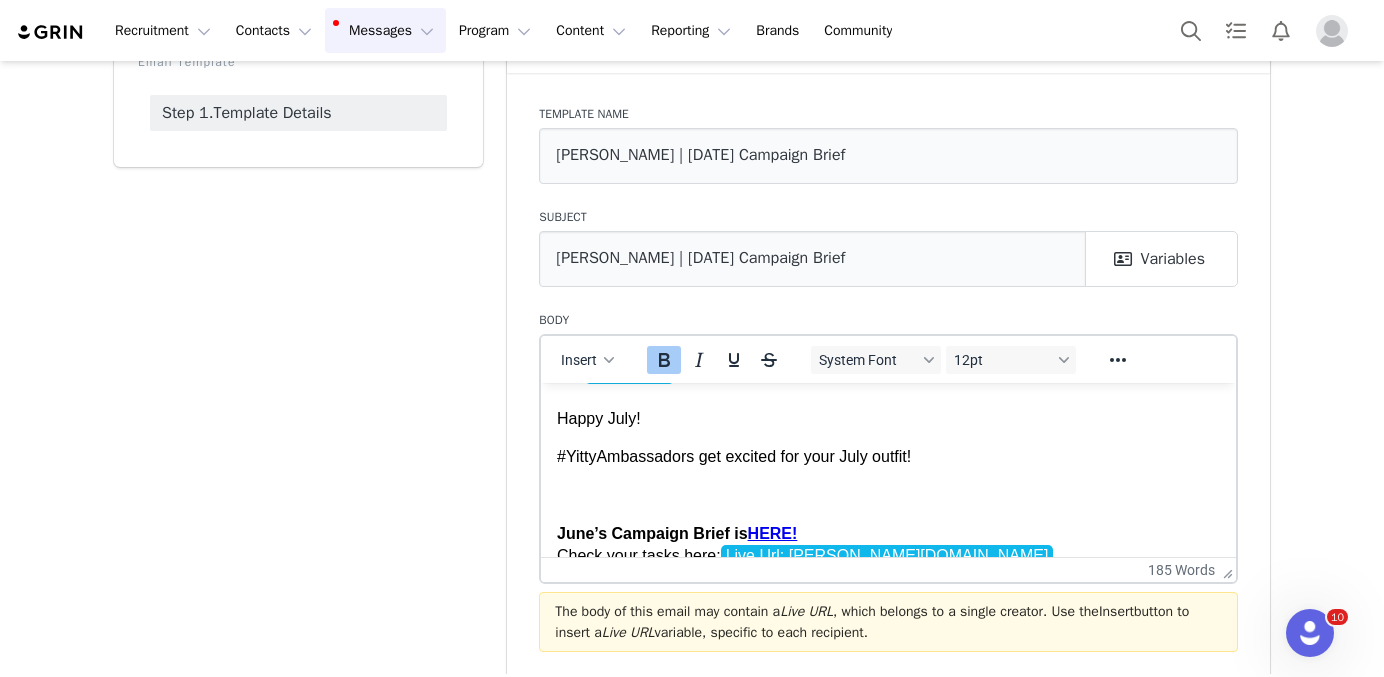 click on "June’s Campaign Brief is  HERE!" at bounding box center (677, 532) 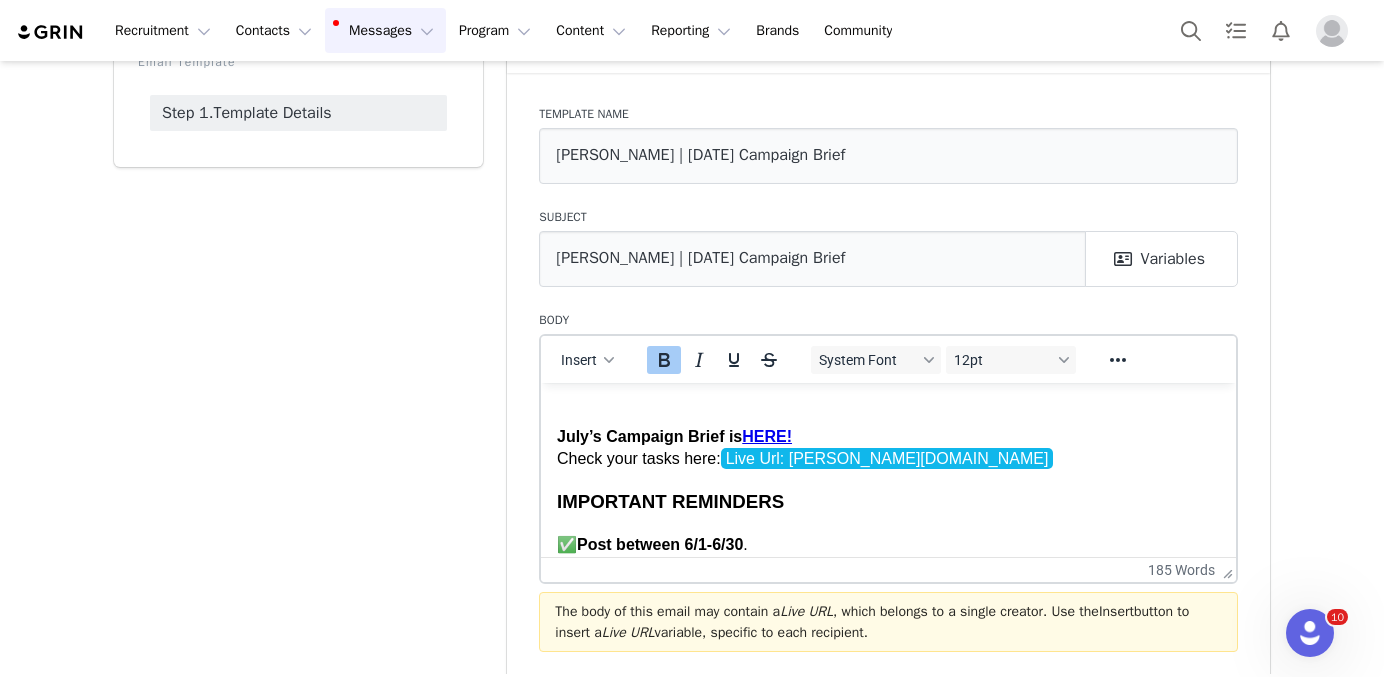 scroll, scrollTop: 137, scrollLeft: 0, axis: vertical 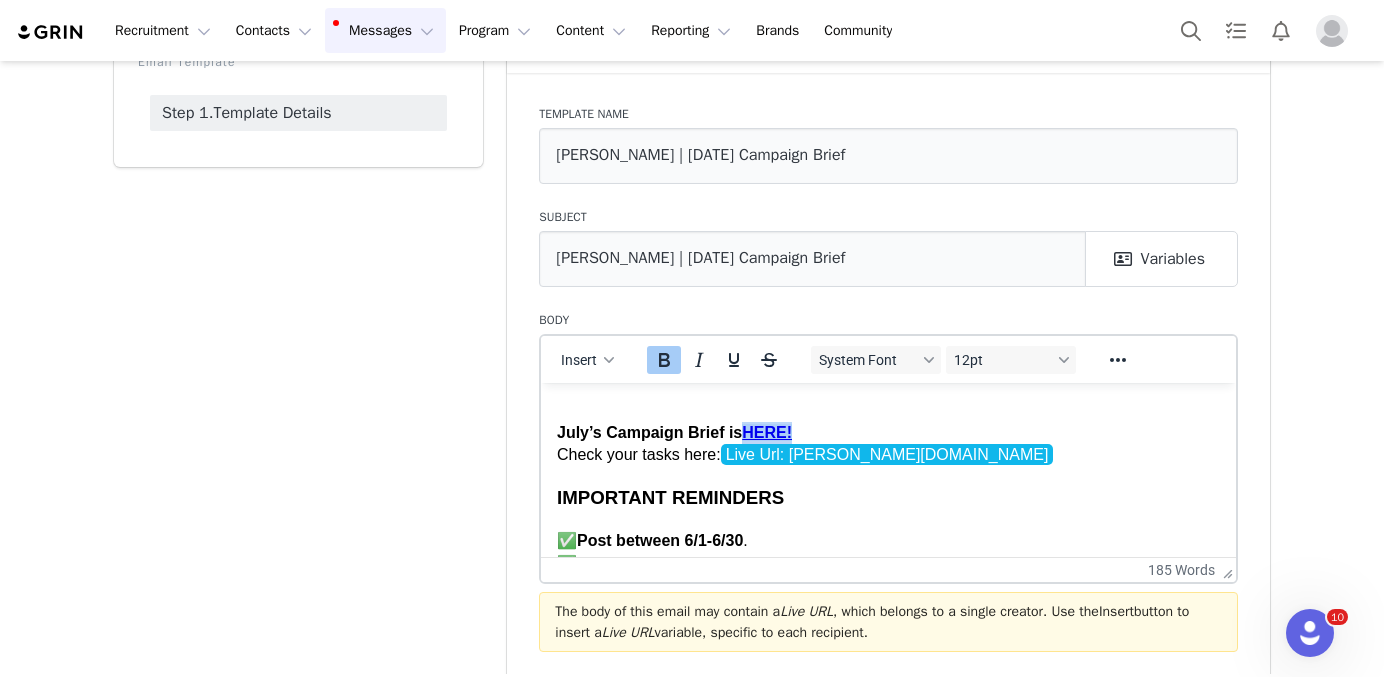 drag, startPoint x: 747, startPoint y: 427, endPoint x: 804, endPoint y: 427, distance: 57 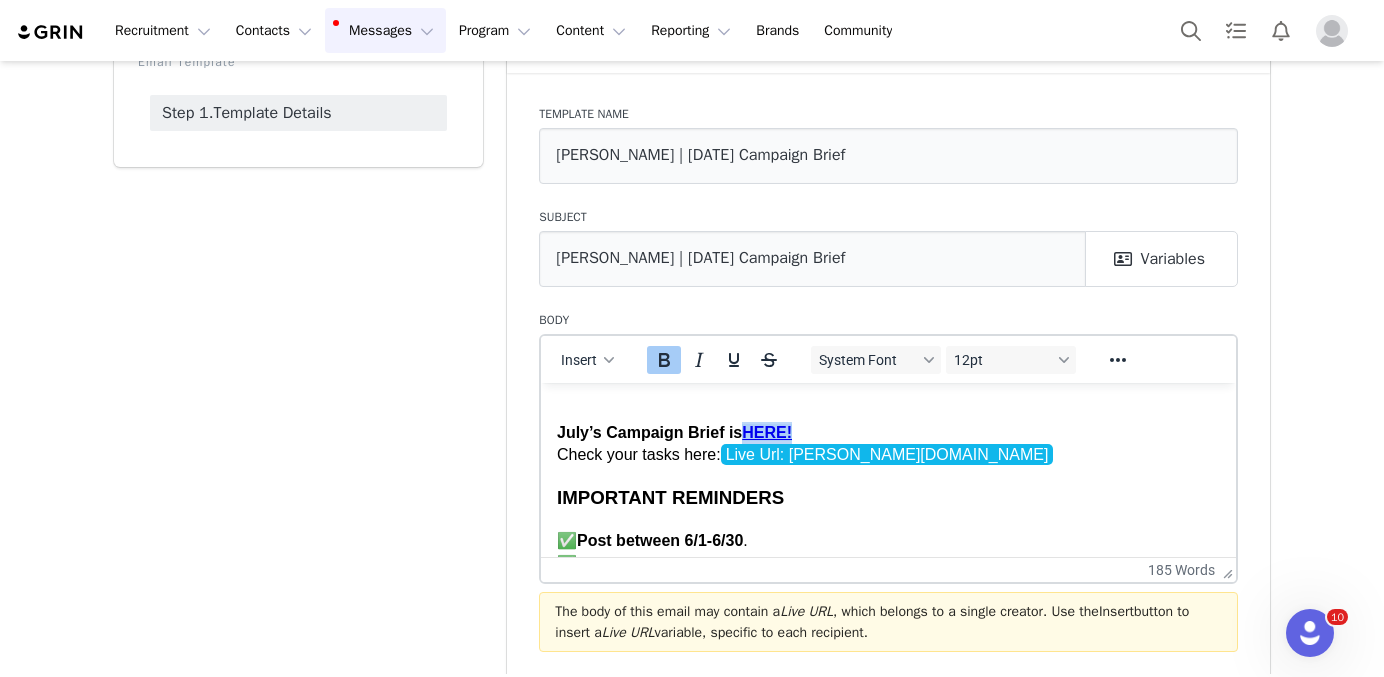 click on "July’s Campaign Brief is  HERE! Check your tasks here:  Live Url: yitty.grin.live" at bounding box center (888, 443) 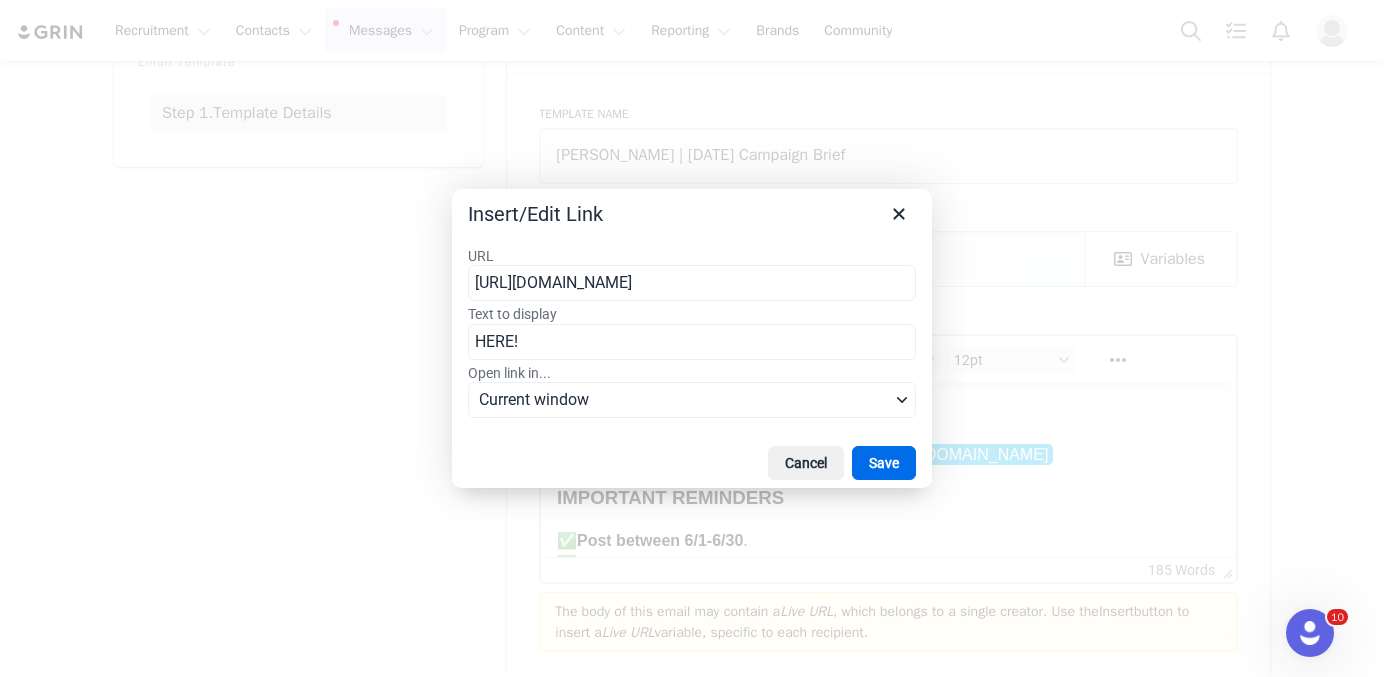 scroll, scrollTop: 0, scrollLeft: 140, axis: horizontal 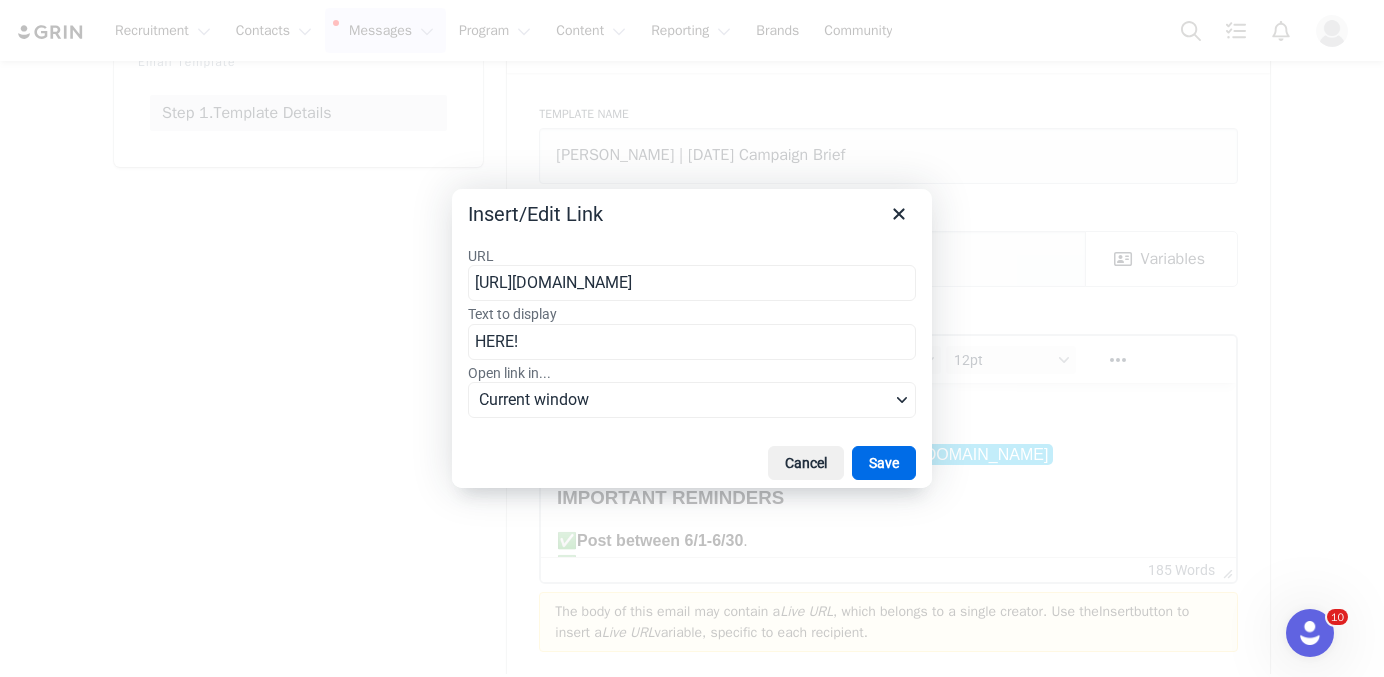 click on "https://www.canva.com/design/DAGnXhFf_gQ/iVvhbO1D1IKG7YOXVAuZmQ/edit" at bounding box center (692, 283) 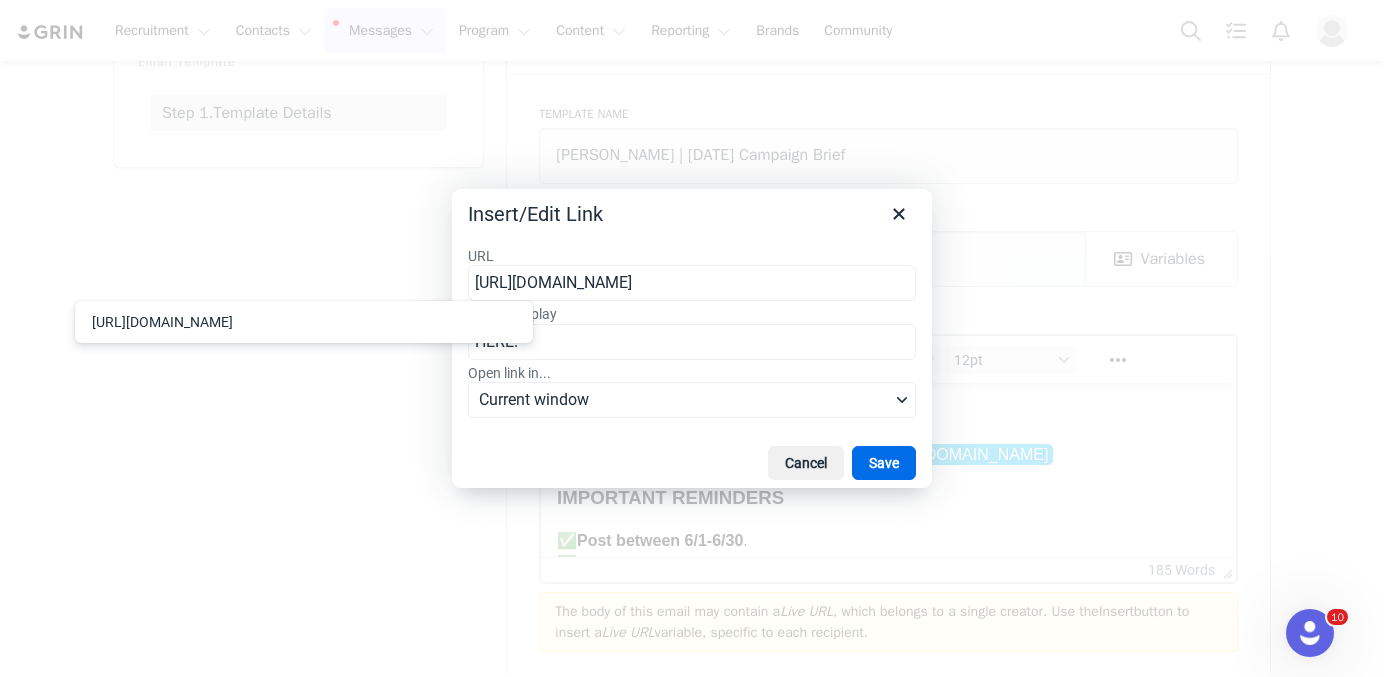 scroll, scrollTop: 0, scrollLeft: 917, axis: horizontal 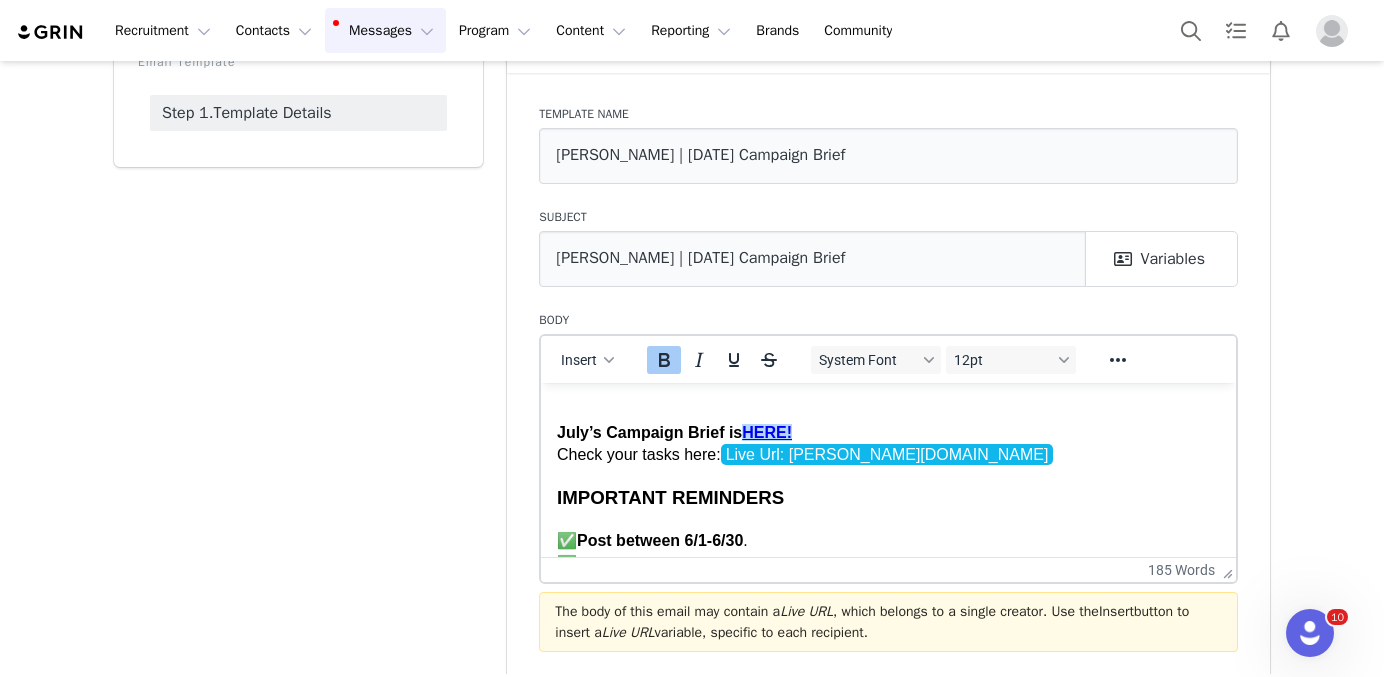 click on "Hey  First Name , Happy July! #YittyAmbassadors get excited for your July outfit!  July’s Campaign Brief is  HERE! Check your tasks here:  Live Url: yitty.grin.live   IMPORTANT REMINDERS ✅  Post between 6/1-6/30 . ✅ Hashtag #YITTYambassador (FTC legal requirement) + tag @yitty. ✅  NO COPYRIGHTED MUSIC!   ✅  DO NOT USE  #YITTYpartner , DO NOT post in the gym. Our product is NOT for high impact exercise.  ✅  Stay connected!  Reconnect accounts OR manually upload to  yitty.grin.live . ✅  Sending followers to shop?  Use this magic link:  Yitty Fabletics ✅  You will only be receiving  one  outfit monthly PSA: you can now apply to become a Vita Hustle ambassador  here .  XX -- Kas Luna  (she/her) Influencer Marketing Coordinator YITTY  | Shapewear  r einvented, by Lizzo  E:   KLuna@fabletics.com Fabletics Inc. 555 Aviation Blvd. #125, El Segundo, CA 90245 , USA CONFIDENTIALITY NOTICE:" at bounding box center [888, 763] 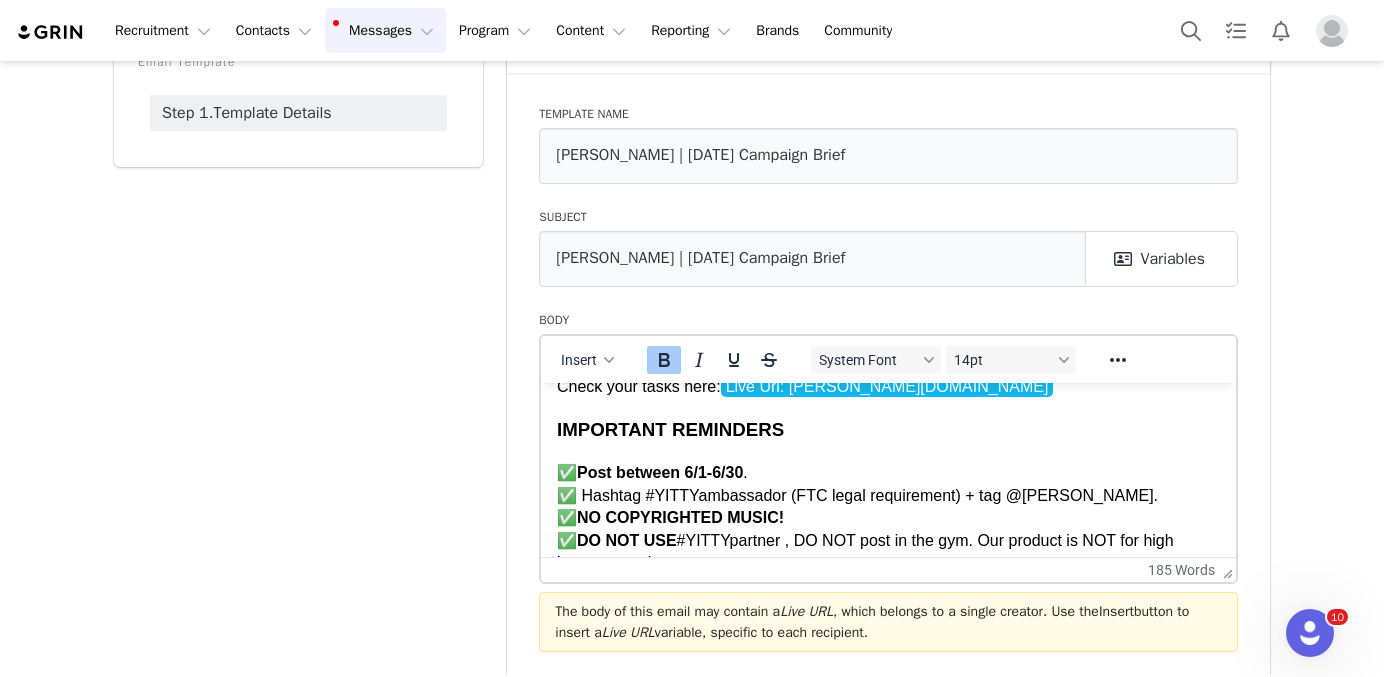 scroll, scrollTop: 210, scrollLeft: 0, axis: vertical 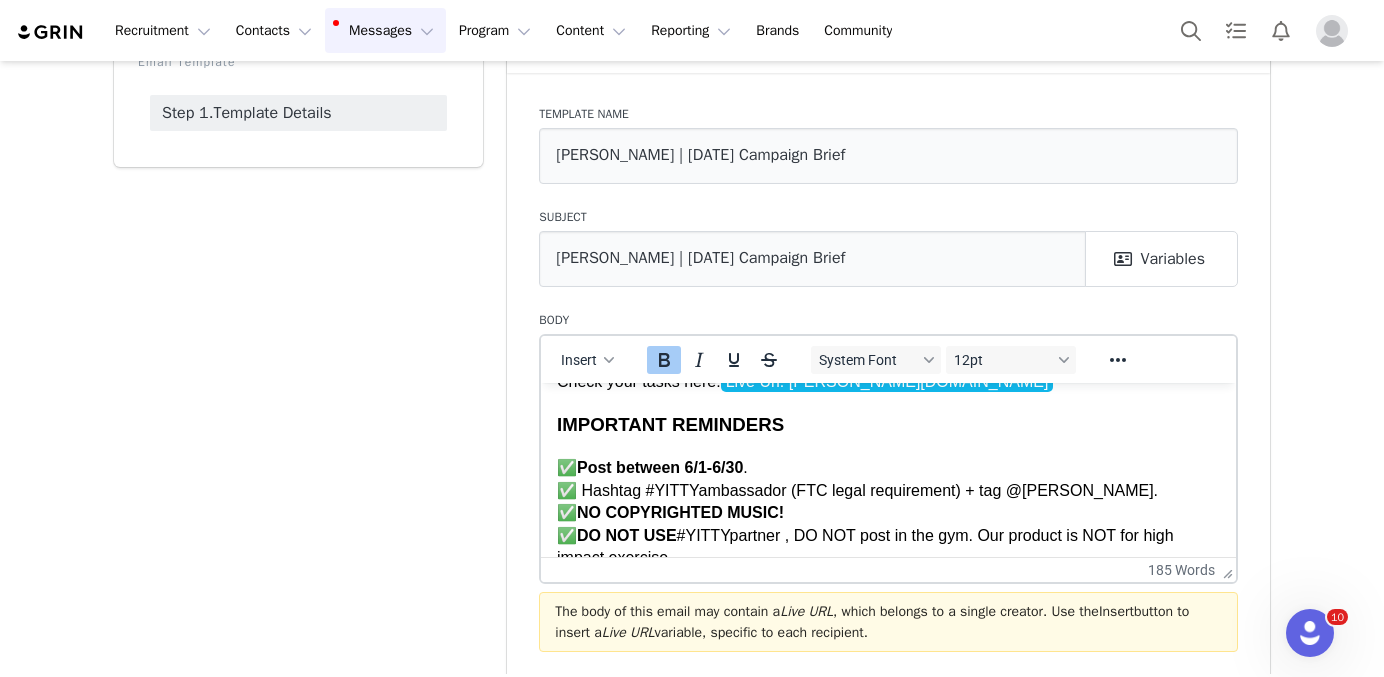click on "Post between 6/1-6/30" at bounding box center [660, 466] 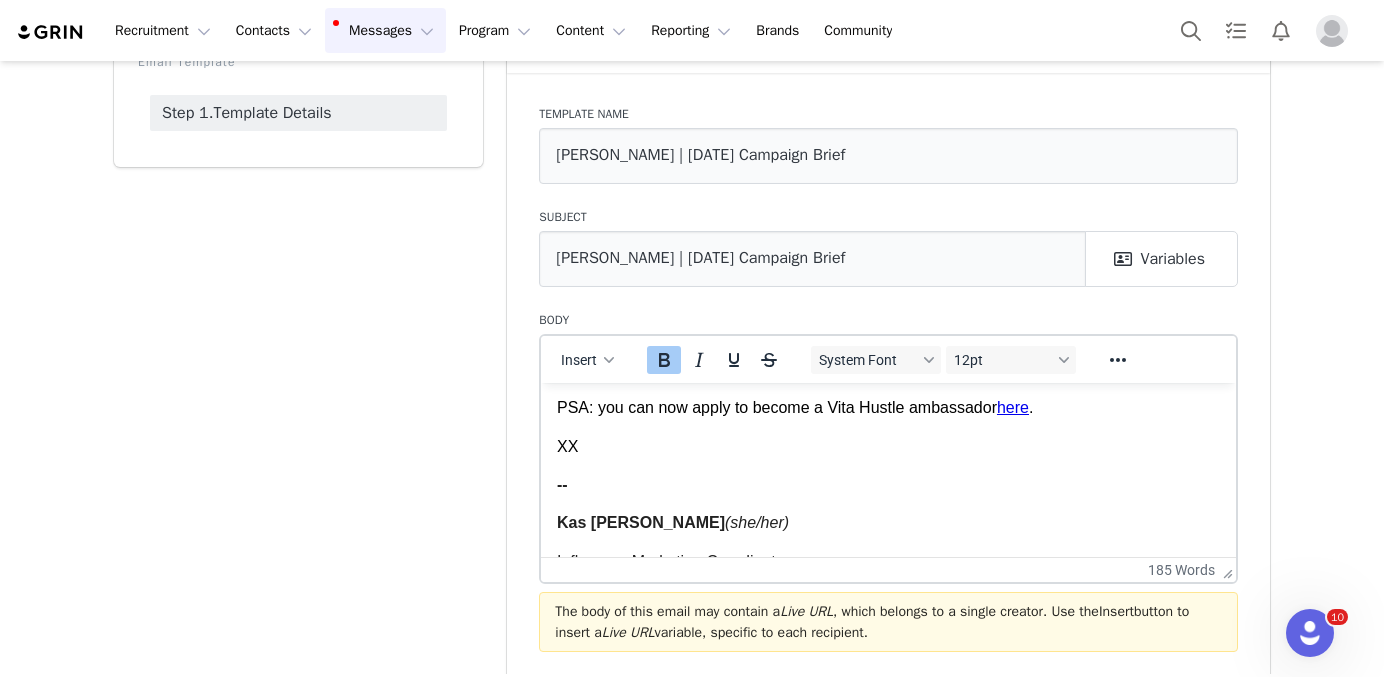scroll, scrollTop: 522, scrollLeft: 0, axis: vertical 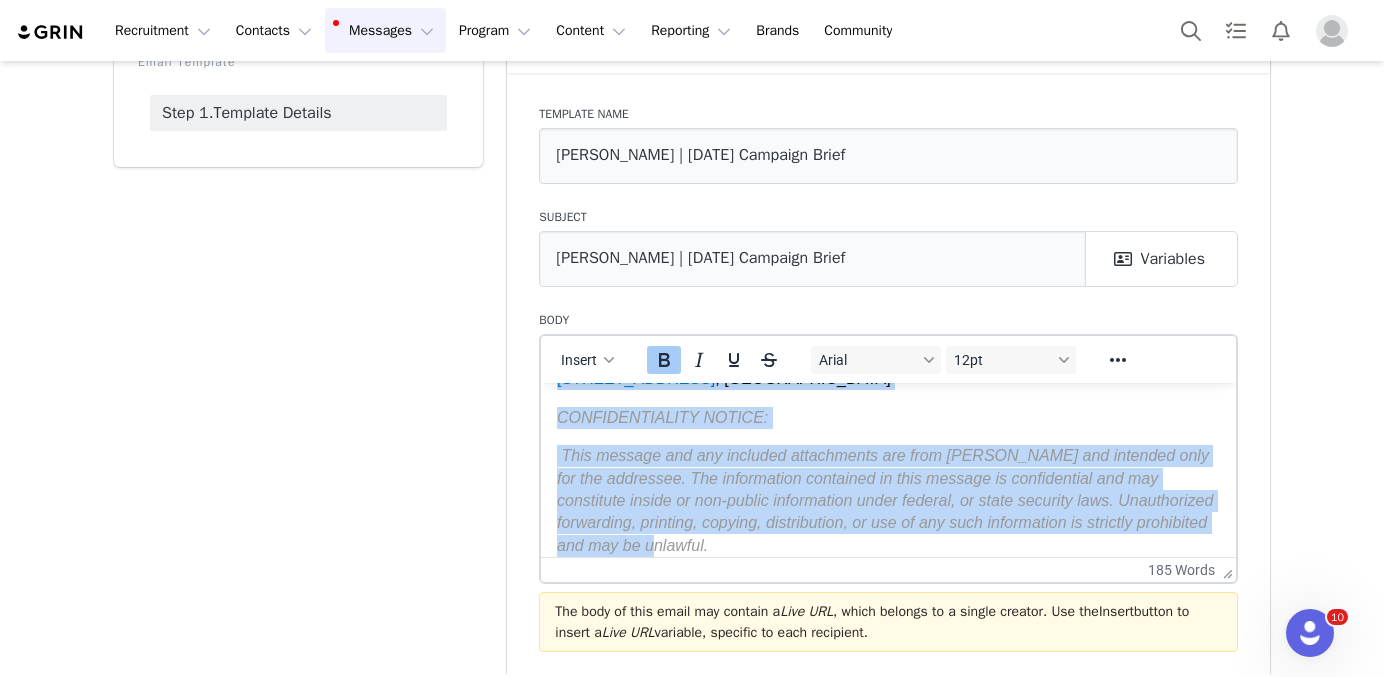 drag, startPoint x: 558, startPoint y: 485, endPoint x: 832, endPoint y: 587, distance: 292.36963 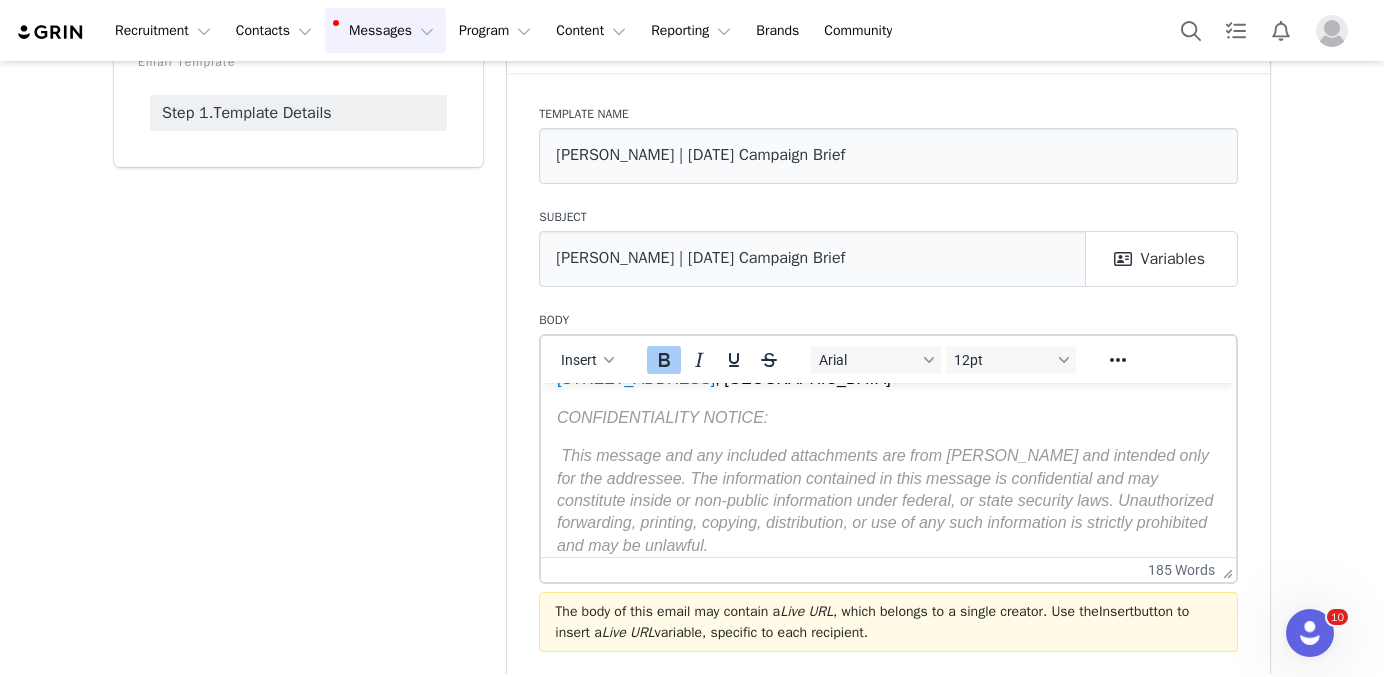 scroll, scrollTop: 482, scrollLeft: 0, axis: vertical 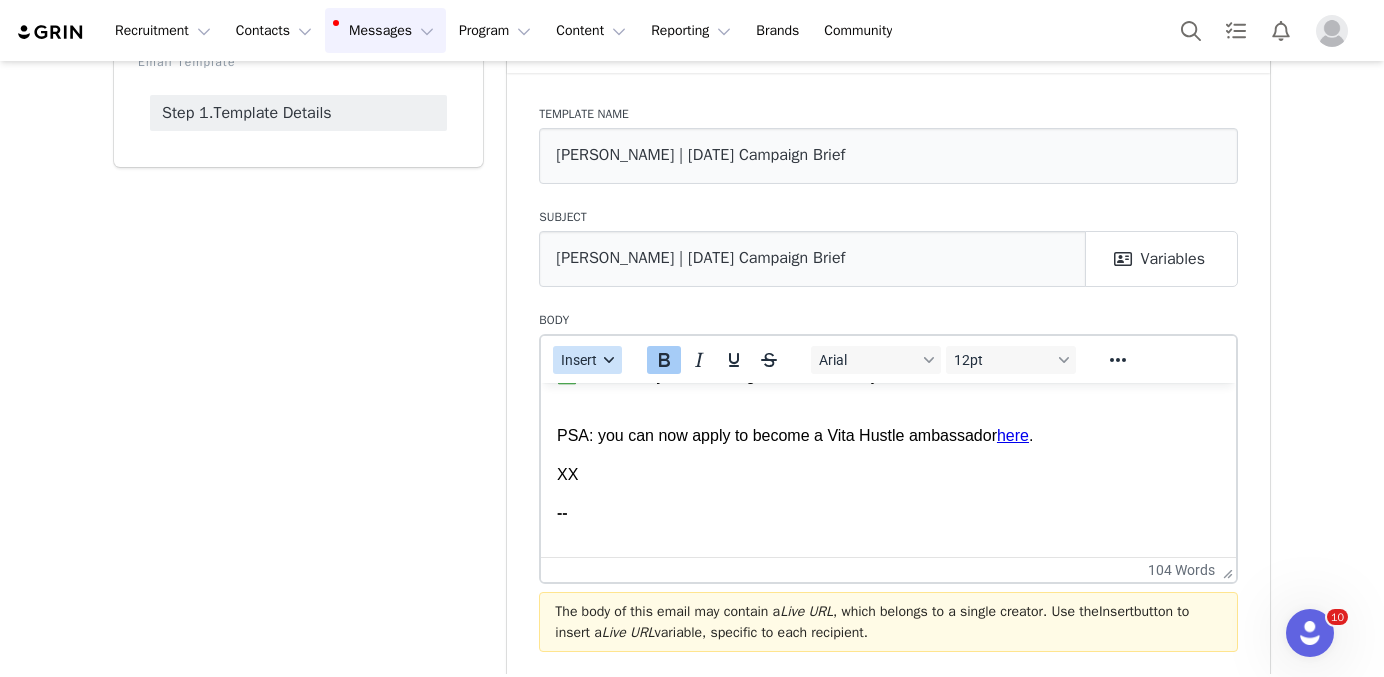 click on "Insert" at bounding box center (580, 360) 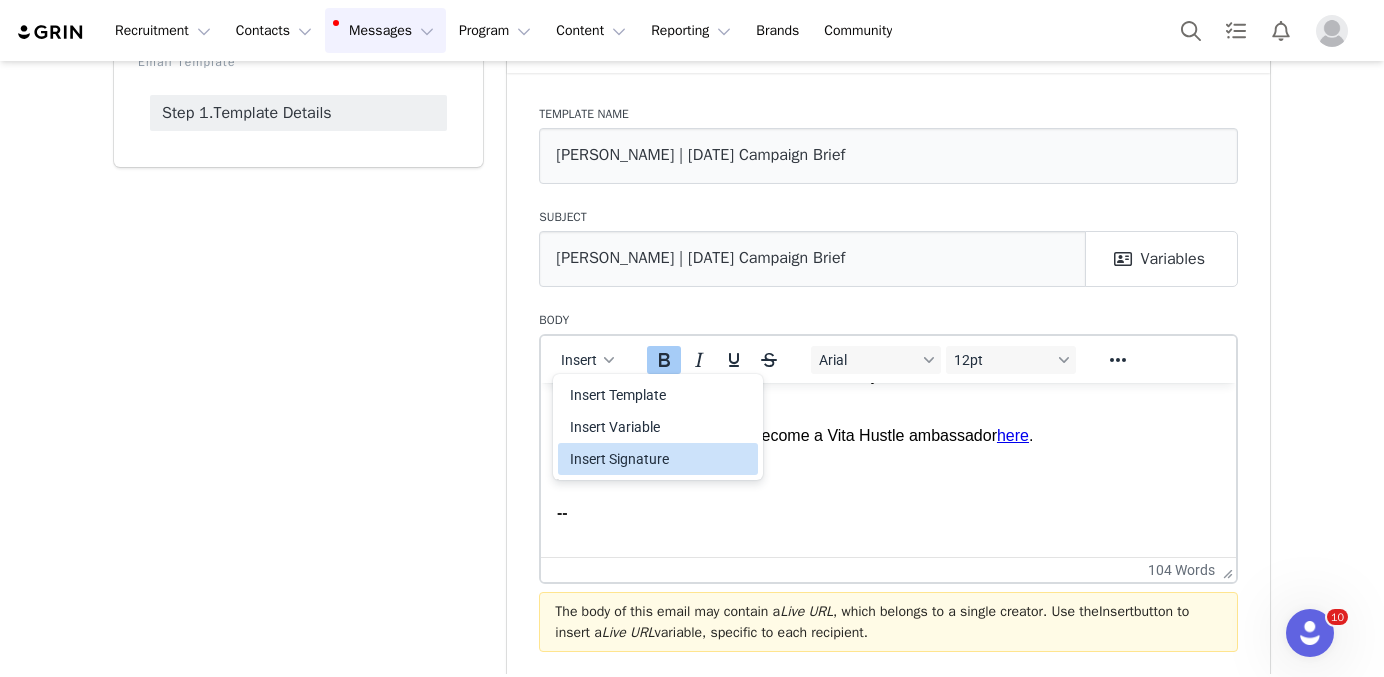 click on "Insert Signature" at bounding box center (660, 459) 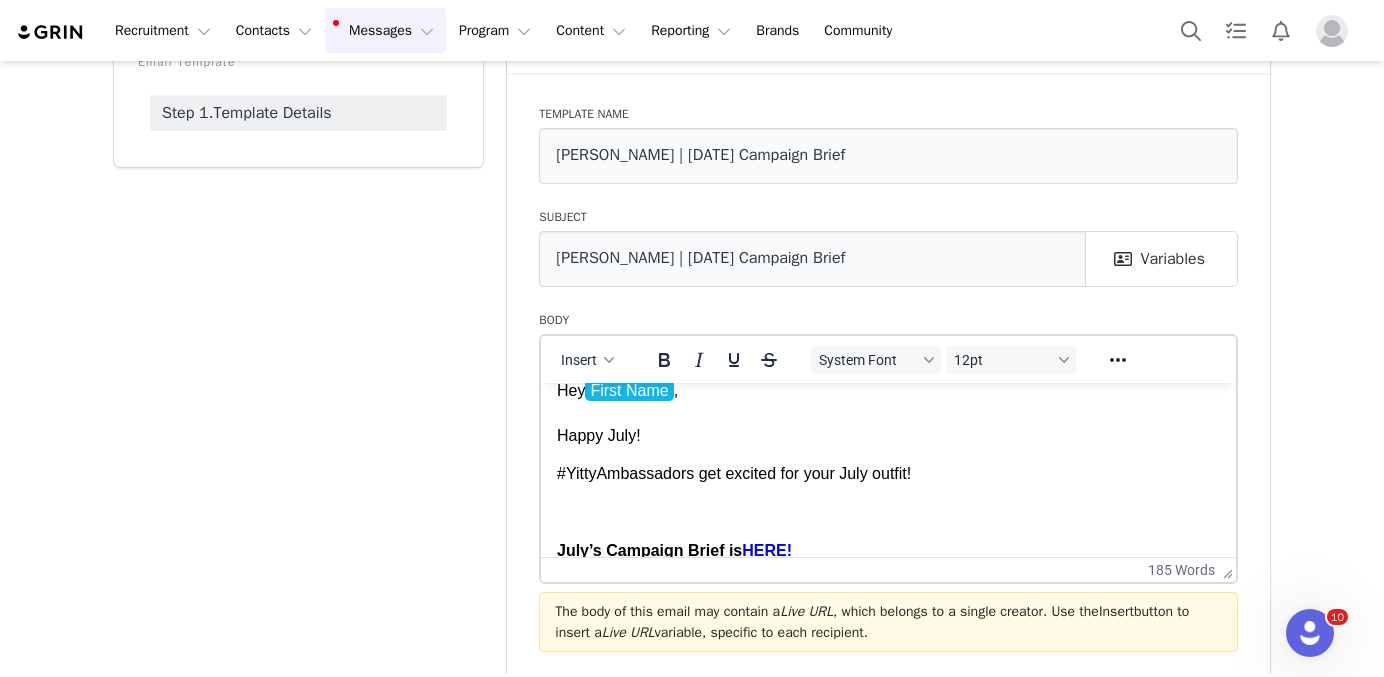 scroll, scrollTop: 3, scrollLeft: 0, axis: vertical 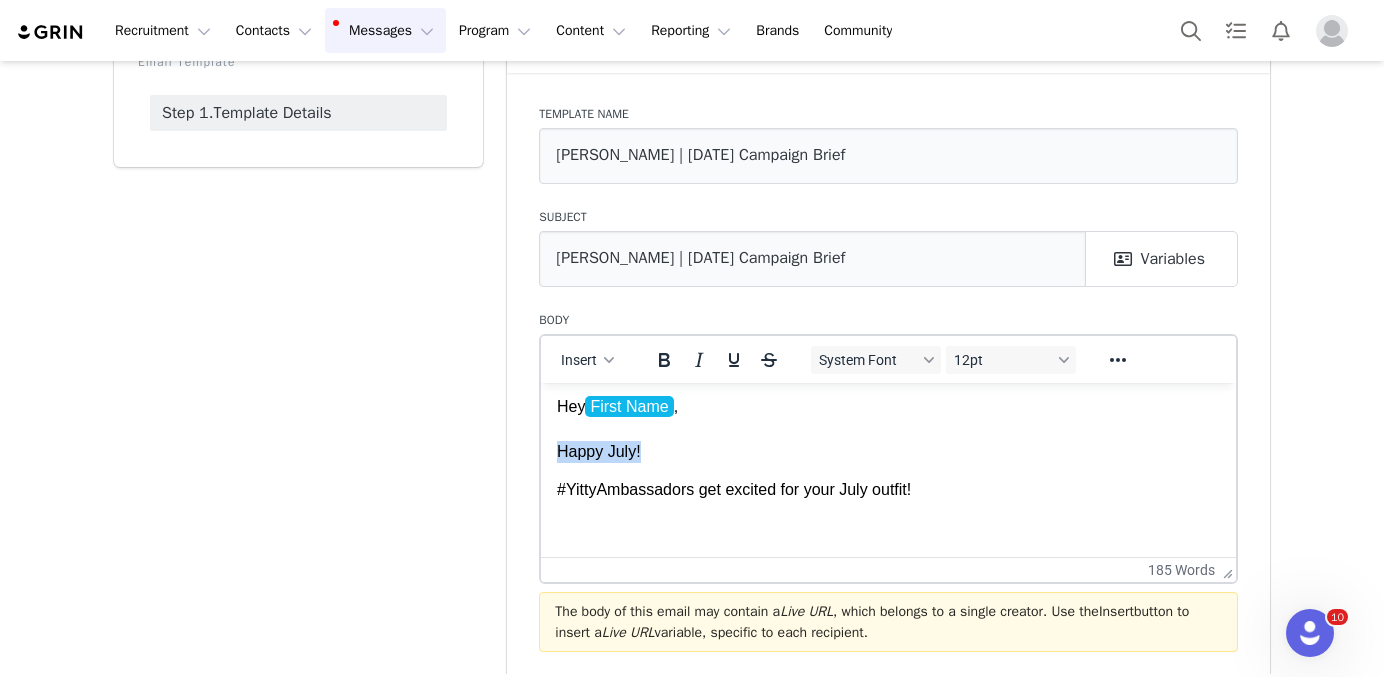 drag, startPoint x: 663, startPoint y: 453, endPoint x: 549, endPoint y: 443, distance: 114.43776 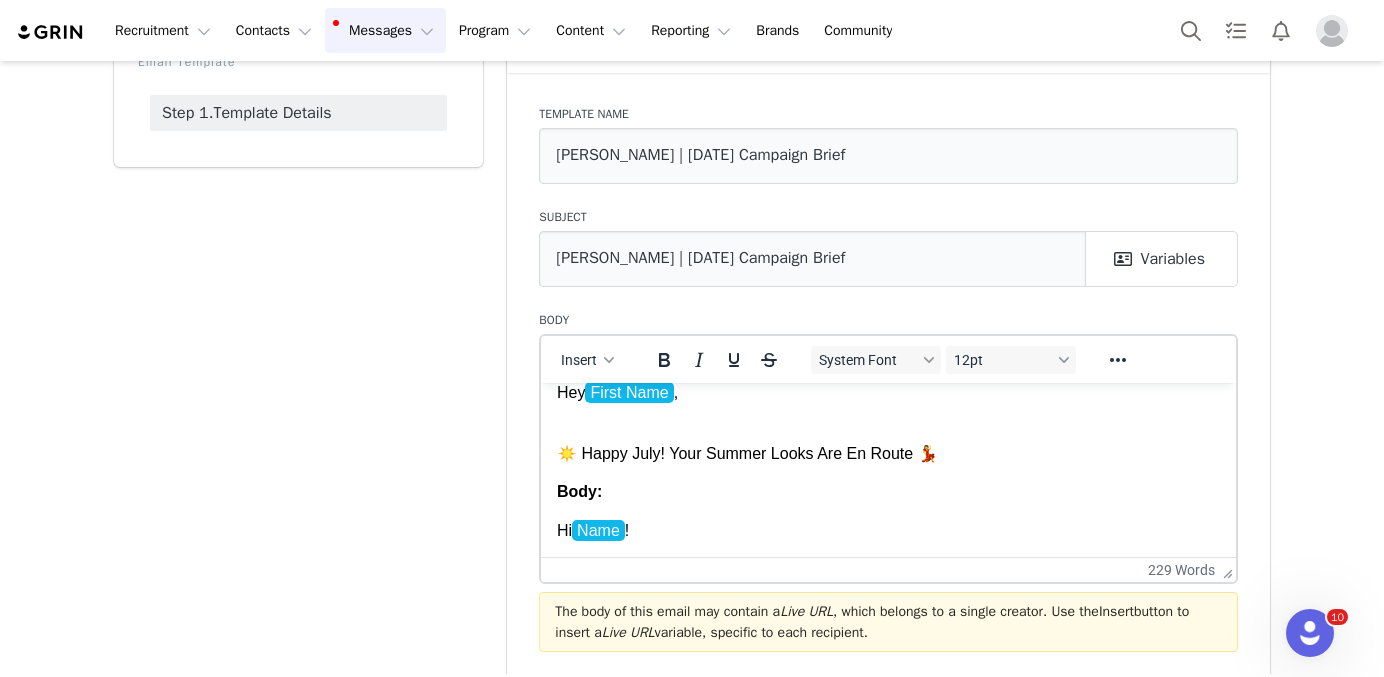 scroll, scrollTop: 14, scrollLeft: 0, axis: vertical 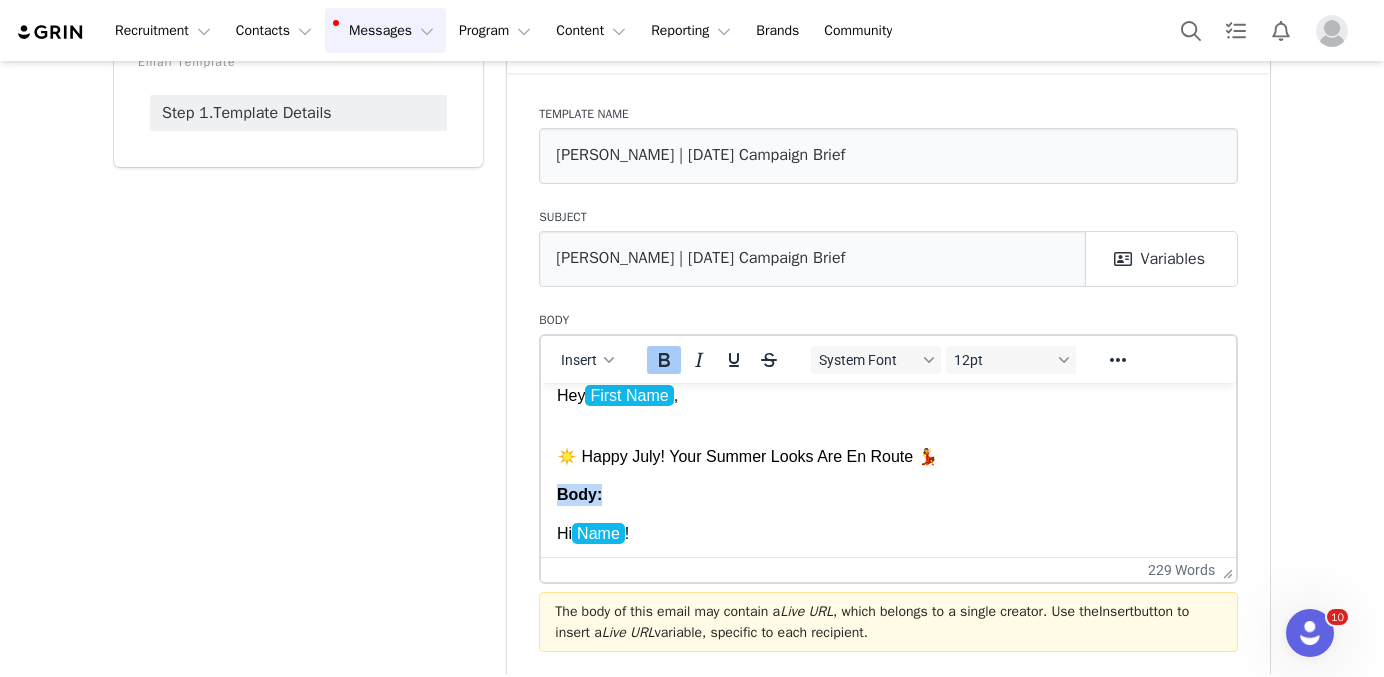 drag, startPoint x: 614, startPoint y: 500, endPoint x: 540, endPoint y: 500, distance: 74 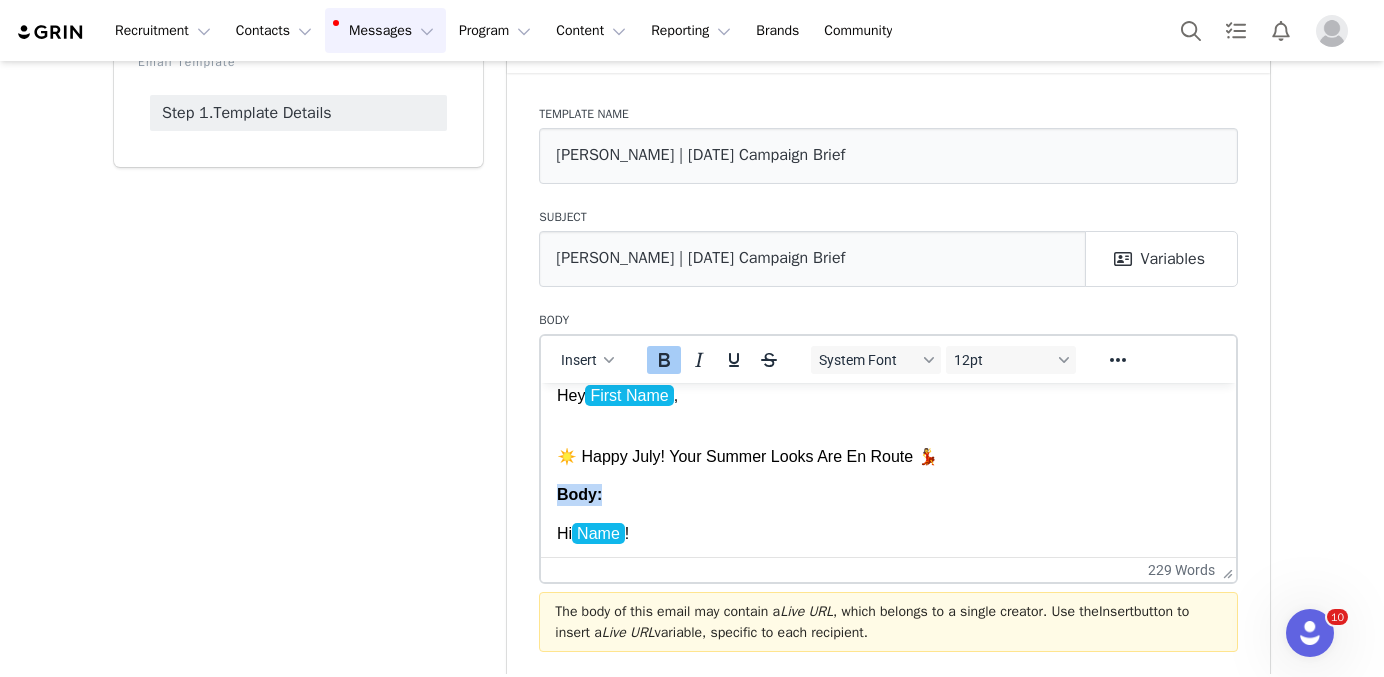 click on "Hey  First Name , ☀️ Happy July! Your Summer Looks Are En Route 💃 Body: Hi  Name ! Can you believe it’s already July?! The sun’s out, the vibes are high, and your outfits are officially on their way to keep you looking hot all month long 🔥 #YittyAmbassadors get excited for your July outfit!  July’s Campaign Brief is  HERE! Check your tasks here:  Live Url: yitty.grin.live   IMPORTANT REMINDERS ✅  Post between 7/1-7/31 . ✅ Hashtag #YITTYambassador (FTC legal requirement) + tag @yitty. ✅  NO COPYRIGHTED MUSIC!   ✅  DO NOT USE  #YITTYpartner , DO NOT post in the gym. Our product is NOT for high impact exercise.  ✅  Stay connected!  Reconnect accounts OR manually upload to  yitty.grin.live . ✅  Sending followers to shop?  Use this magic link:  Yitty Fabletics ✅  You will only be receiving  one  outfit monthly PSA: you can now apply to become a Vita Hustle ambassador  here .  XX -- Melissa Larson  (she/her) Influencer Marketing Coordinator YITTY  | Shapewear  r   E:" at bounding box center [888, 1001] 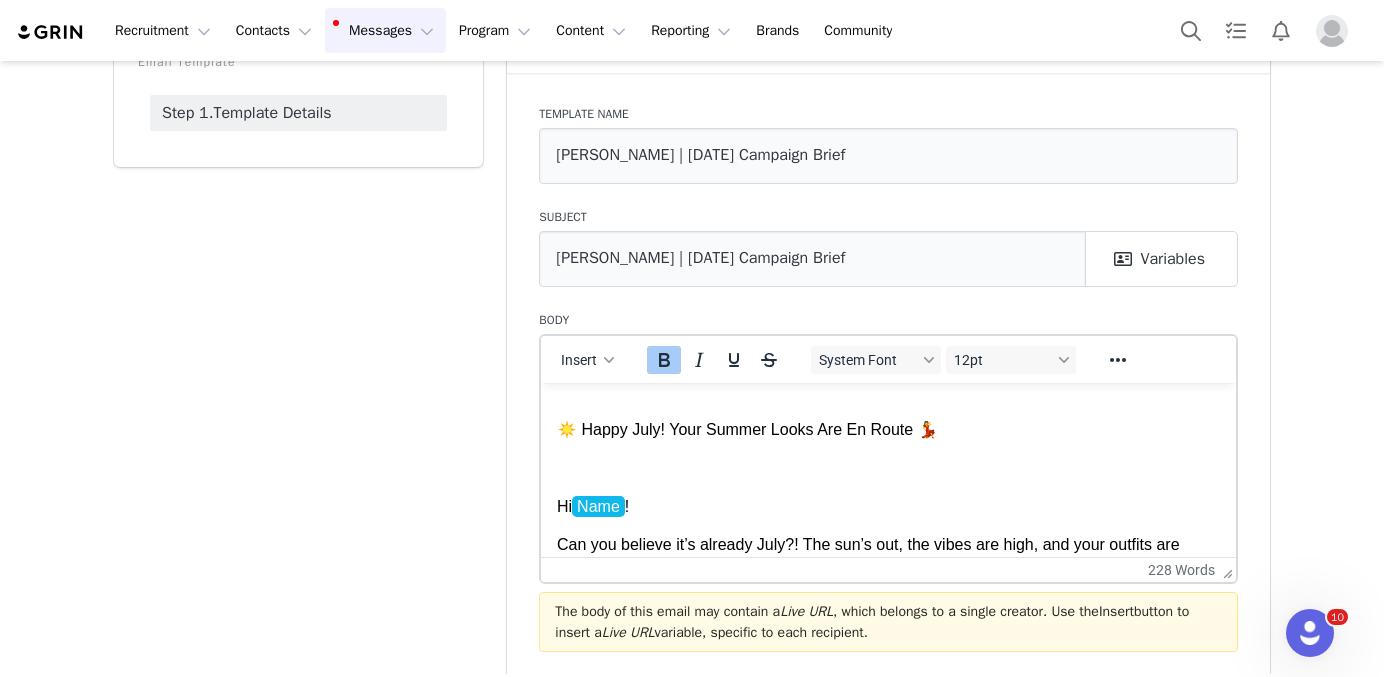 scroll, scrollTop: 45, scrollLeft: 0, axis: vertical 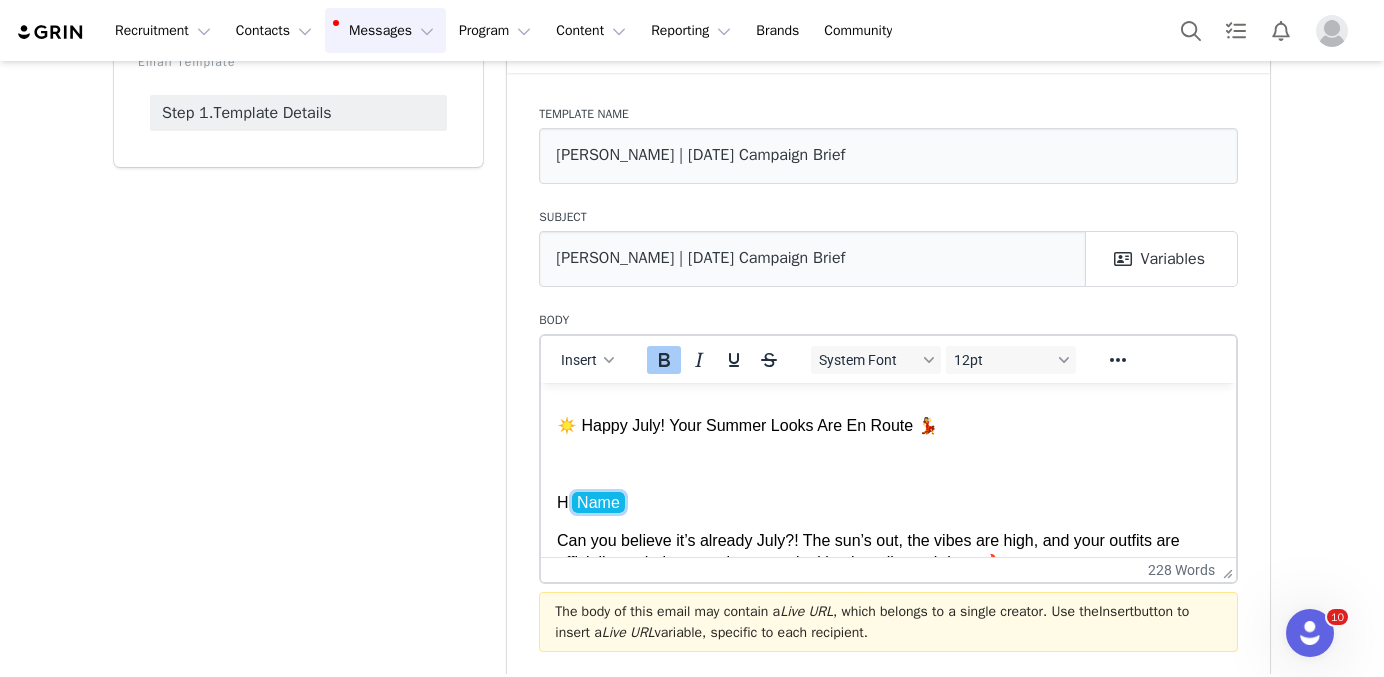 click on "Name" at bounding box center [598, 501] 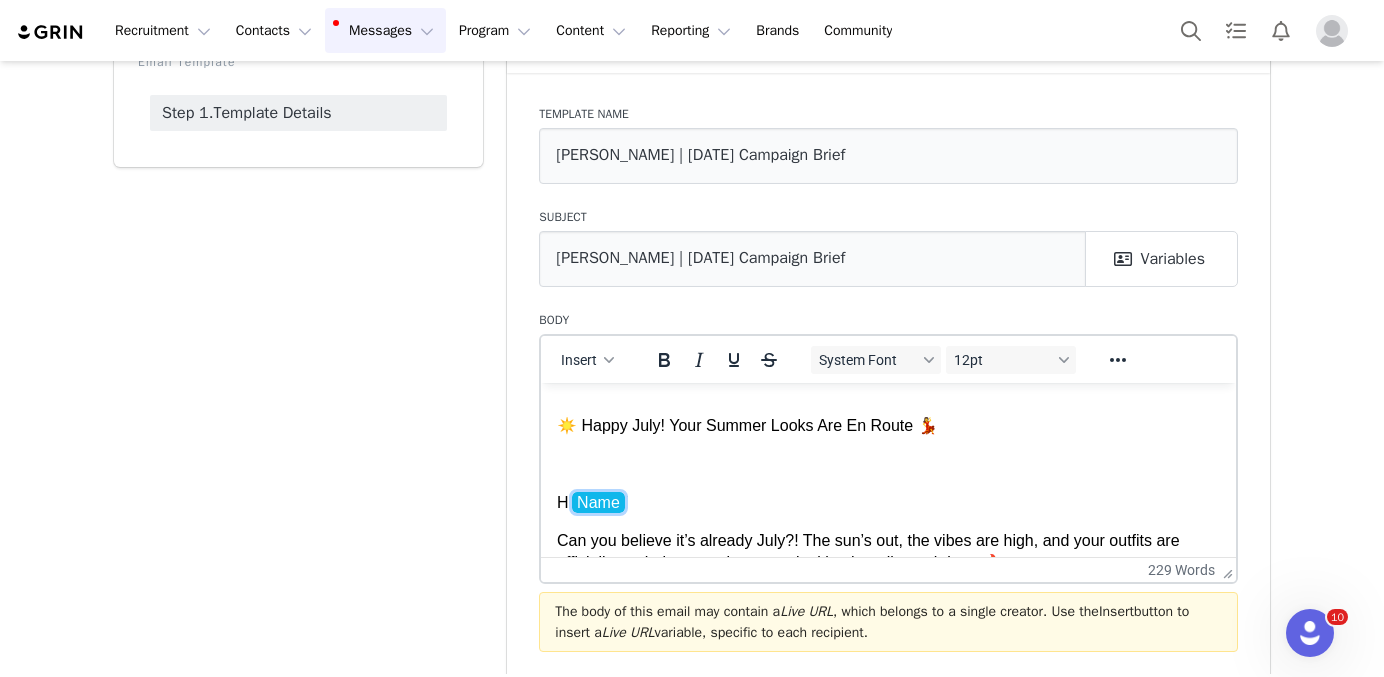 scroll, scrollTop: 0, scrollLeft: 0, axis: both 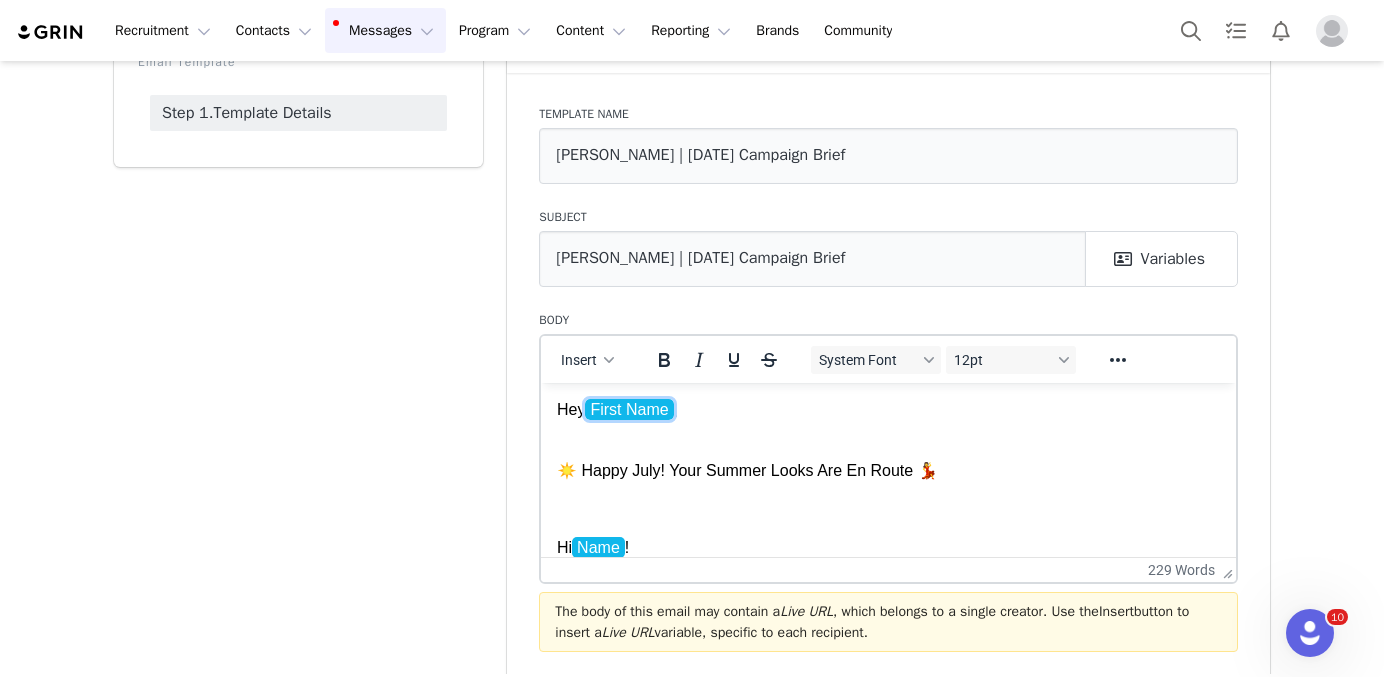 click on "First Name" at bounding box center (629, 408) 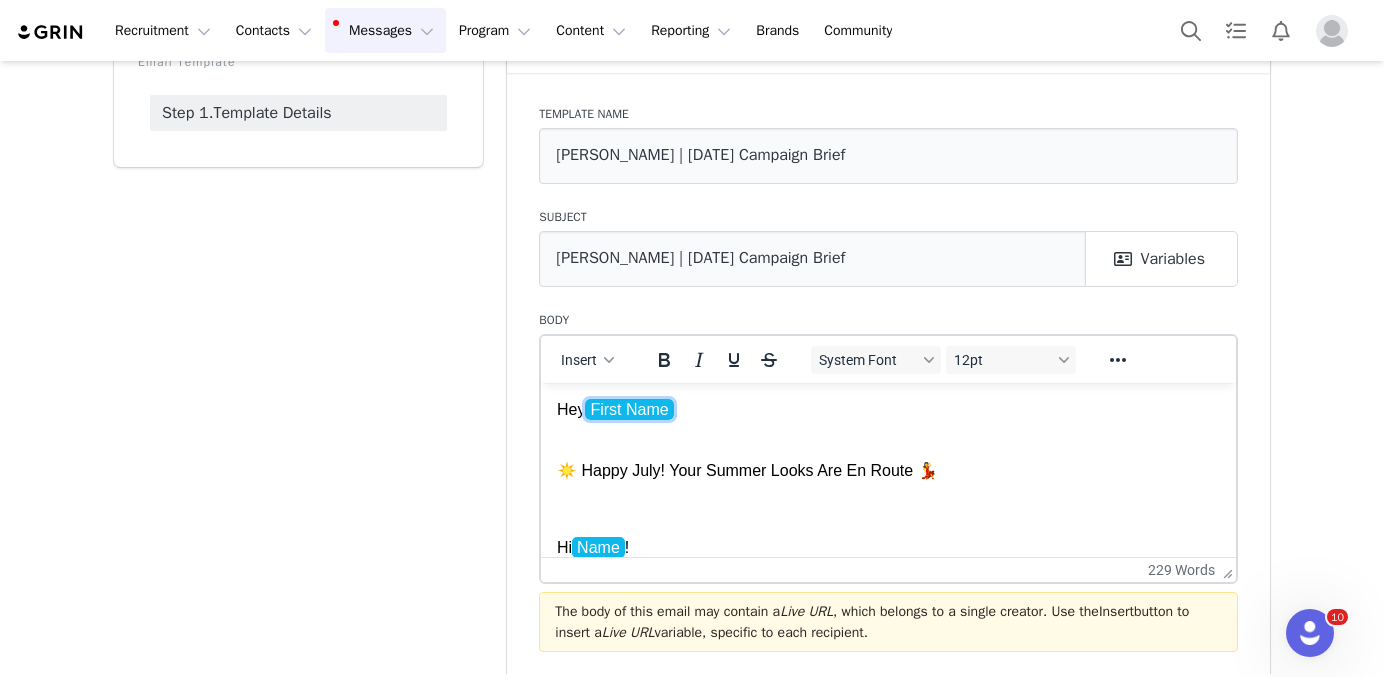scroll, scrollTop: 28, scrollLeft: 0, axis: vertical 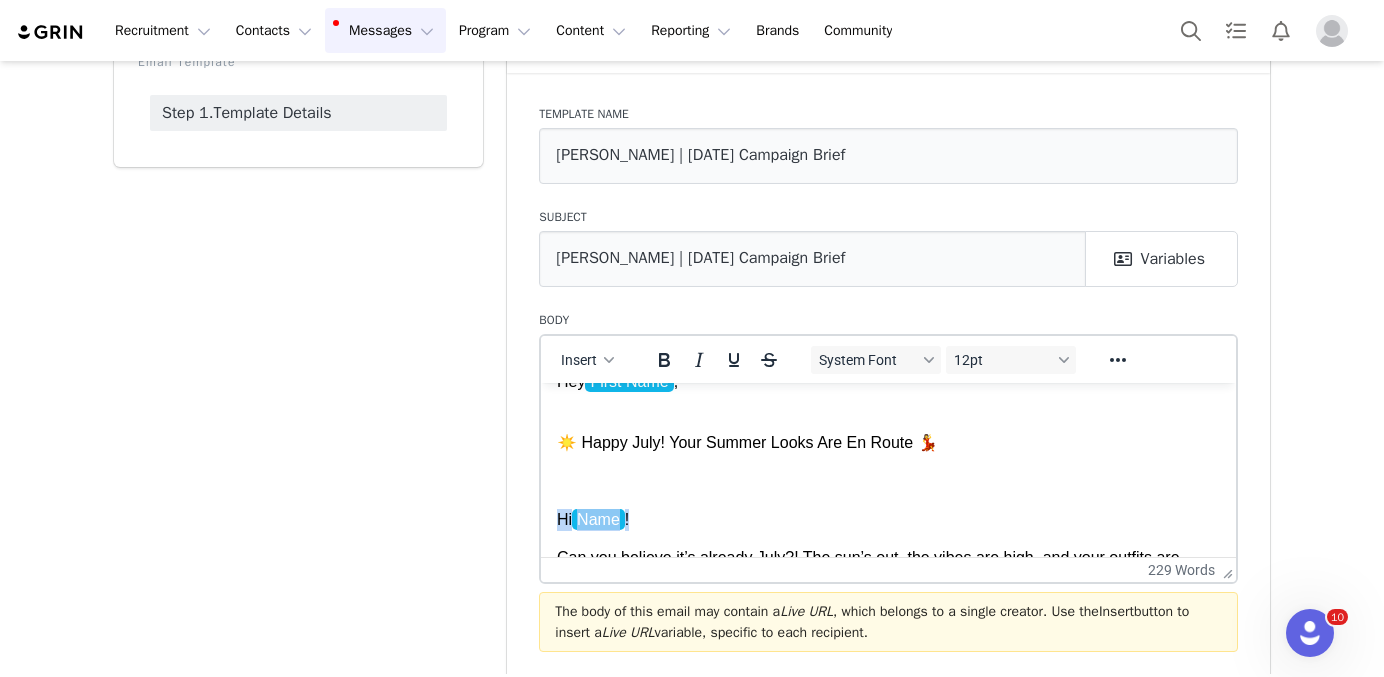 drag, startPoint x: 657, startPoint y: 510, endPoint x: 551, endPoint y: 506, distance: 106.07545 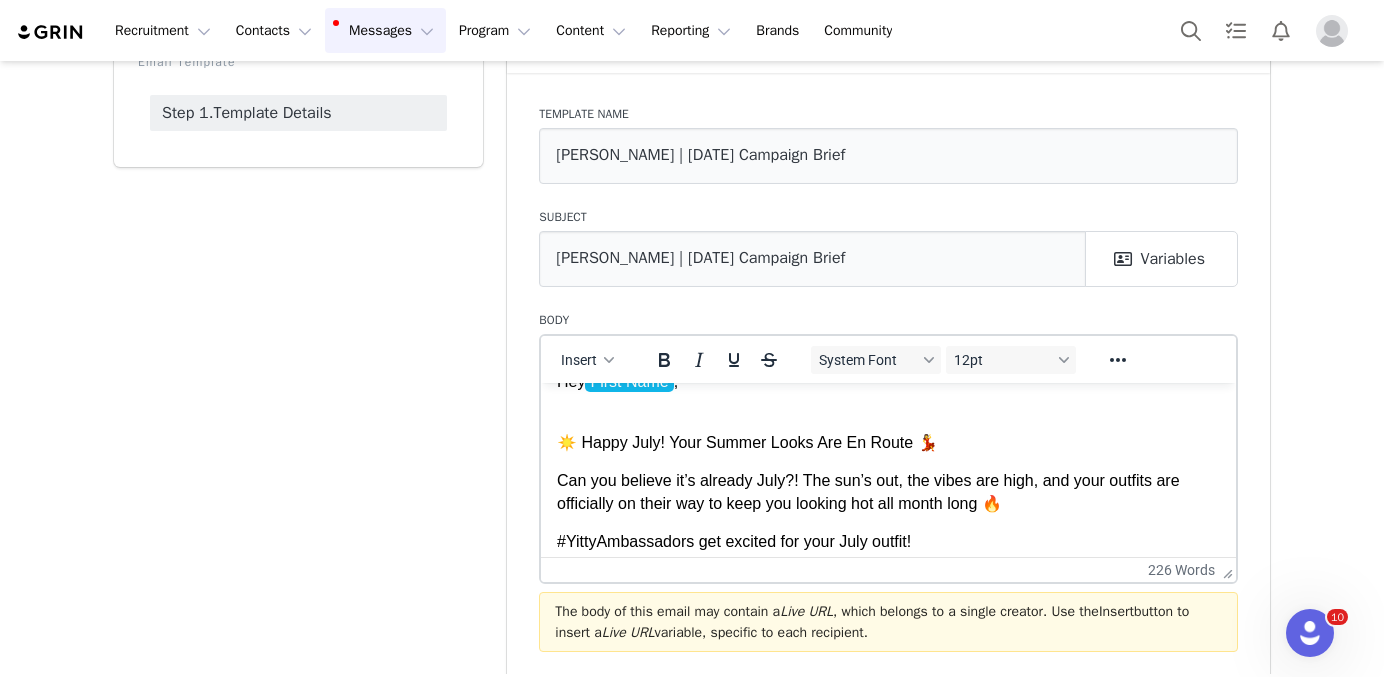 scroll, scrollTop: 0, scrollLeft: 0, axis: both 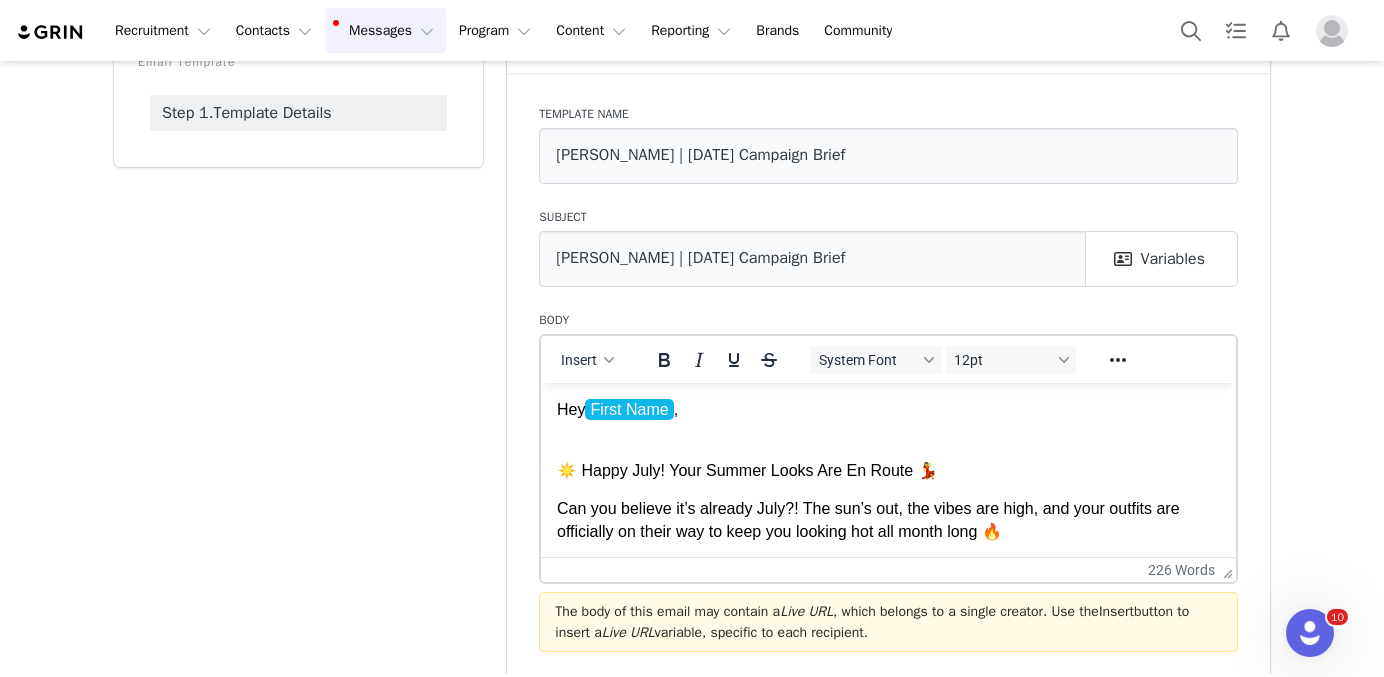 click on "Hey  First Name , ☀️ Happy July! Your Summer Looks Are En Route 💃 Can you believe it’s already July?! The sun’s out, the vibes are high, and your outfits are officially on their way to keep you looking hot all month long 🔥 #YittyAmbassadors get excited for your July outfit!  July’s Campaign Brief is  HERE! Check your tasks here:  Live Url: yitty.grin.live   IMPORTANT REMINDERS ✅  Post between 7/1-7/31 . ✅ Hashtag #YITTYambassador (FTC legal requirement) + tag @yitty. ✅  NO COPYRIGHTED MUSIC!   ✅  DO NOT USE  #YITTYpartner , DO NOT post in the gym. Our product is NOT for high impact exercise.  ✅  Stay connected!  Reconnect accounts OR manually upload to  yitty.grin.live . ✅  Sending followers to shop?  Use this magic link:  Yitty Fabletics ✅  You will only be receiving  one  outfit monthly PSA: you can now apply to become a Vita Hustle ambassador  here .  XX -- Melissa Larson  (she/her) Influencer Marketing Coordinator YITTY  | Shapewear  r einvented, by Lizzo    E:" at bounding box center [888, 977] 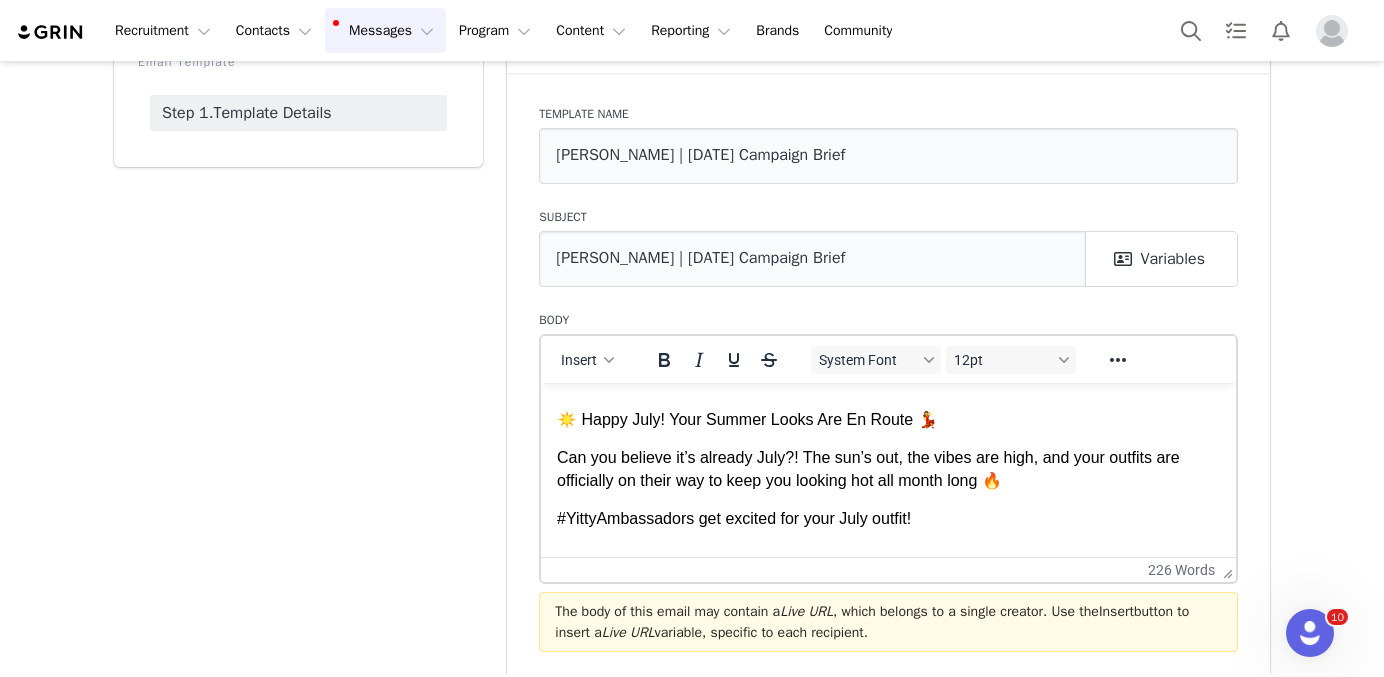 scroll, scrollTop: 53, scrollLeft: 0, axis: vertical 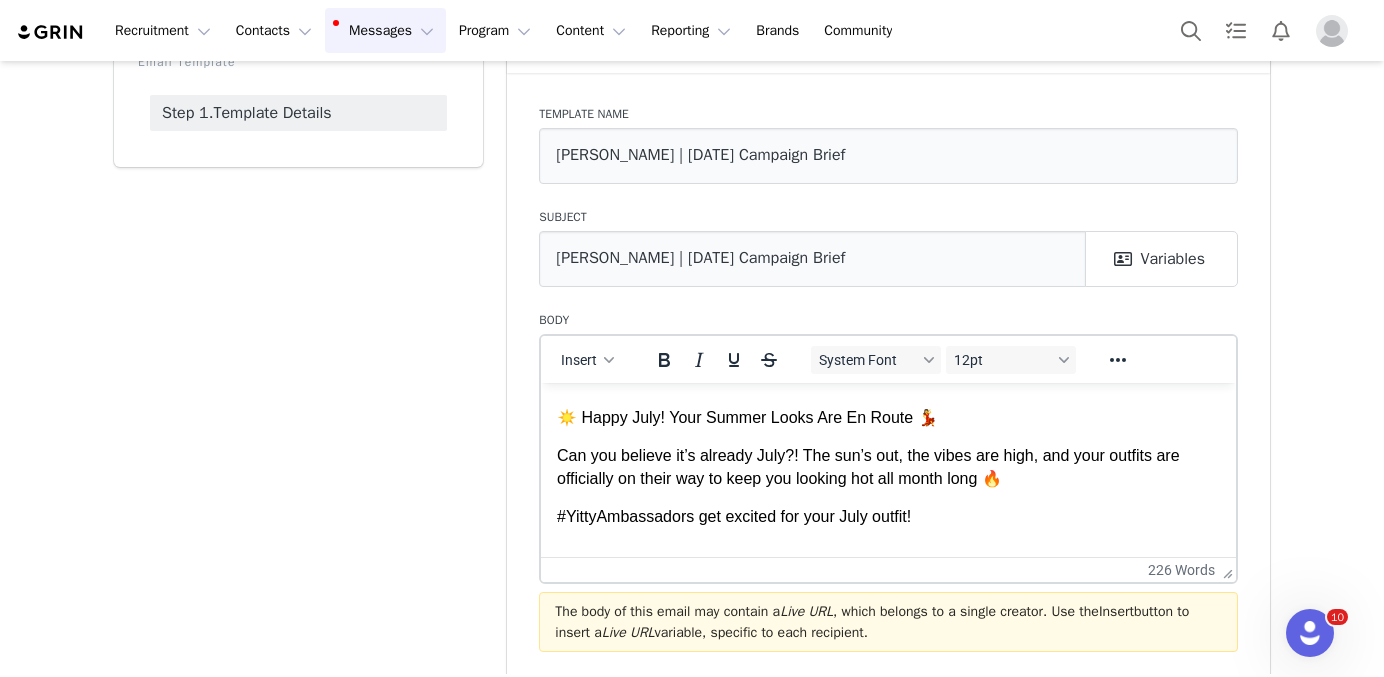 drag, startPoint x: 932, startPoint y: 520, endPoint x: 553, endPoint y: 509, distance: 379.1596 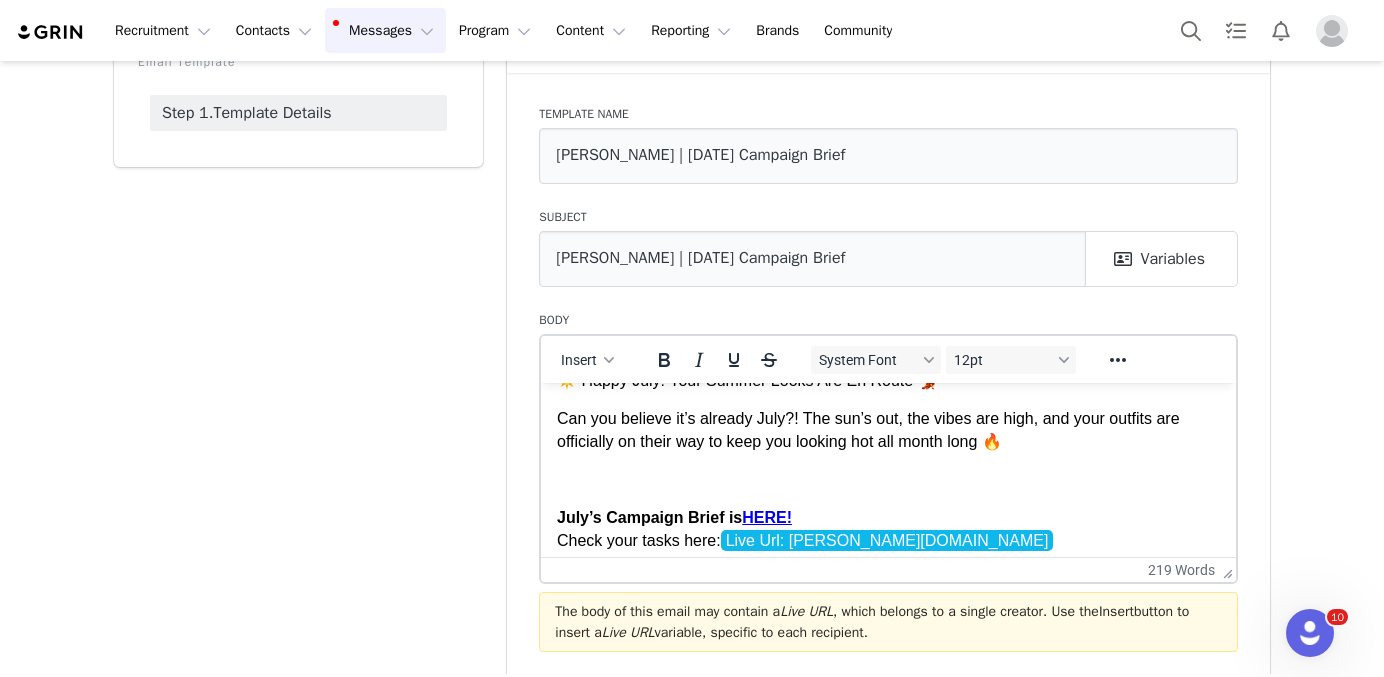 scroll, scrollTop: 92, scrollLeft: 0, axis: vertical 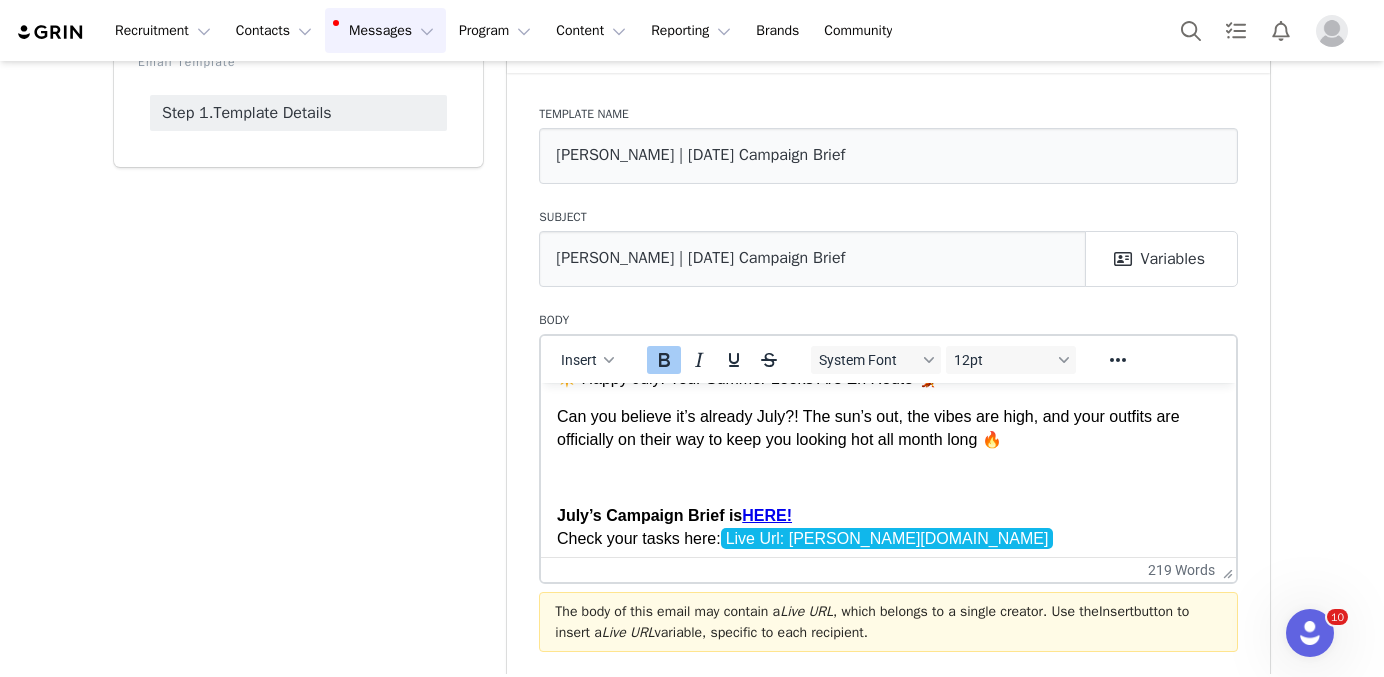 click on "July’s Campaign Brief is  HERE!" at bounding box center (674, 514) 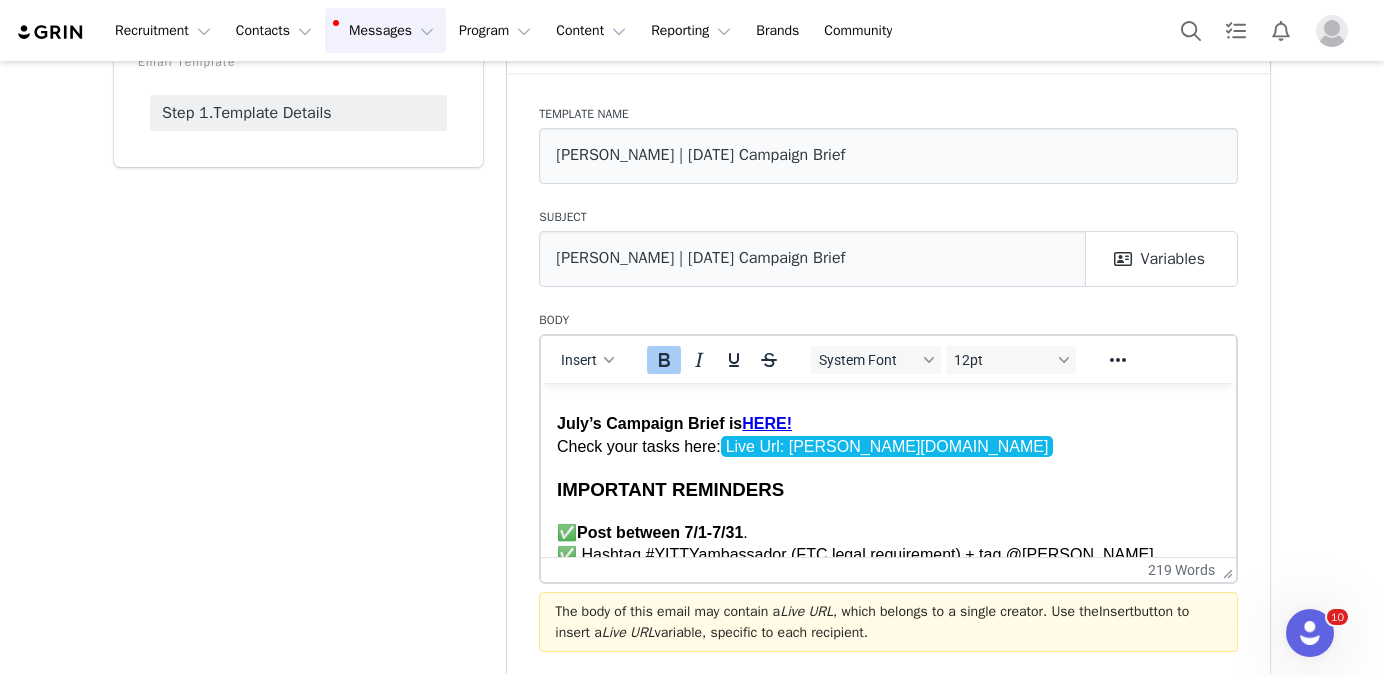 scroll, scrollTop: 256, scrollLeft: 0, axis: vertical 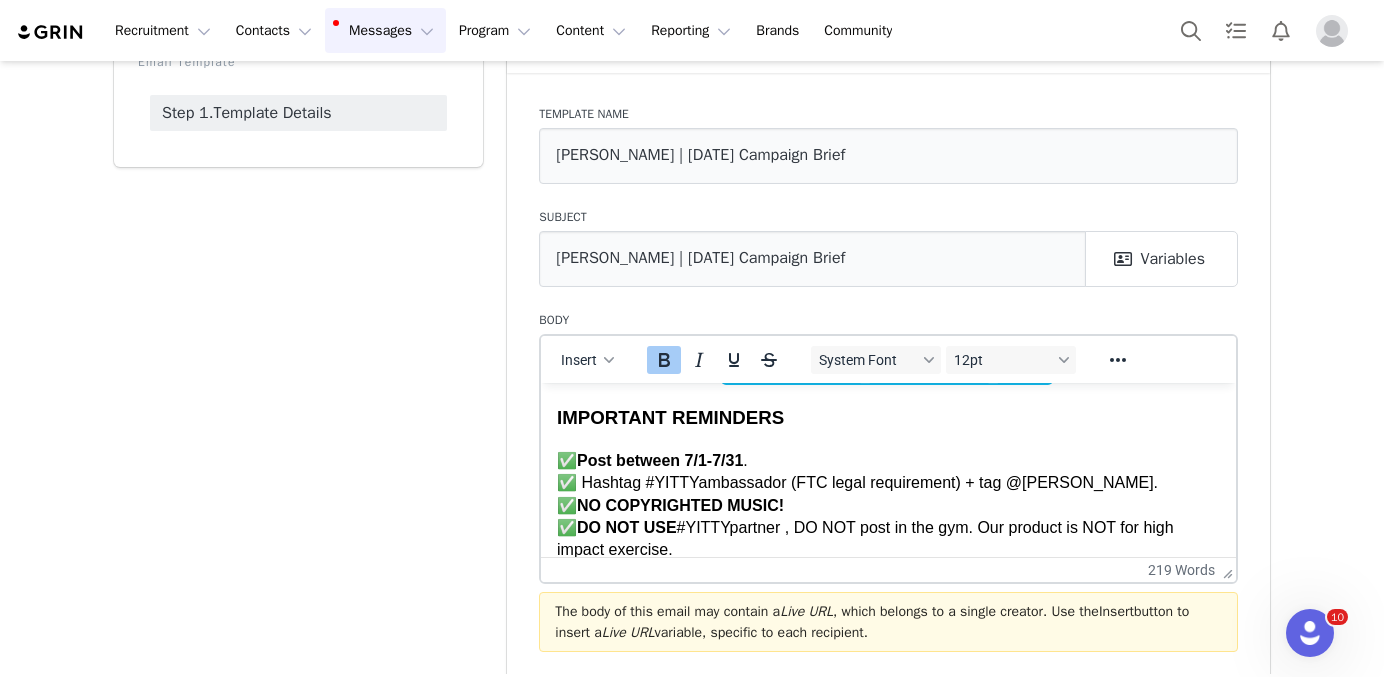 click on "IMPORTANT REMINDERS" at bounding box center (670, 416) 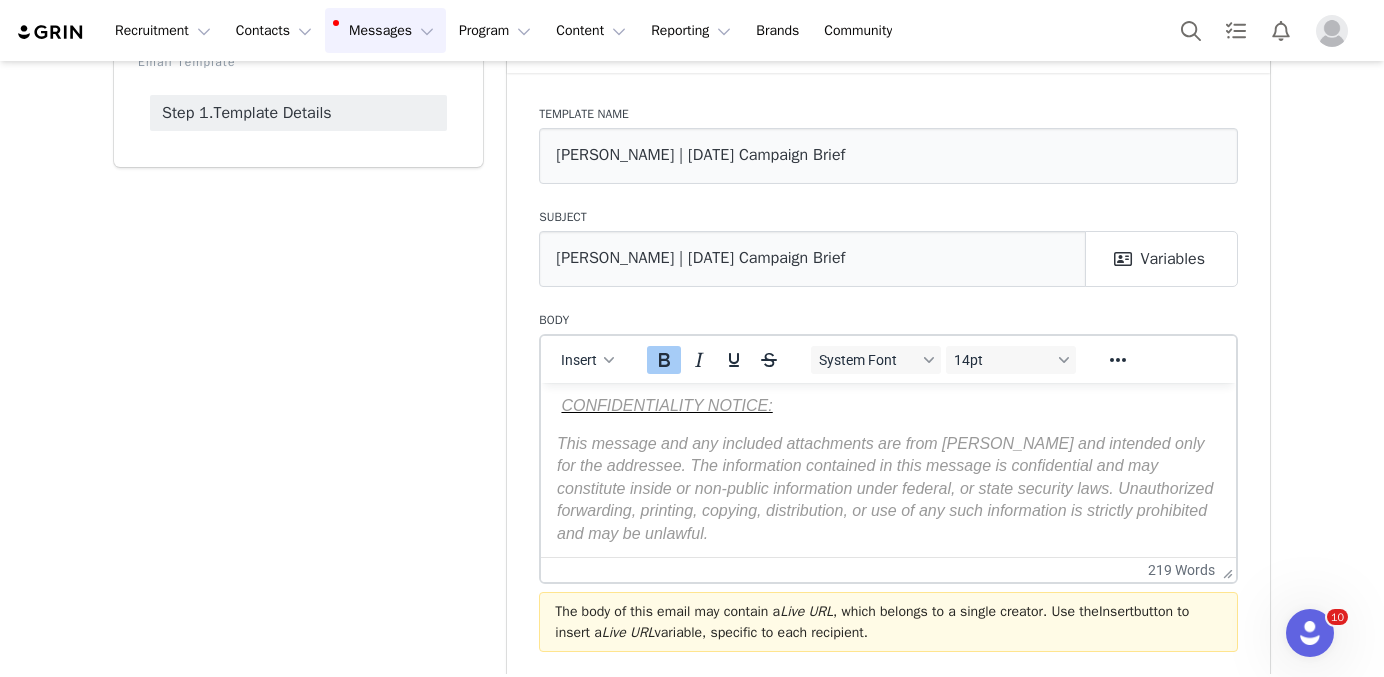 scroll, scrollTop: 955, scrollLeft: 0, axis: vertical 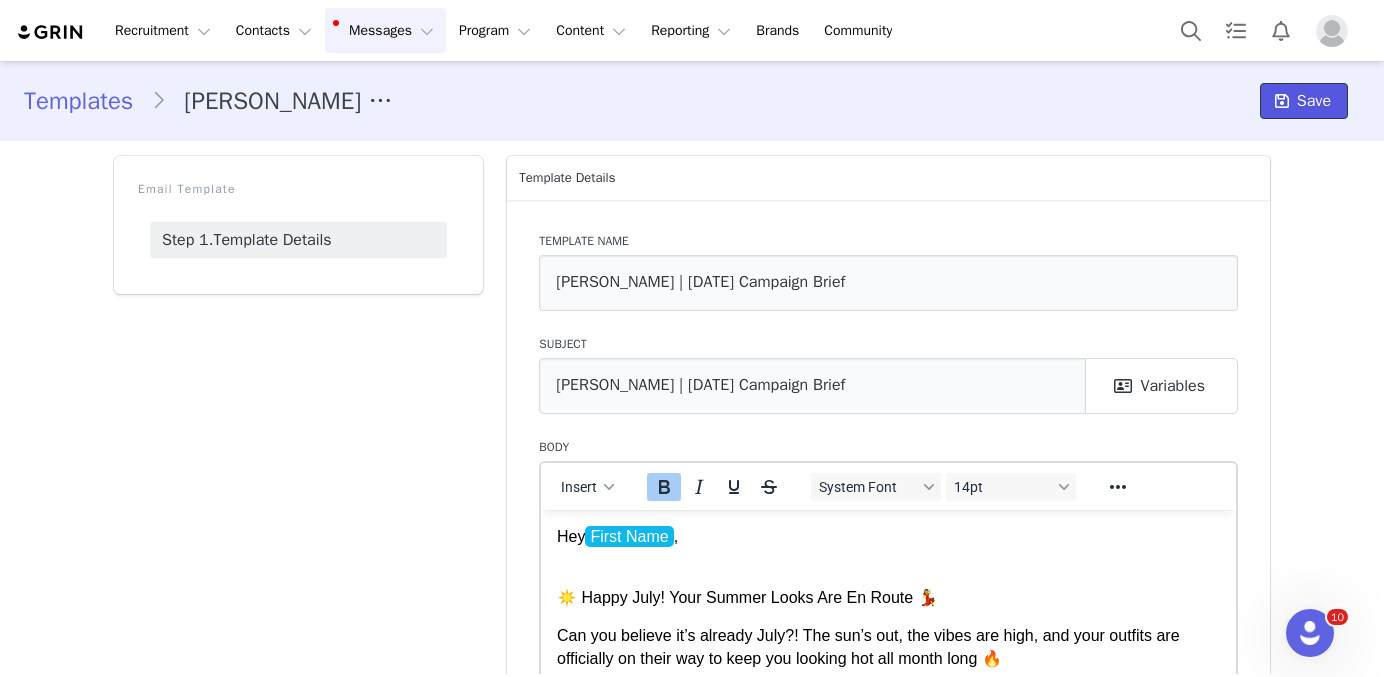 click on "Save" at bounding box center (1314, 101) 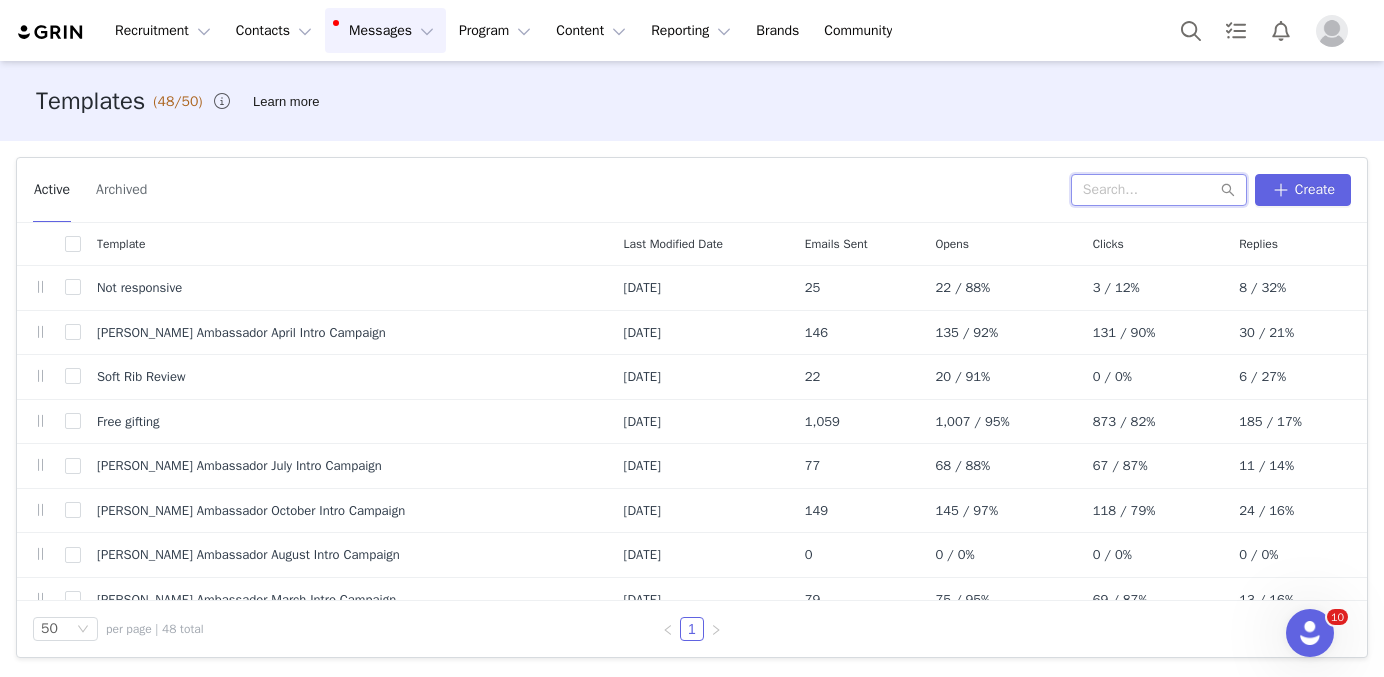 click at bounding box center (1159, 190) 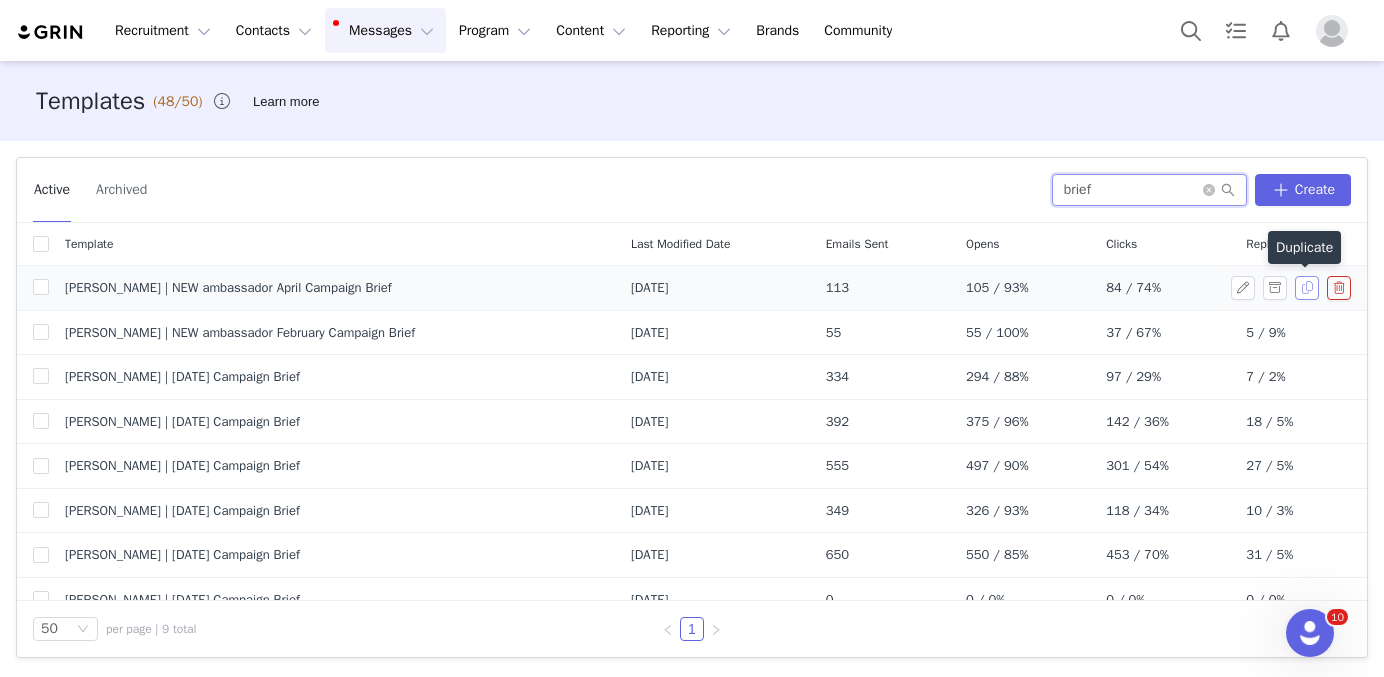 type on "brief" 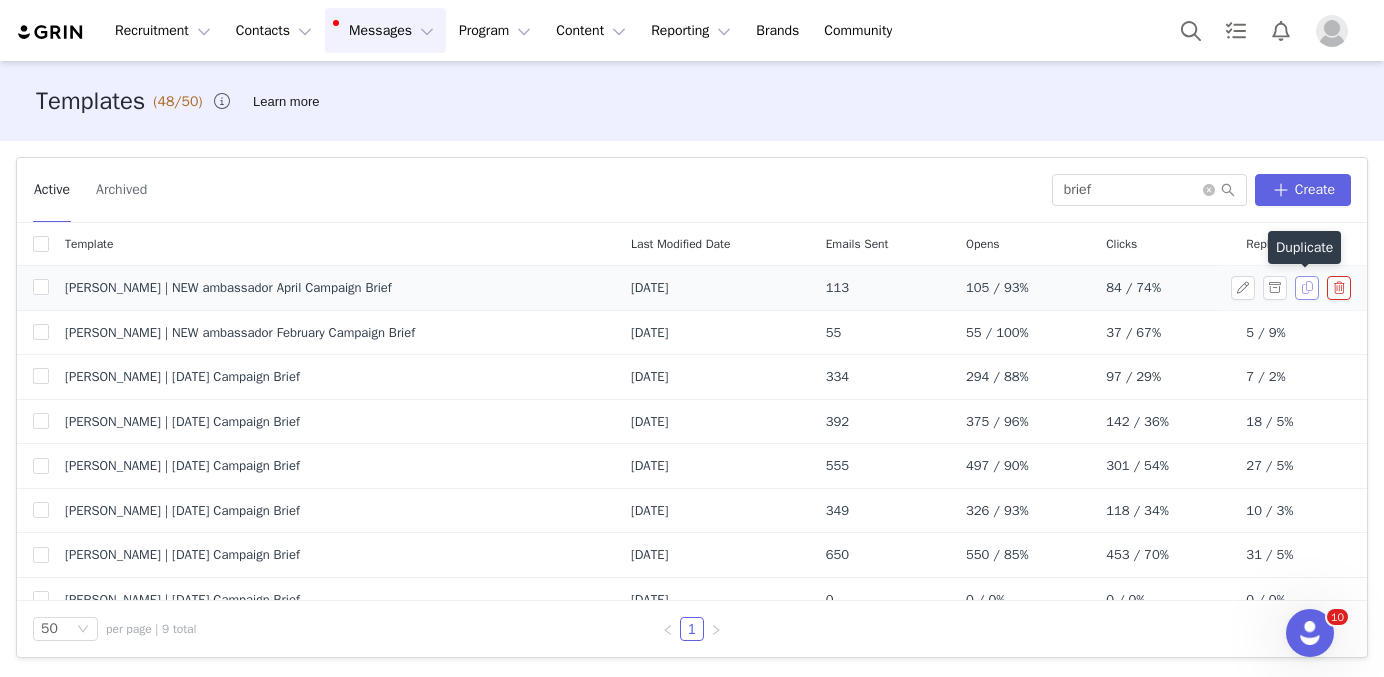 click at bounding box center (1307, 288) 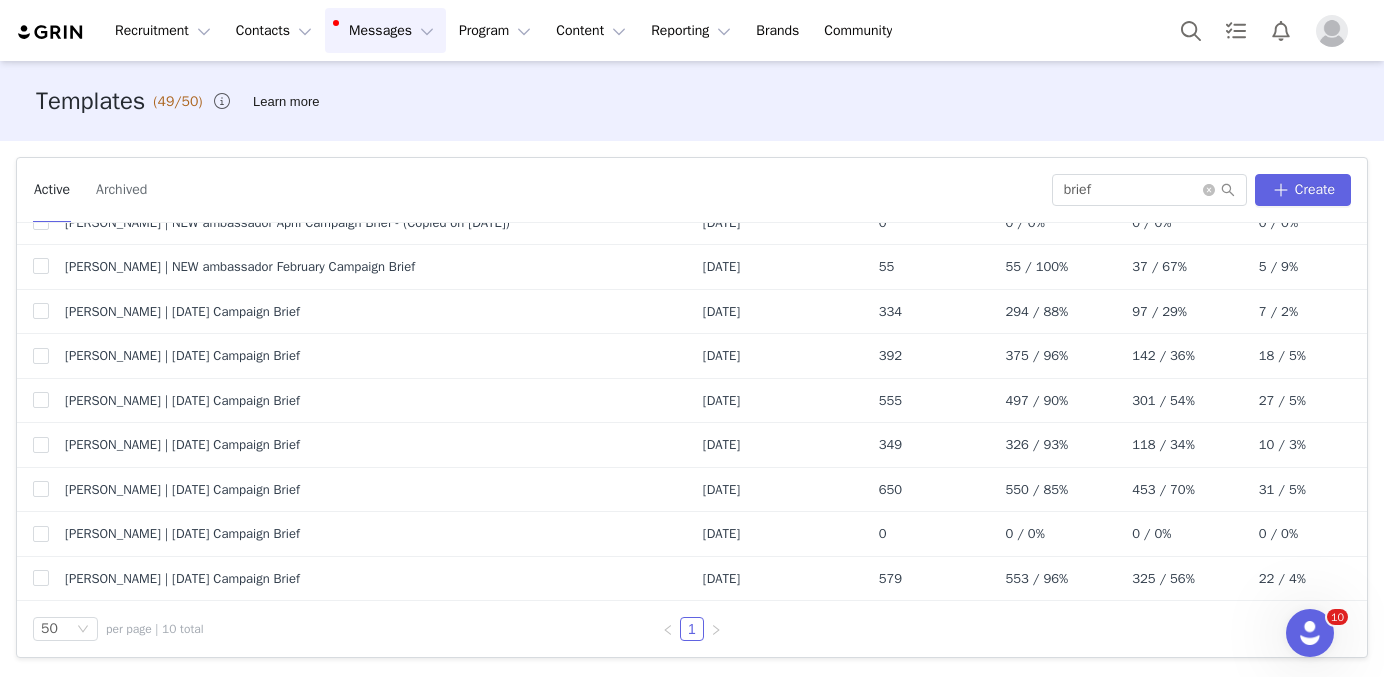 scroll, scrollTop: 0, scrollLeft: 0, axis: both 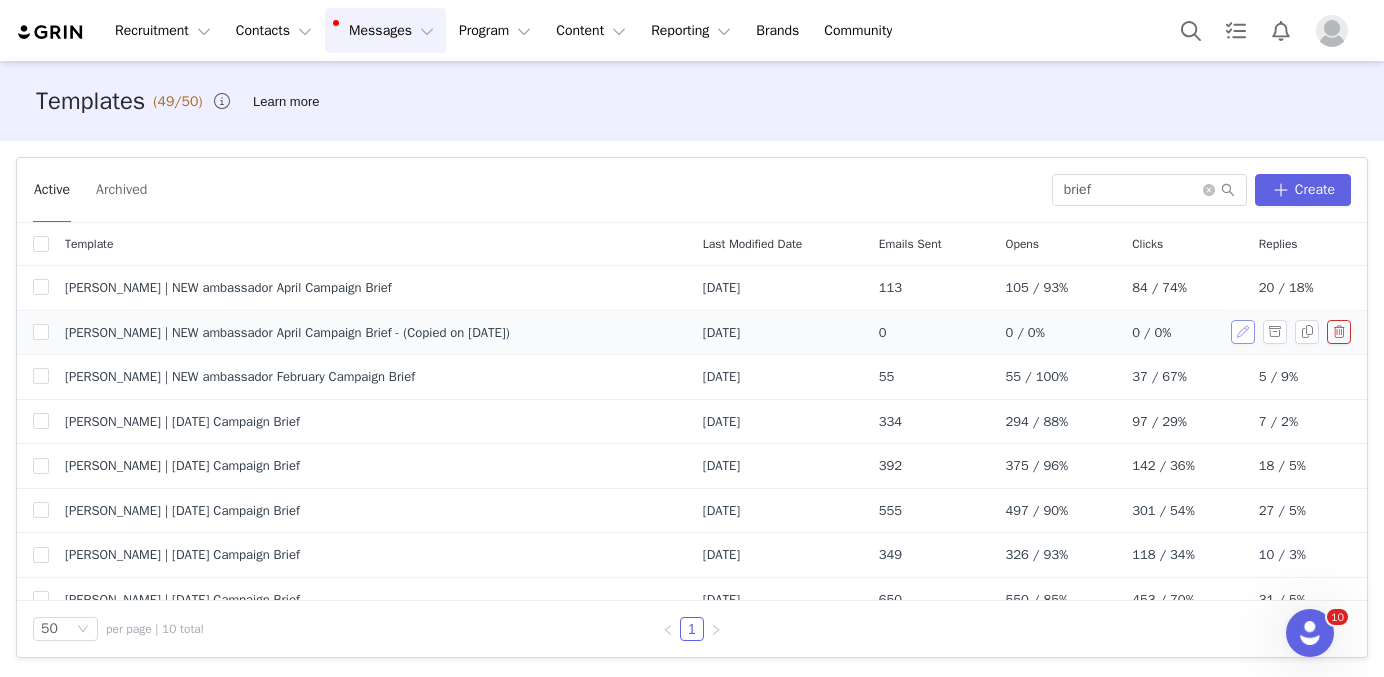 click at bounding box center (1243, 332) 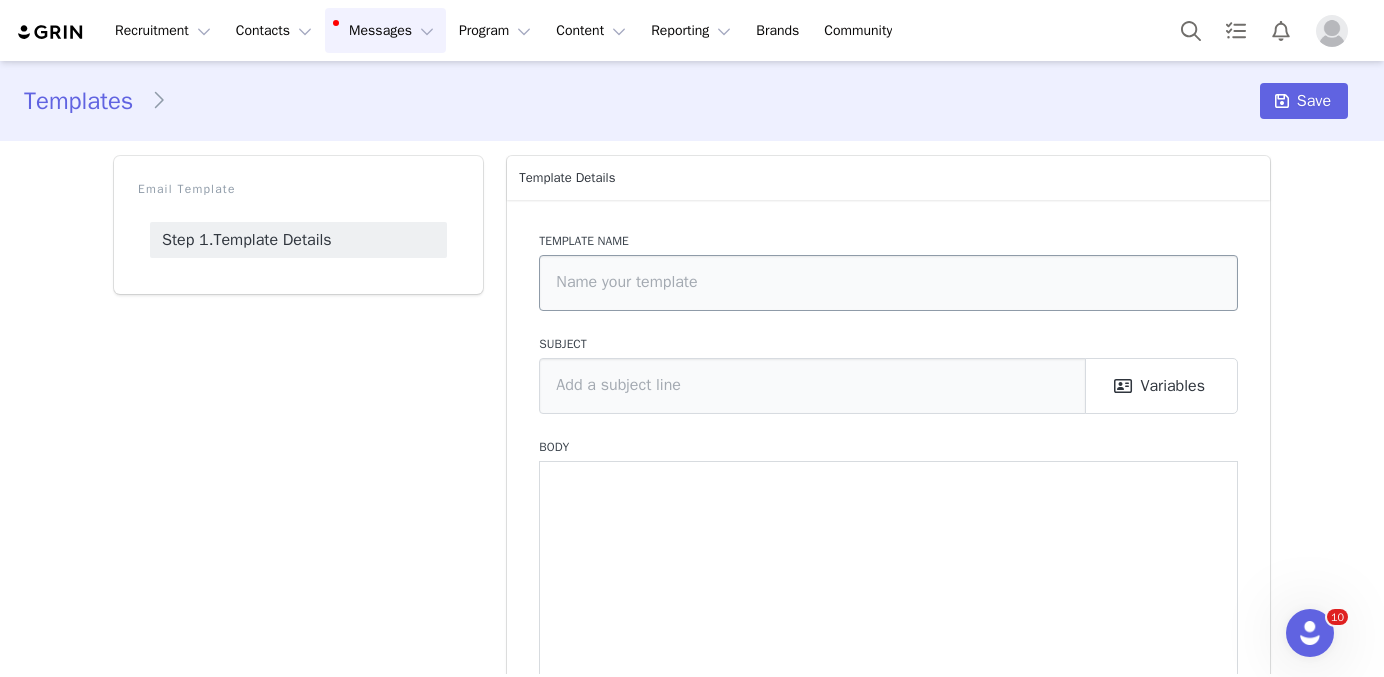 type on "YITTY | NEW ambassador April Campaign Brief - (Copied on Jul 10, 2025)" 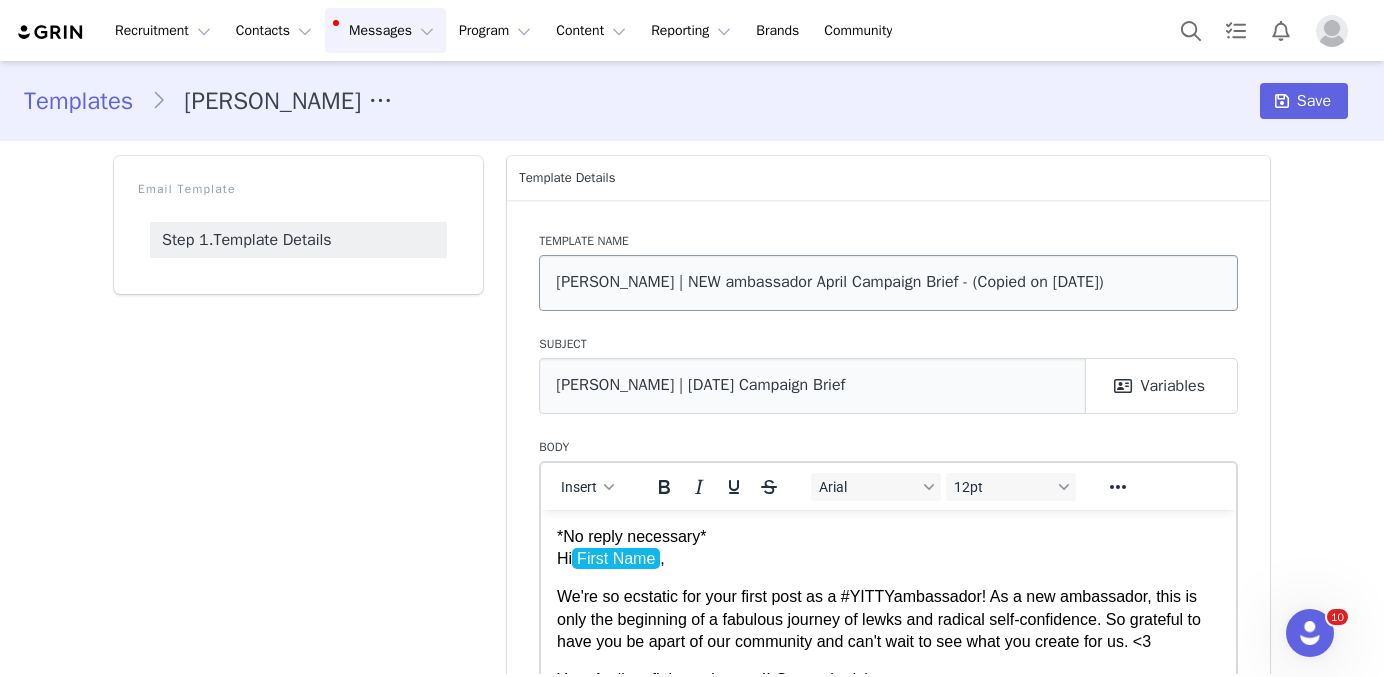 scroll, scrollTop: 0, scrollLeft: 0, axis: both 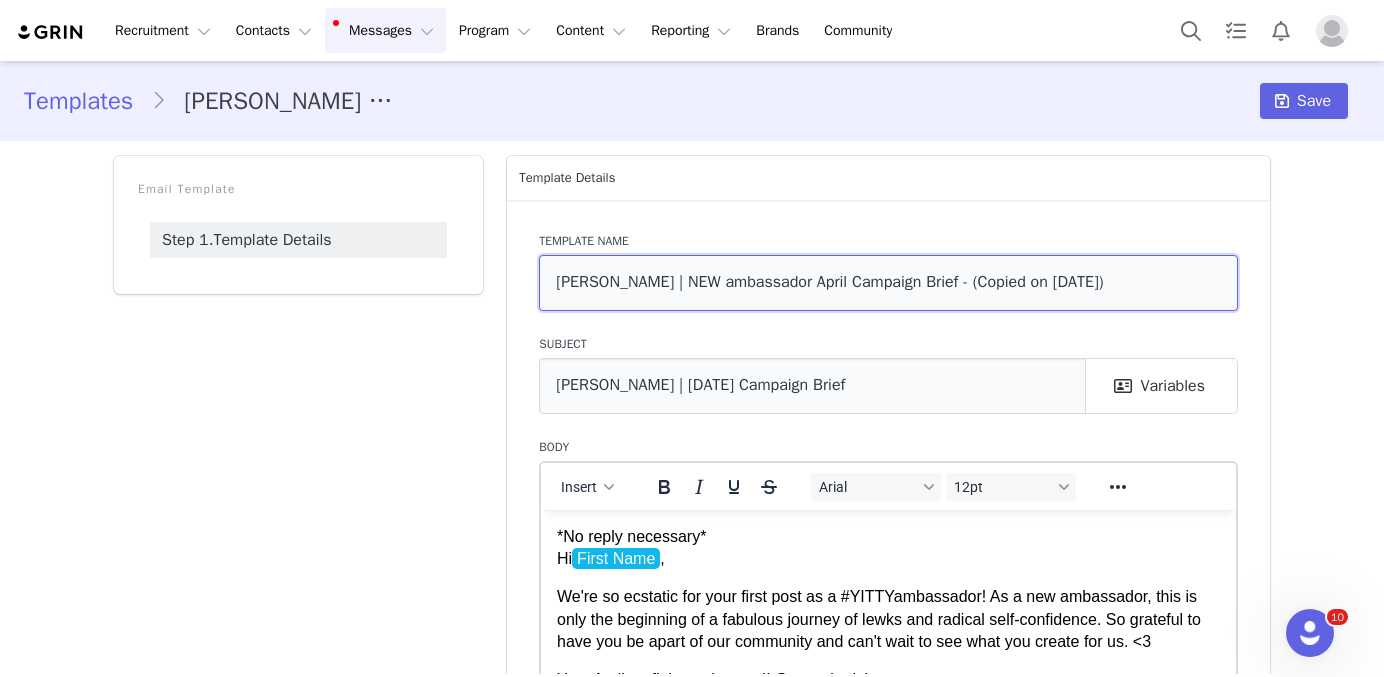 click on "YITTY | NEW ambassador April Campaign Brief - (Copied on Jul 10, 2025)" at bounding box center [888, 283] 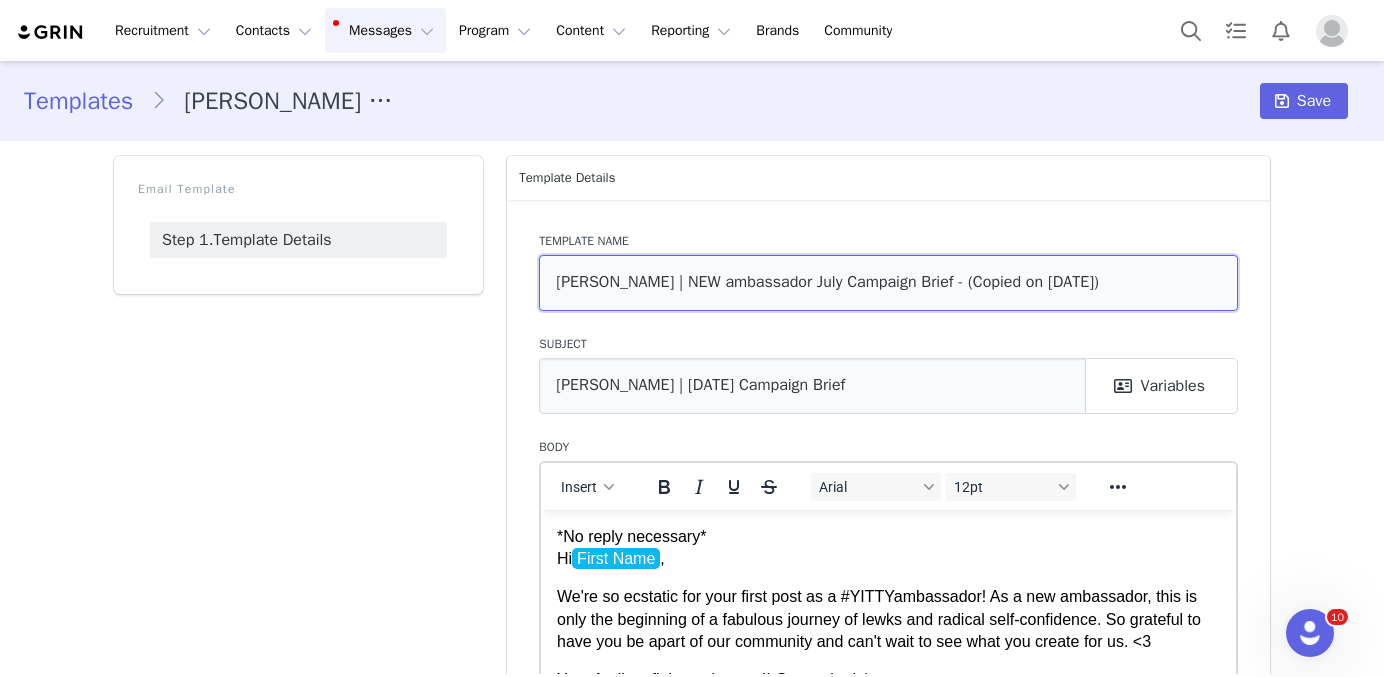 drag, startPoint x: 899, startPoint y: 278, endPoint x: 1148, endPoint y: 279, distance: 249.00201 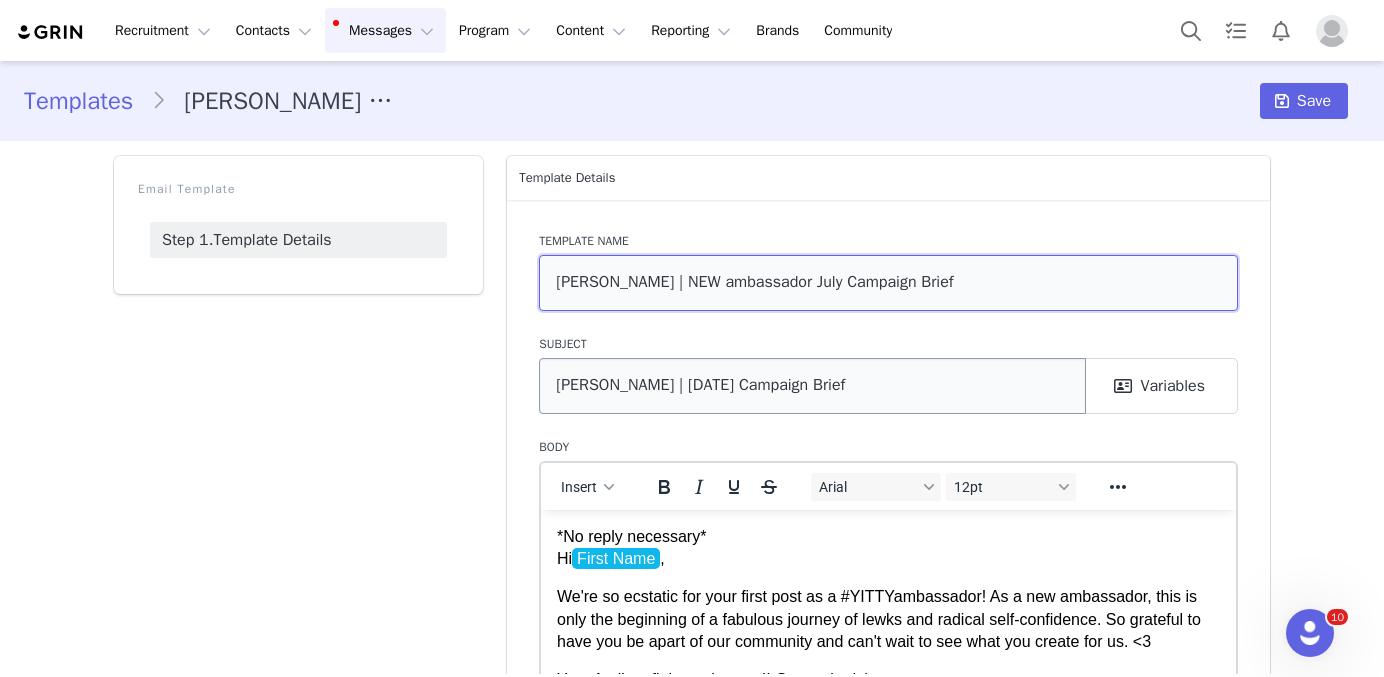 type on "YITTY | NEW ambassador July Campaign Brief" 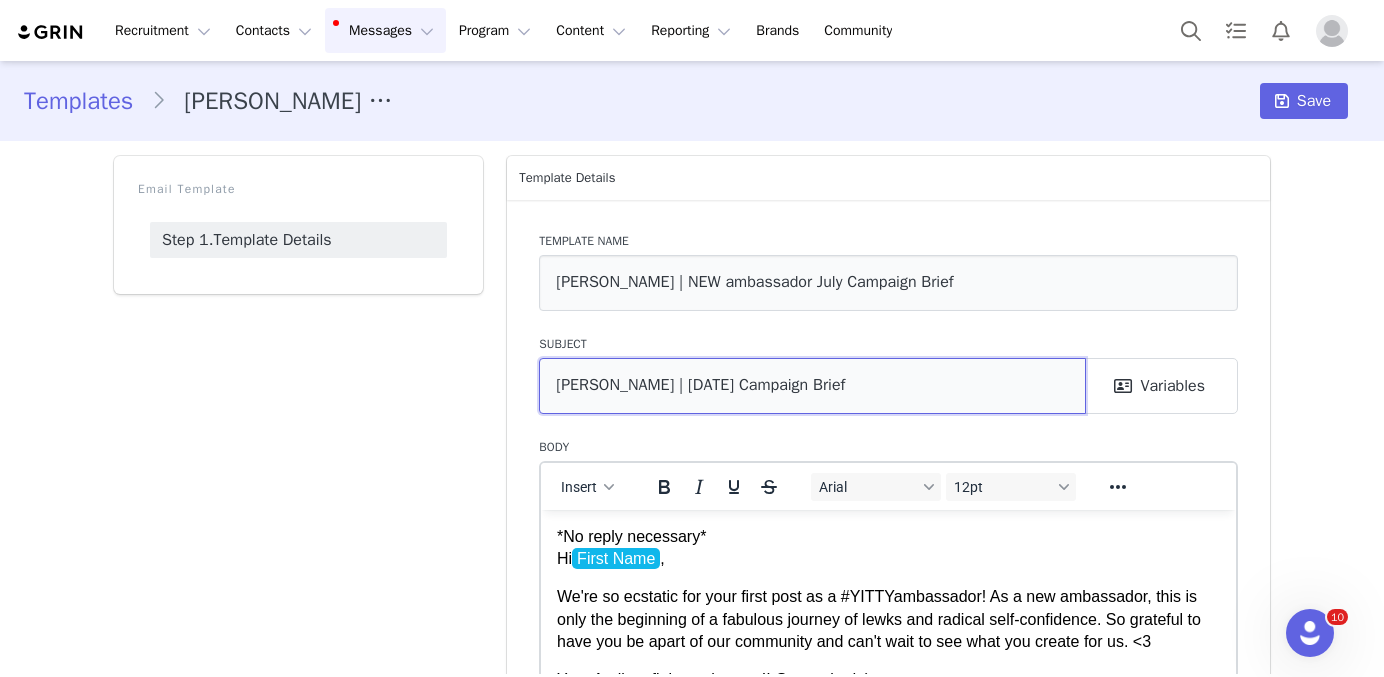 click on "YITTY | April 2025 Campaign Brief" at bounding box center (812, 386) 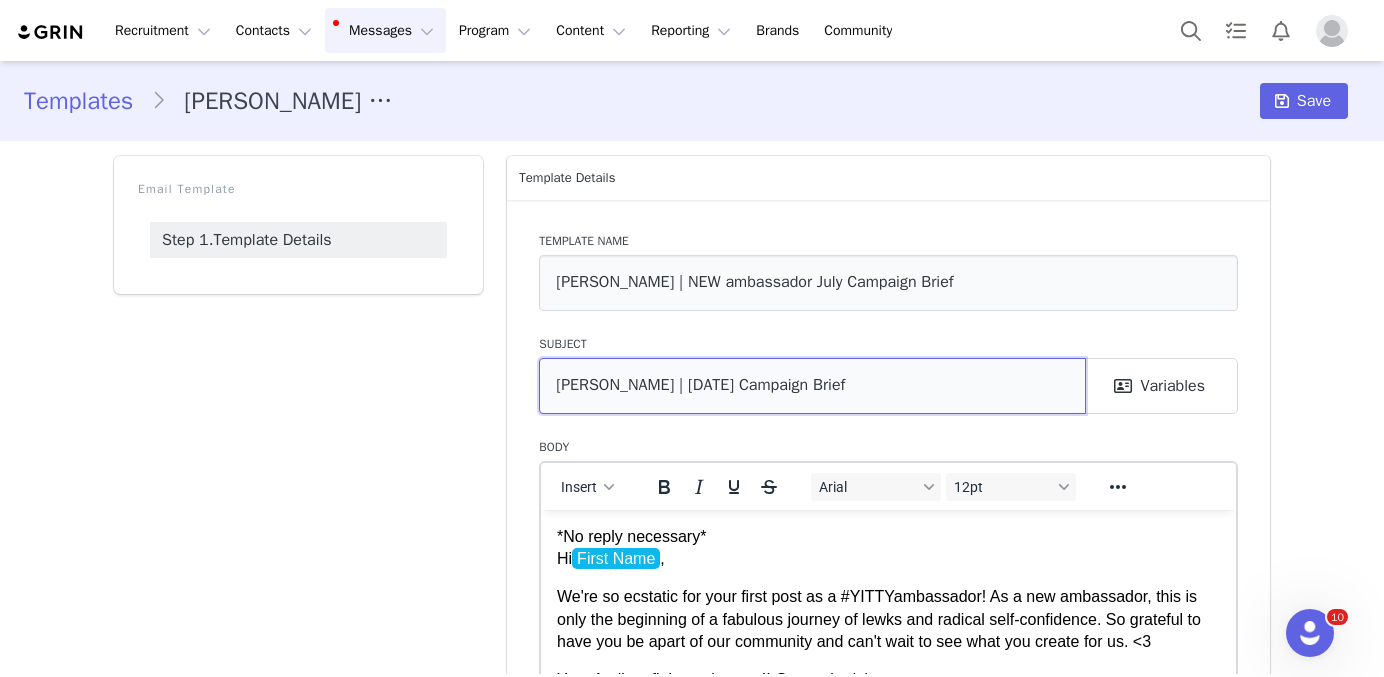 scroll, scrollTop: 180, scrollLeft: 0, axis: vertical 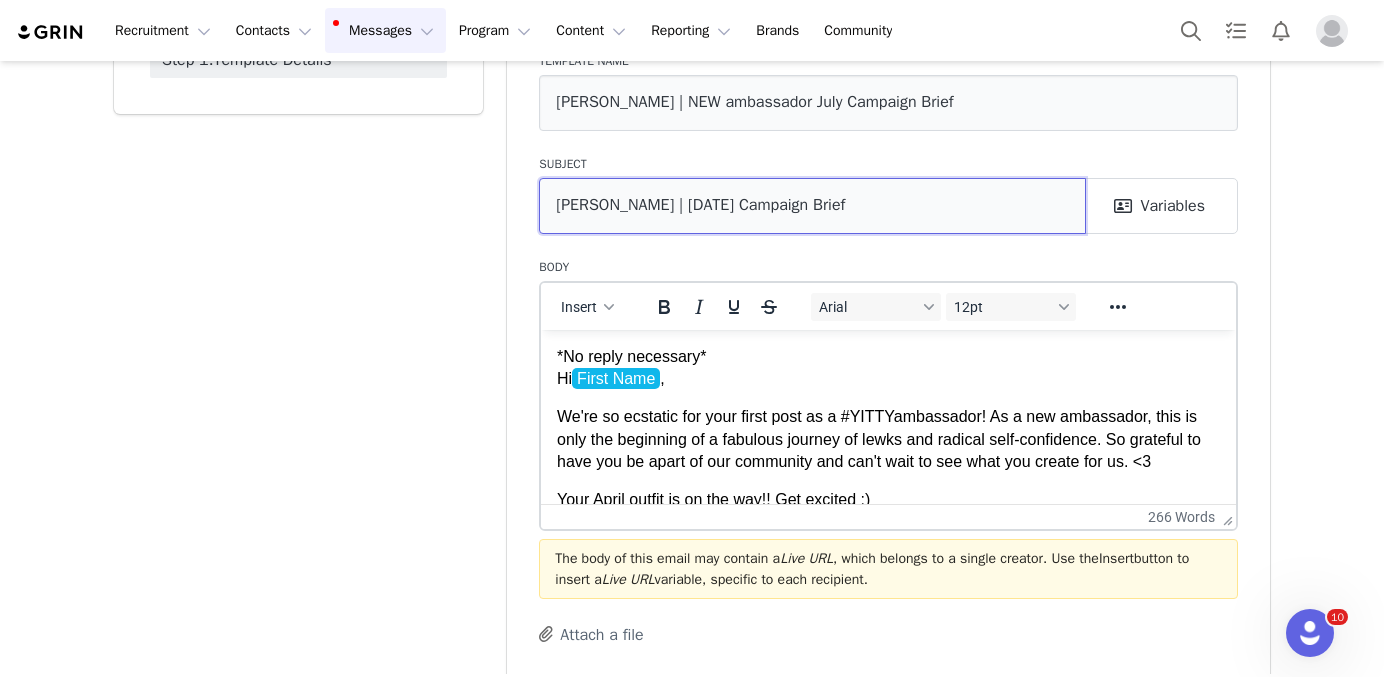 type on "YITTY | July 2025 Campaign Brief" 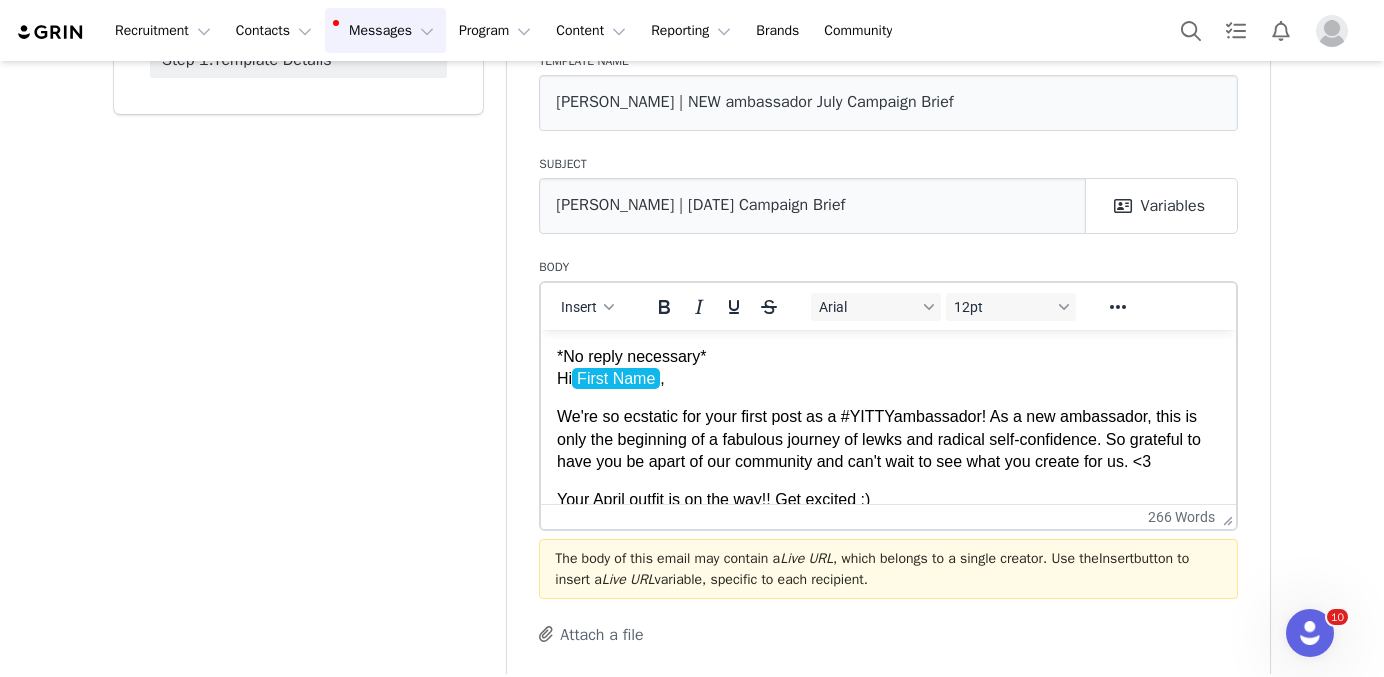 click on "Hi  First Name ," at bounding box center [611, 377] 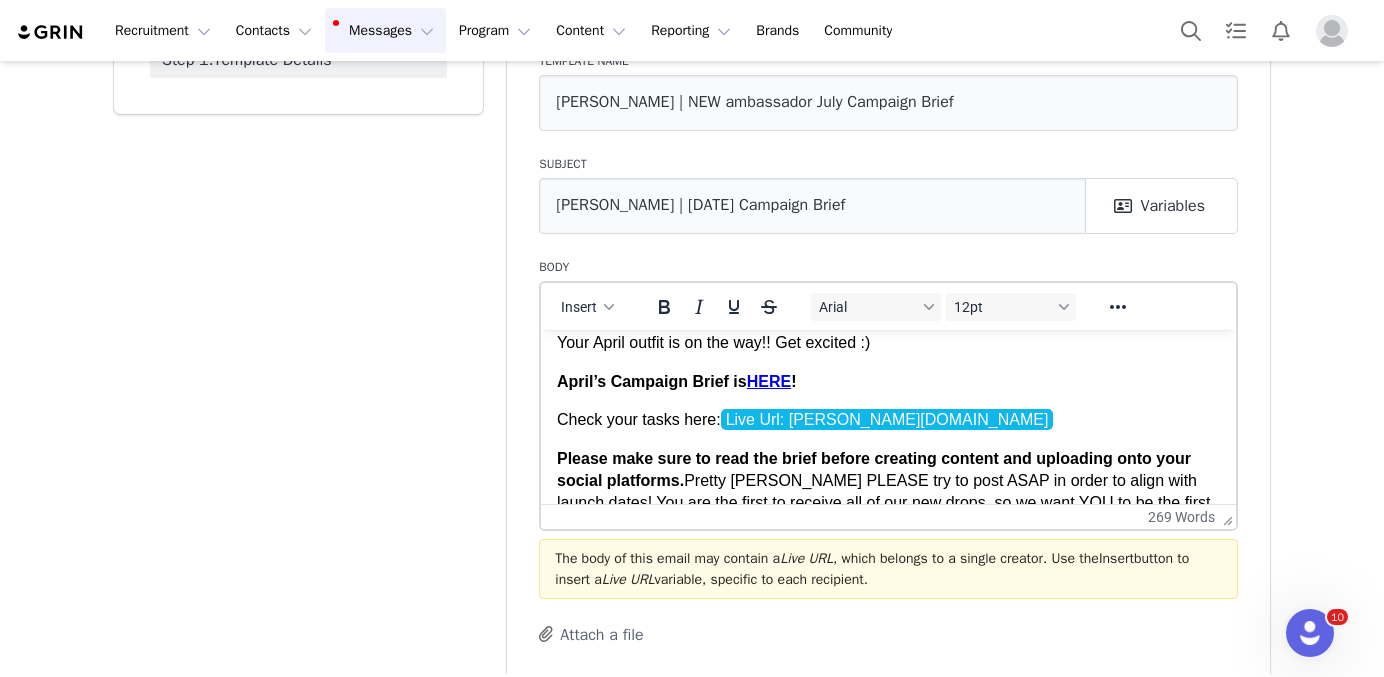 scroll, scrollTop: 183, scrollLeft: 0, axis: vertical 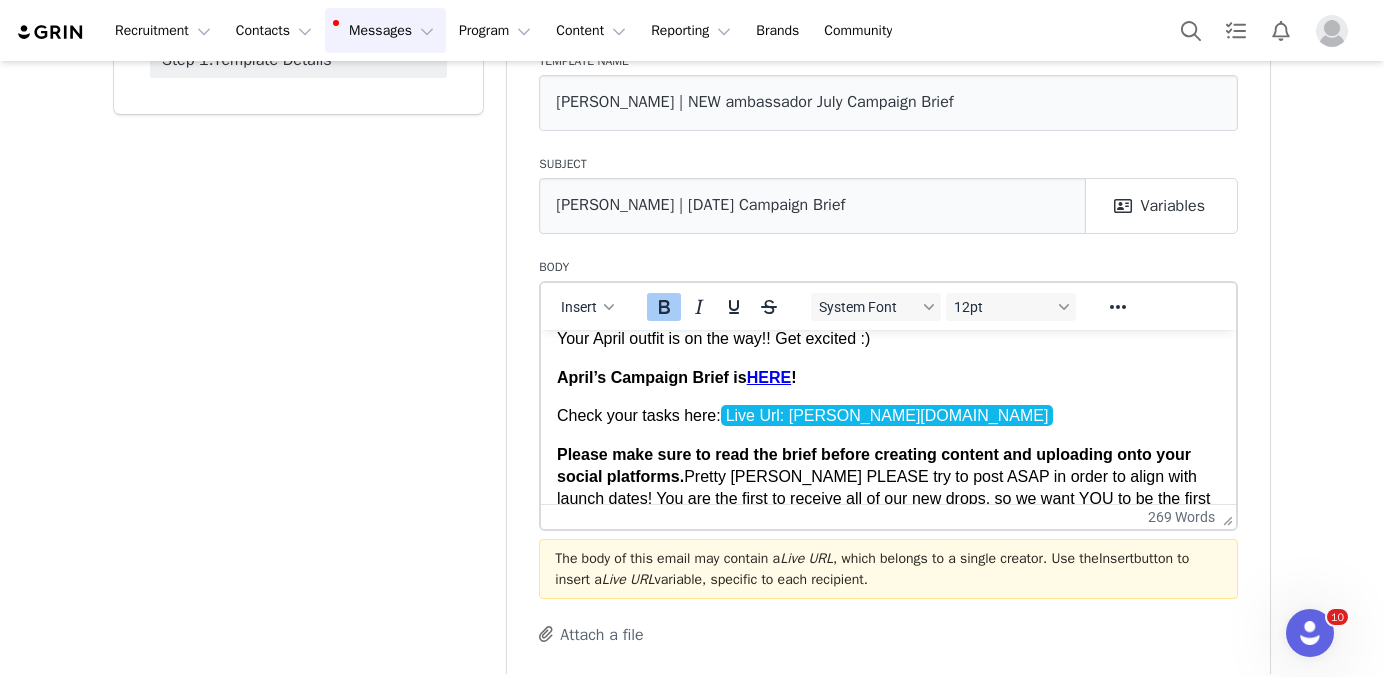 click on "April’s Campaign Brief is  HERE !" at bounding box center (676, 376) 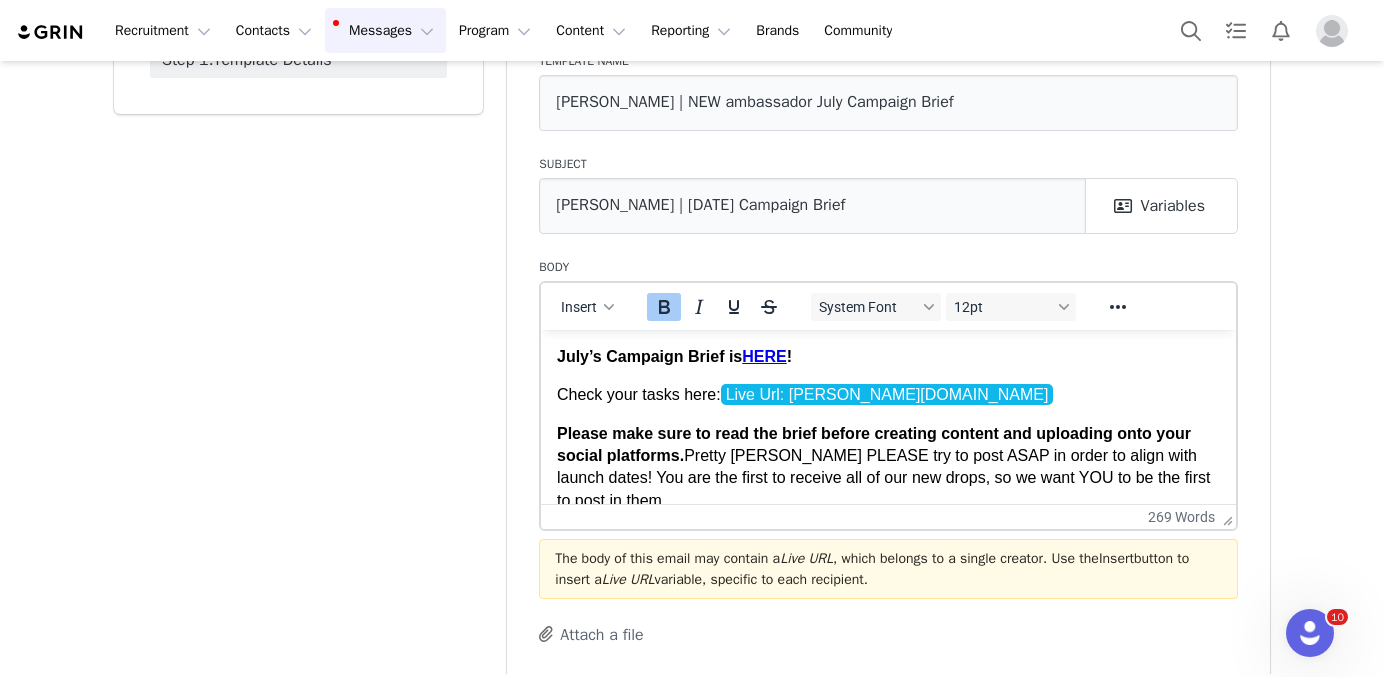 scroll, scrollTop: 206, scrollLeft: 0, axis: vertical 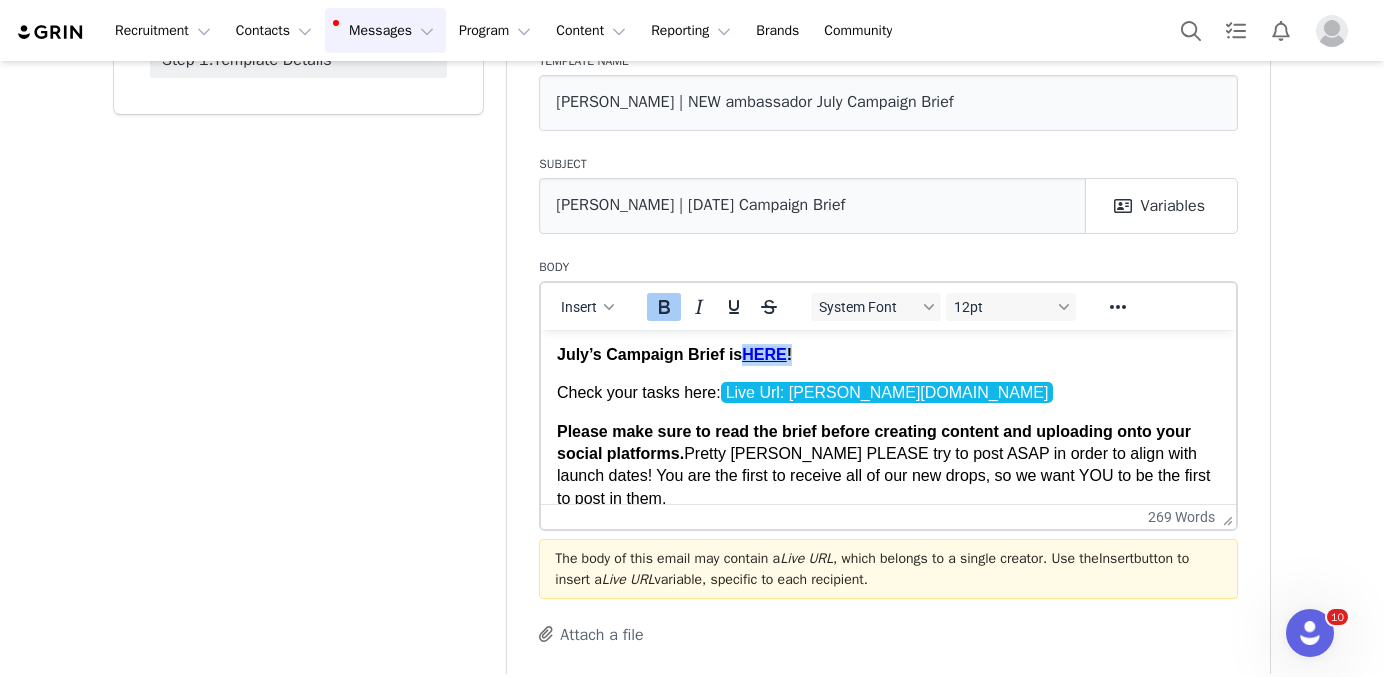 drag, startPoint x: 750, startPoint y: 351, endPoint x: 797, endPoint y: 351, distance: 47 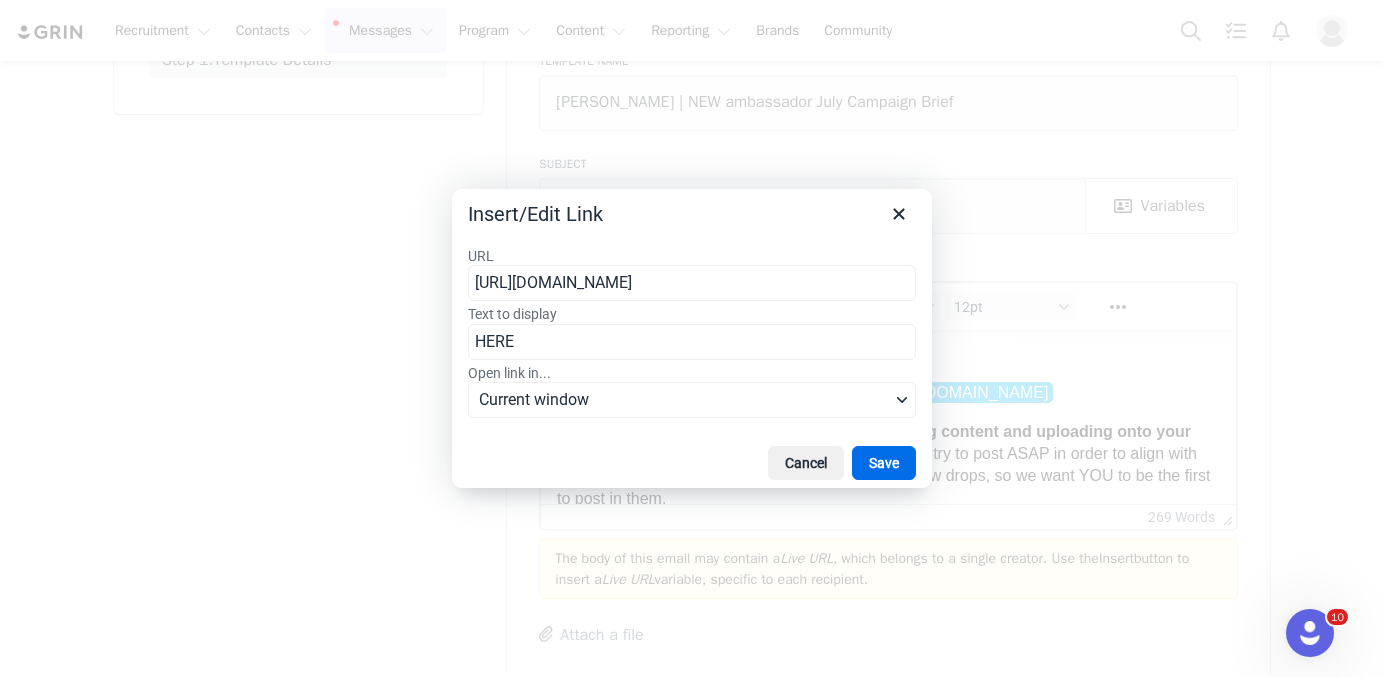 scroll, scrollTop: 0, scrollLeft: 136, axis: horizontal 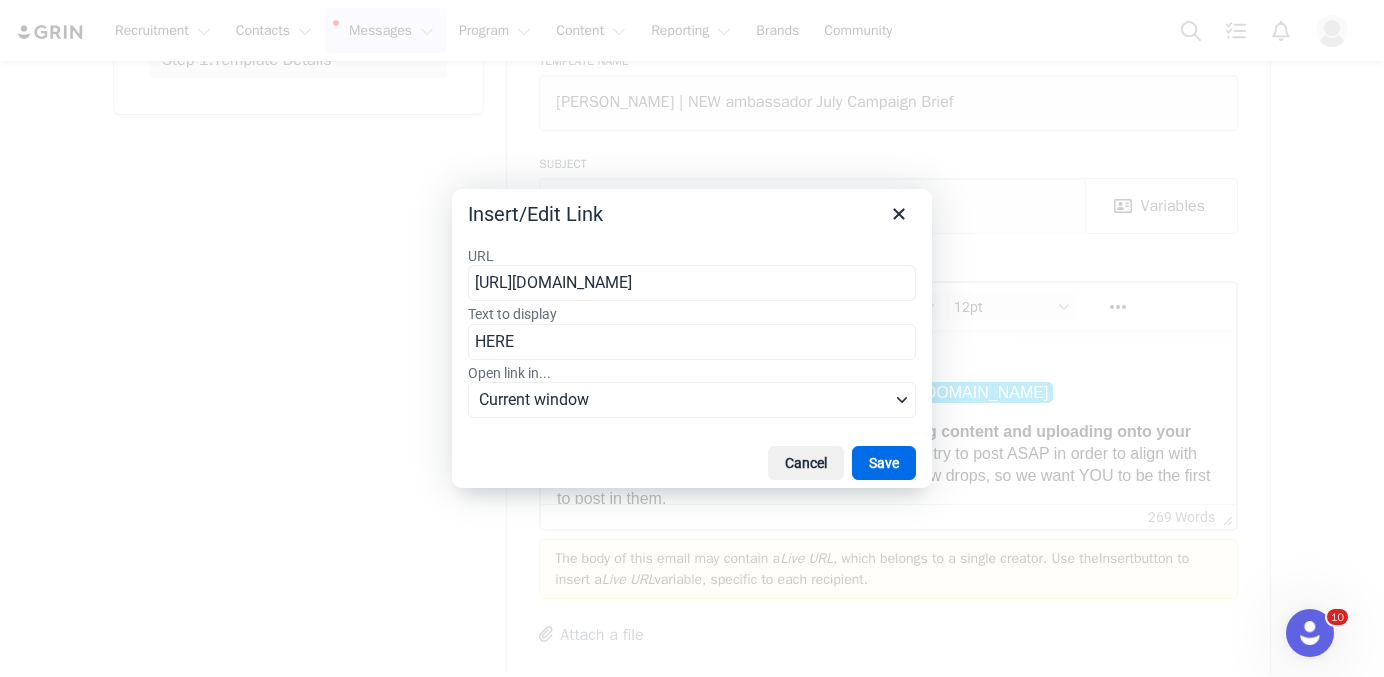 click on "https://www.canva.com/design/DAGg_tzPaCI/CeGrJaUQQIdF7M5m-1nPdw/edit" at bounding box center (692, 283) 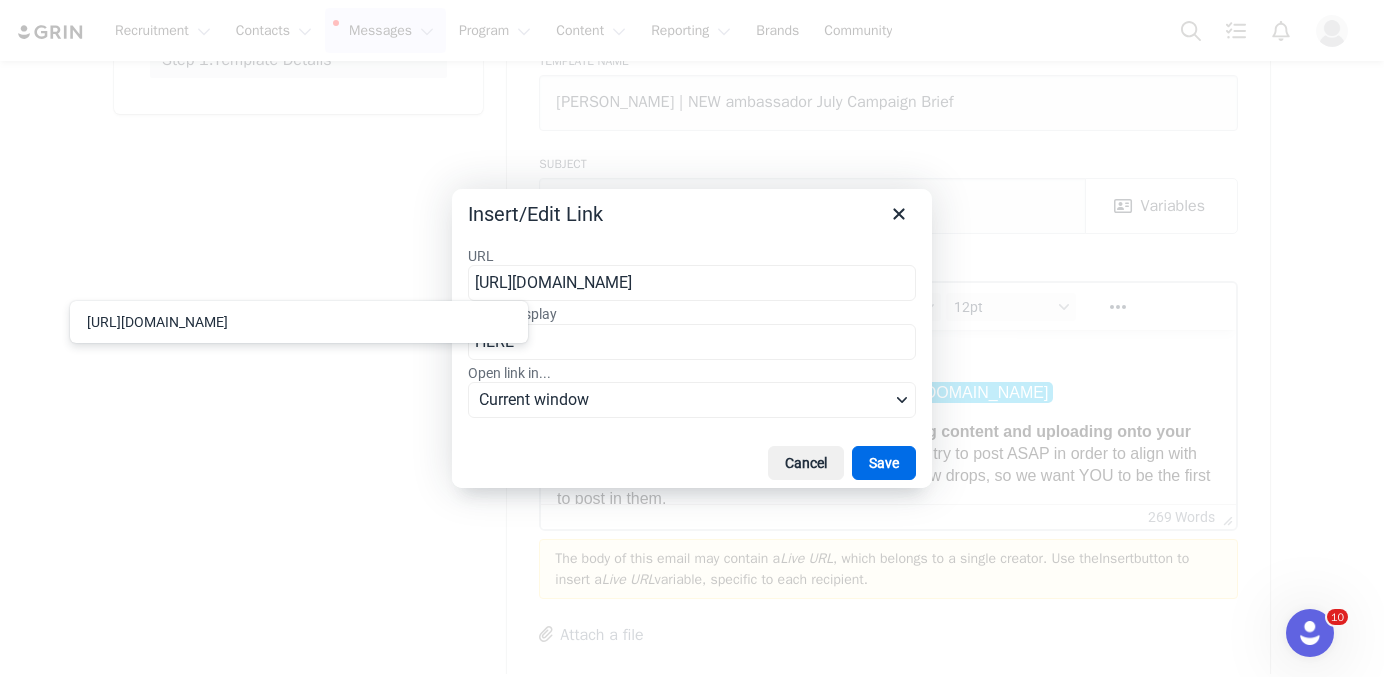 scroll, scrollTop: 0, scrollLeft: 929, axis: horizontal 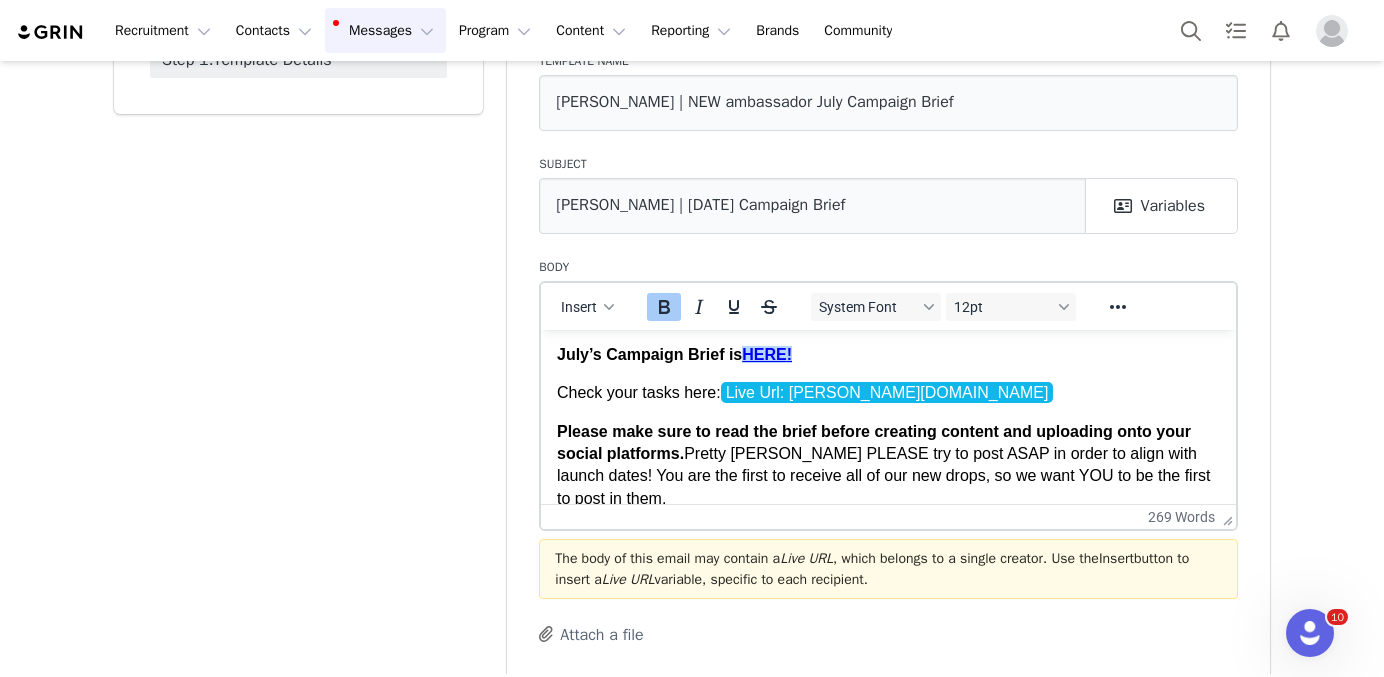 click on "*No reply necessary* Hi  First Name ,  We're so ecstatic for your first post as a #YITTYambassador! As a new ambassador, this is only the beginning of a fabulous journey of lewks and radical self-confidence. So grateful to have you be apart of our community and can't wait to see what you create for us. <3 Your April outfit is on the way!! Get excited :)  July’s Campaign Brief is  HERE ! Check your tasks here:  Live Url: yitty.grin.live   Please make sure to read the brief before creating content and uploading onto your social platforms.  Pretty YITTY PLEASE try to post ASAP in order to align with launch dates! You are the first to receive all of our new drops, so we want YOU to be the first to post in them. IMPORTANT REMINDERS ✅ Post between 4/1-4/31 . ✅  Hashtag #YITTYambassador (FTC legal requirement) + tag @yitty. ✅ NO COPYRIGHTED MUSIC!  ✅ DO NOT USE  #YITTYpartner , DO NOT post in the gym. Our product is NOT for high impact exercise.  ✅ Stay connected!  yitty.grin.live . Yitty Fabletics" at bounding box center [888, 716] 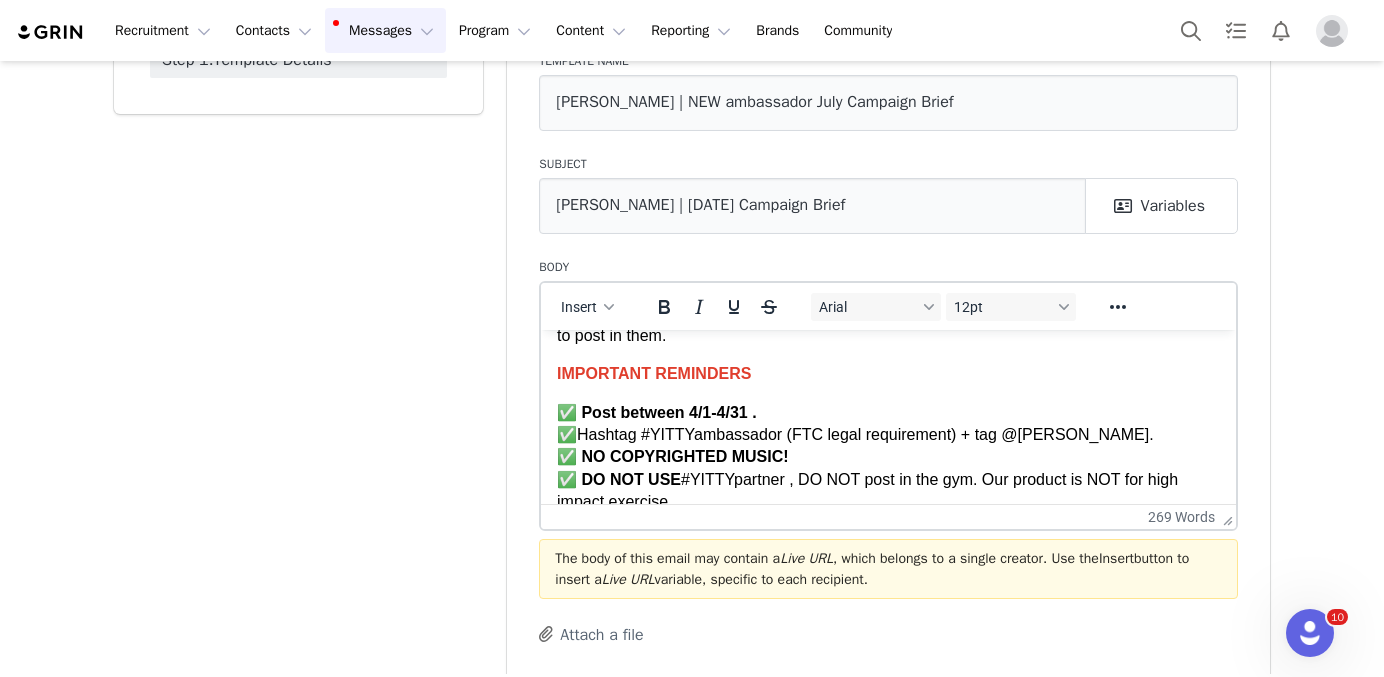 scroll, scrollTop: 400, scrollLeft: 0, axis: vertical 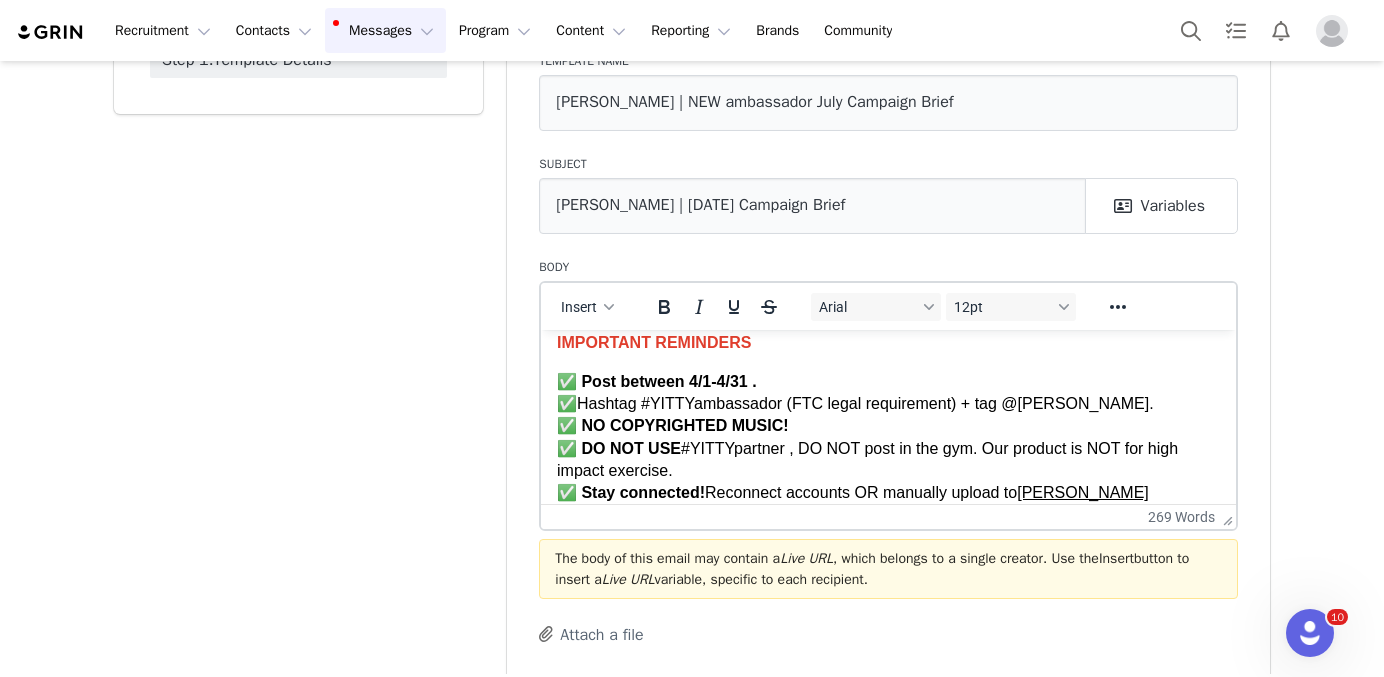 click on "✅ Post between 4/1-4/31 . ✅" at bounding box center (657, 391) 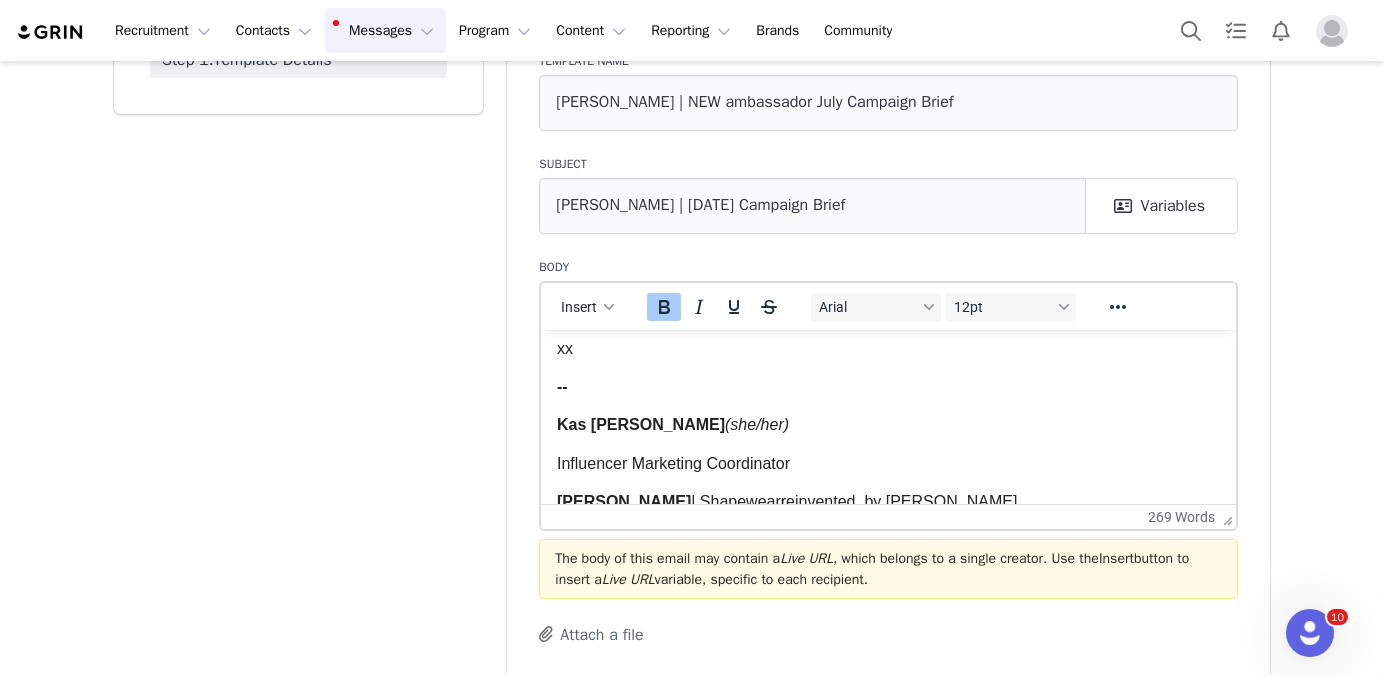 scroll, scrollTop: 634, scrollLeft: 0, axis: vertical 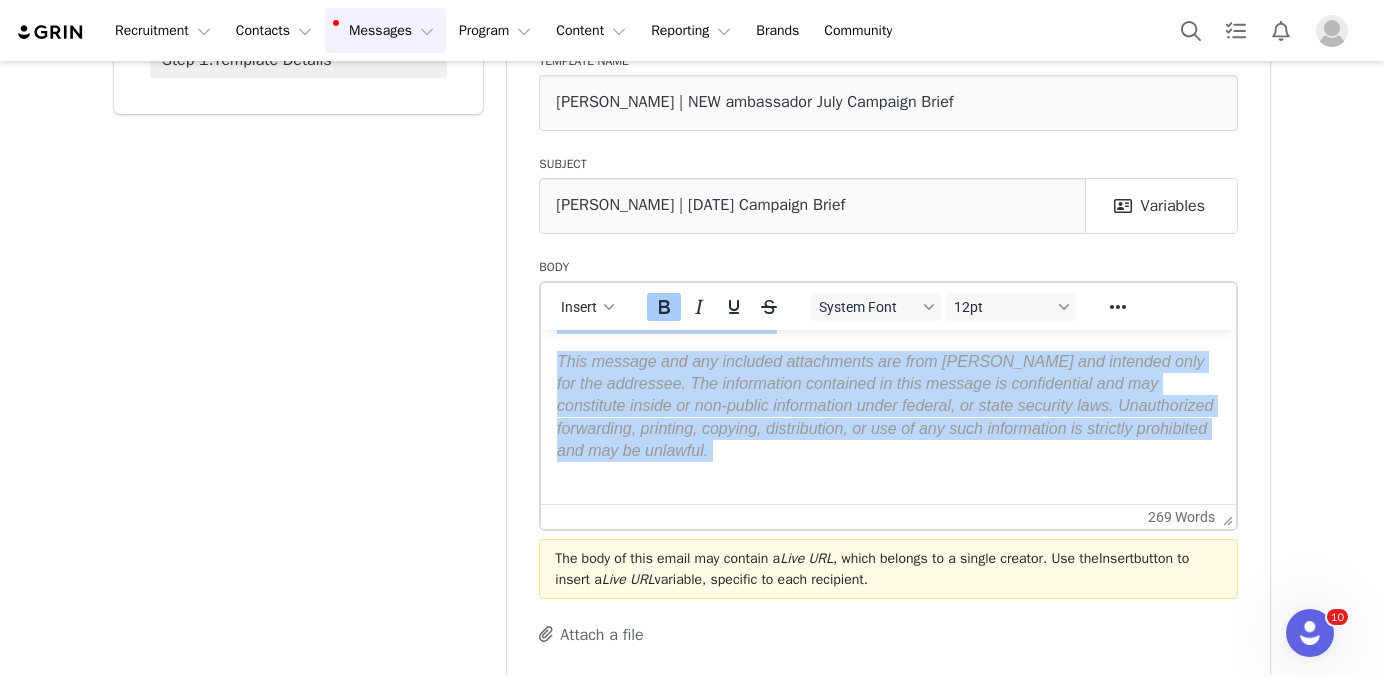 drag, startPoint x: 558, startPoint y: 405, endPoint x: 892, endPoint y: 588, distance: 380.84775 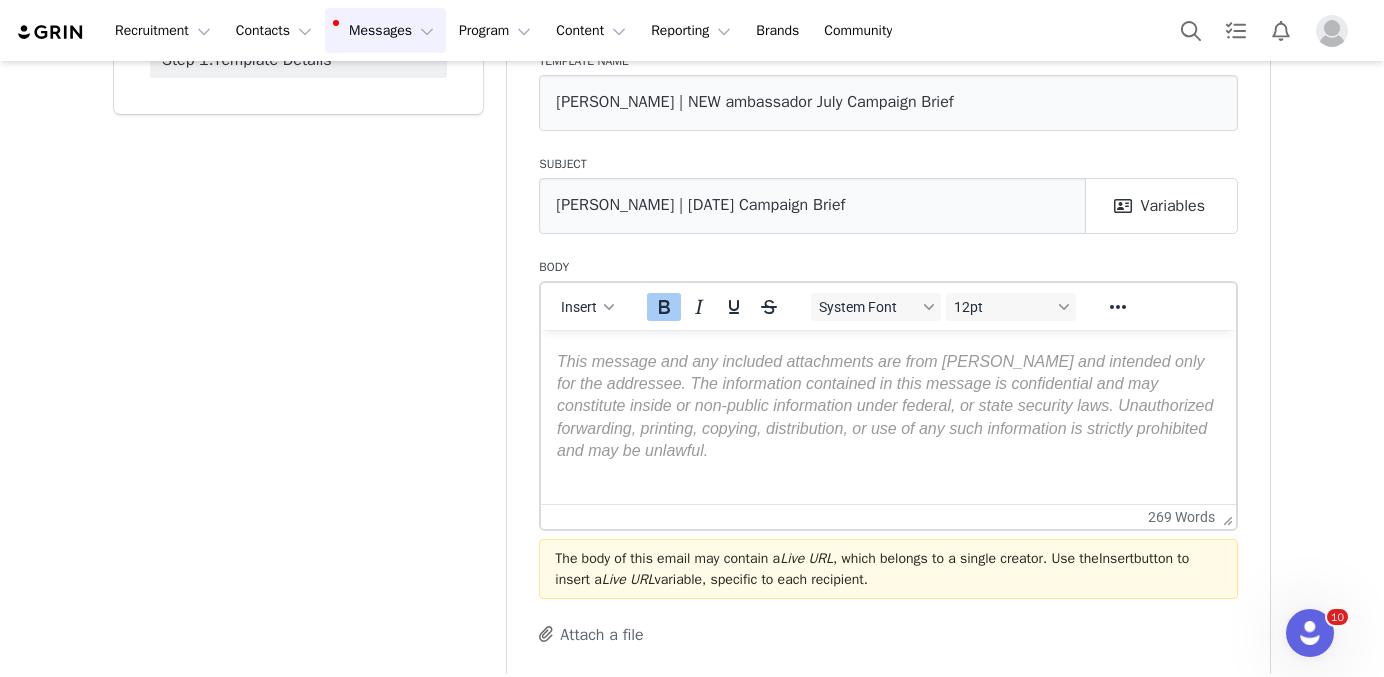 scroll, scrollTop: 563, scrollLeft: 0, axis: vertical 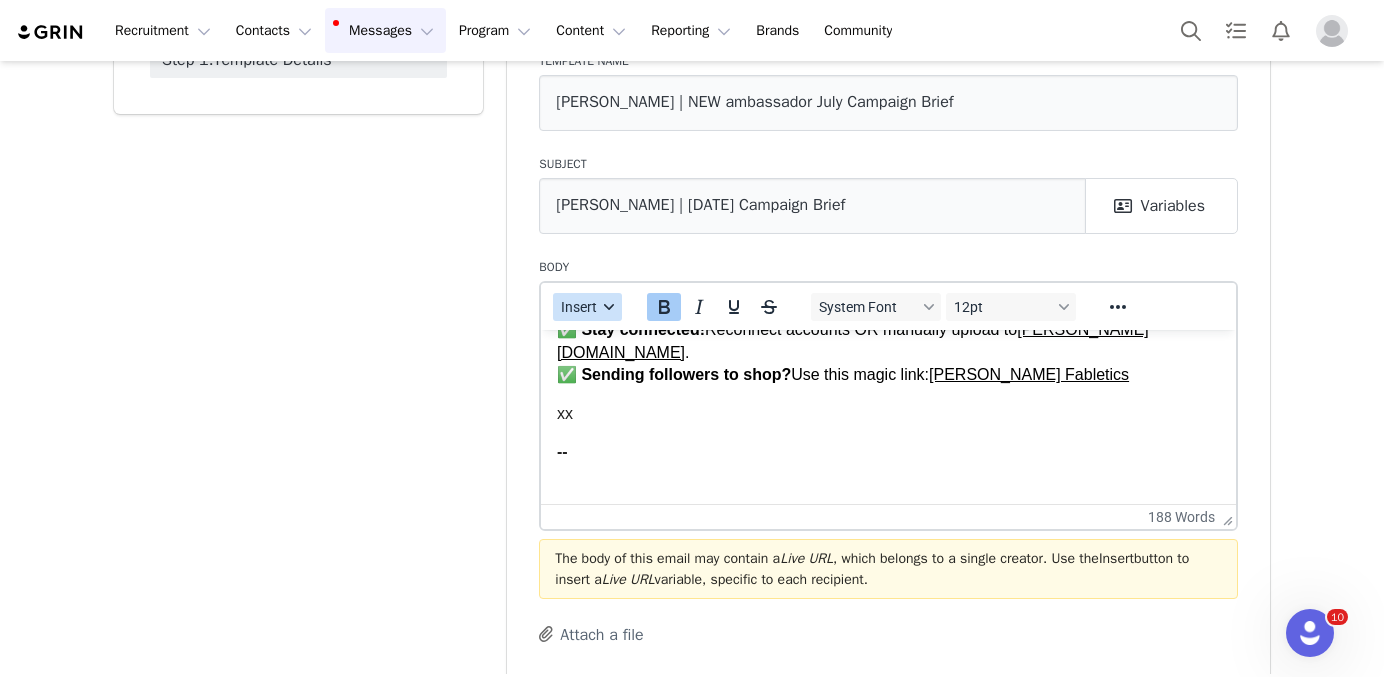 click on "Insert" at bounding box center [587, 307] 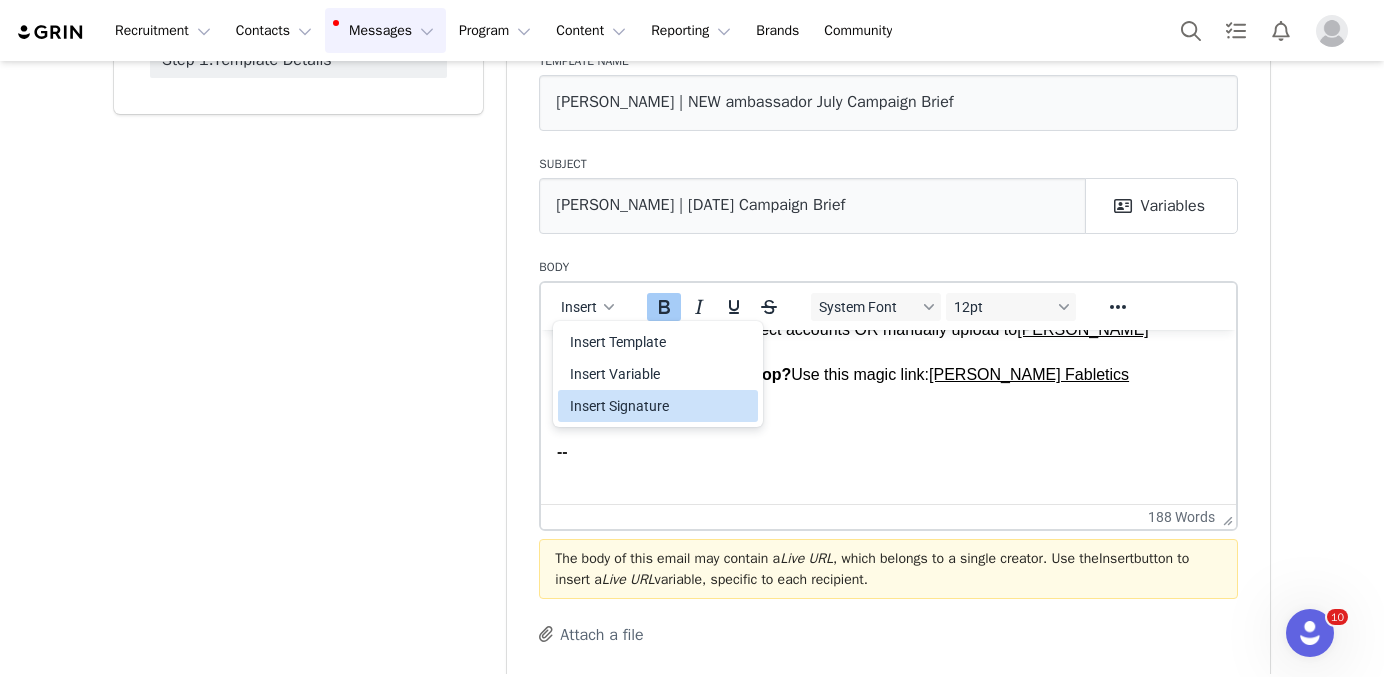 click on "Insert Signature" at bounding box center (660, 406) 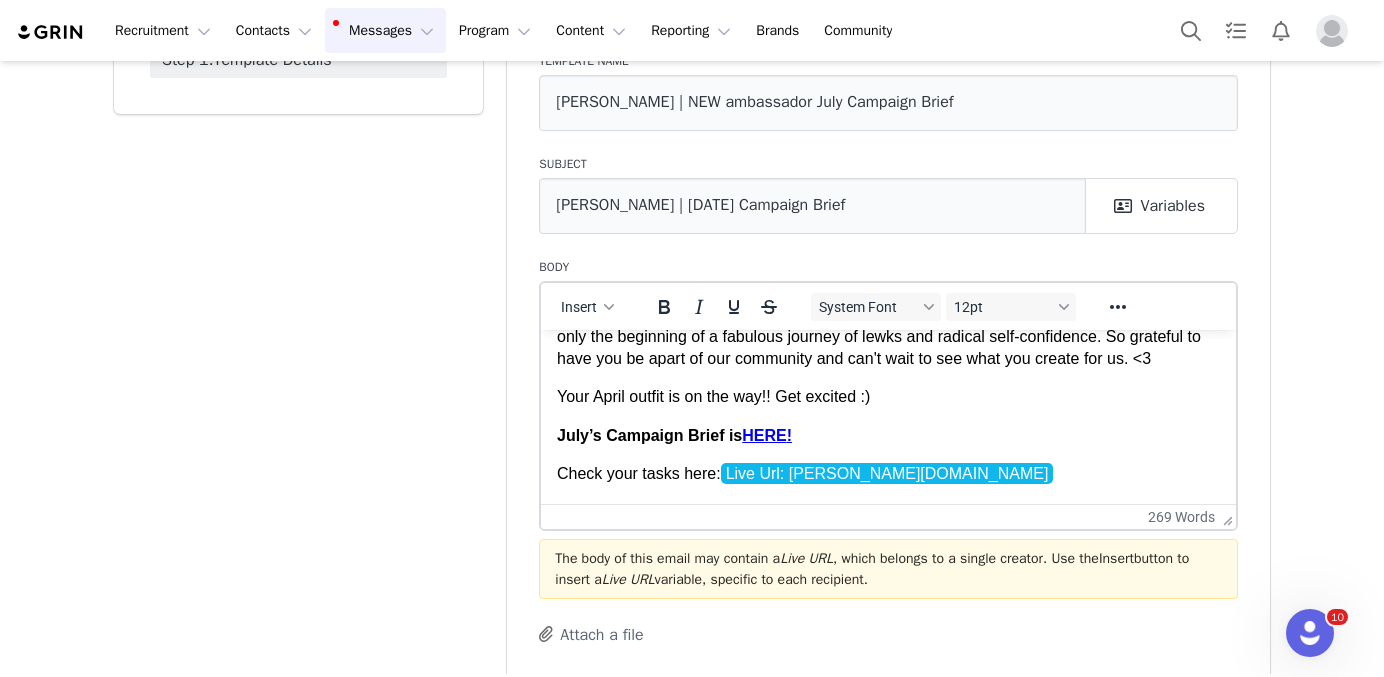 scroll, scrollTop: 0, scrollLeft: 0, axis: both 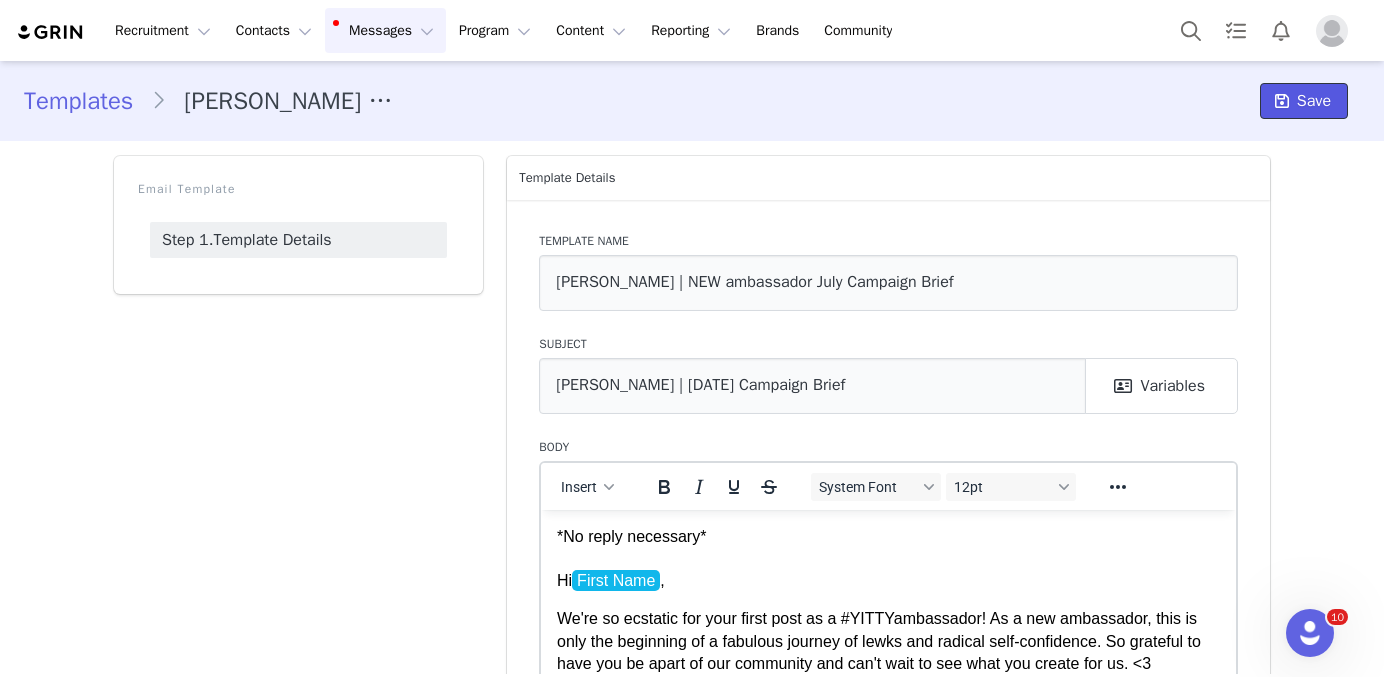 click on "Save" at bounding box center [1304, 101] 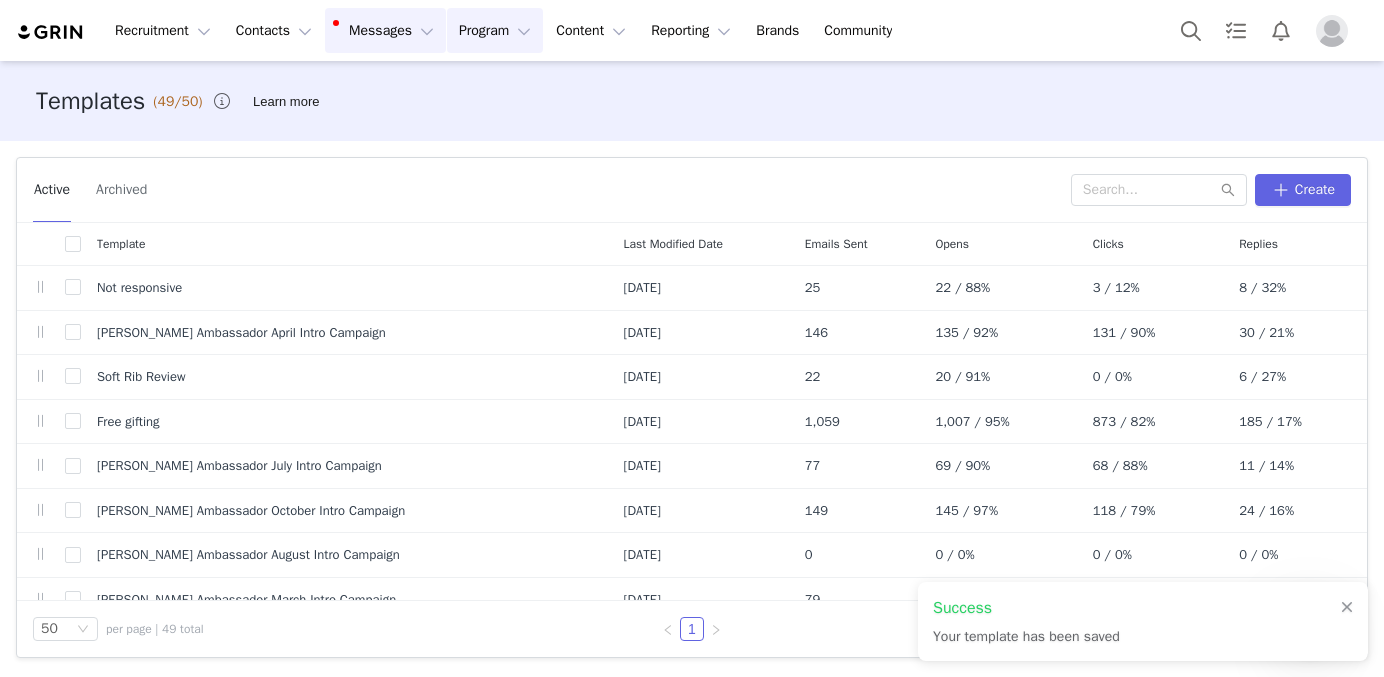 click on "Program Program" at bounding box center (495, 30) 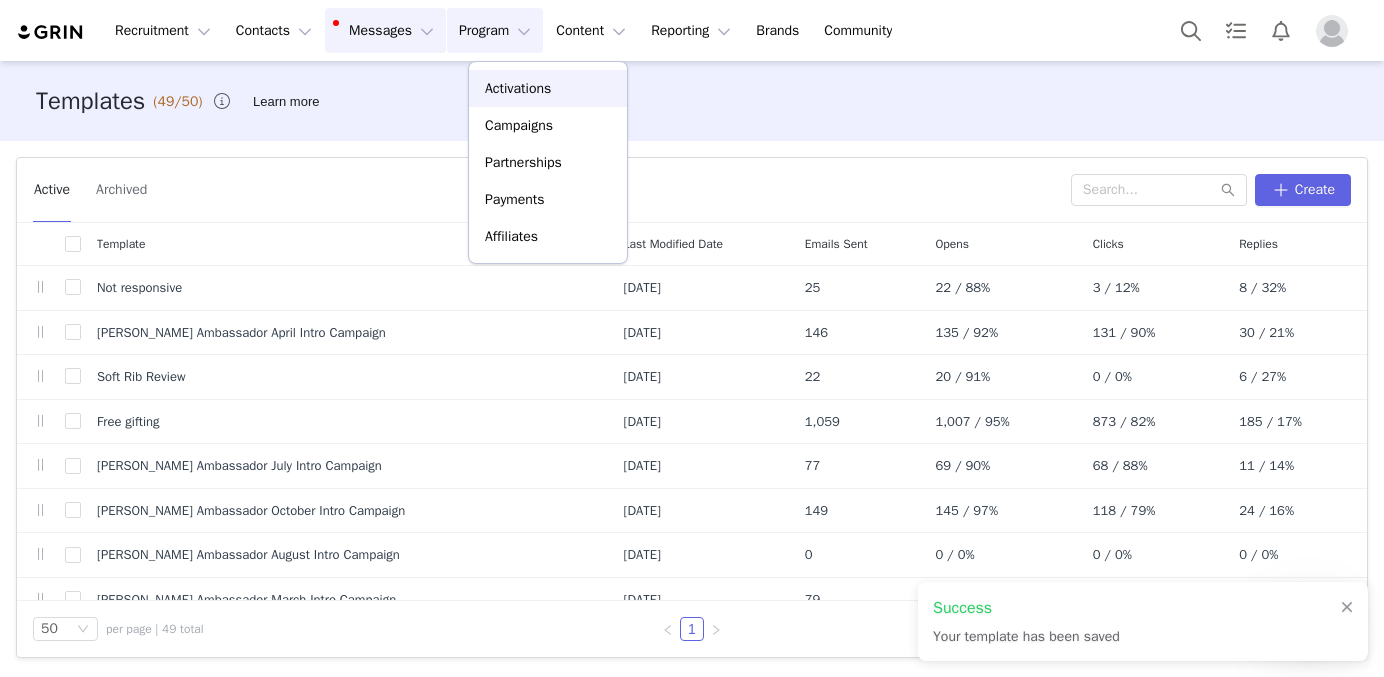 click on "Activations" at bounding box center (518, 88) 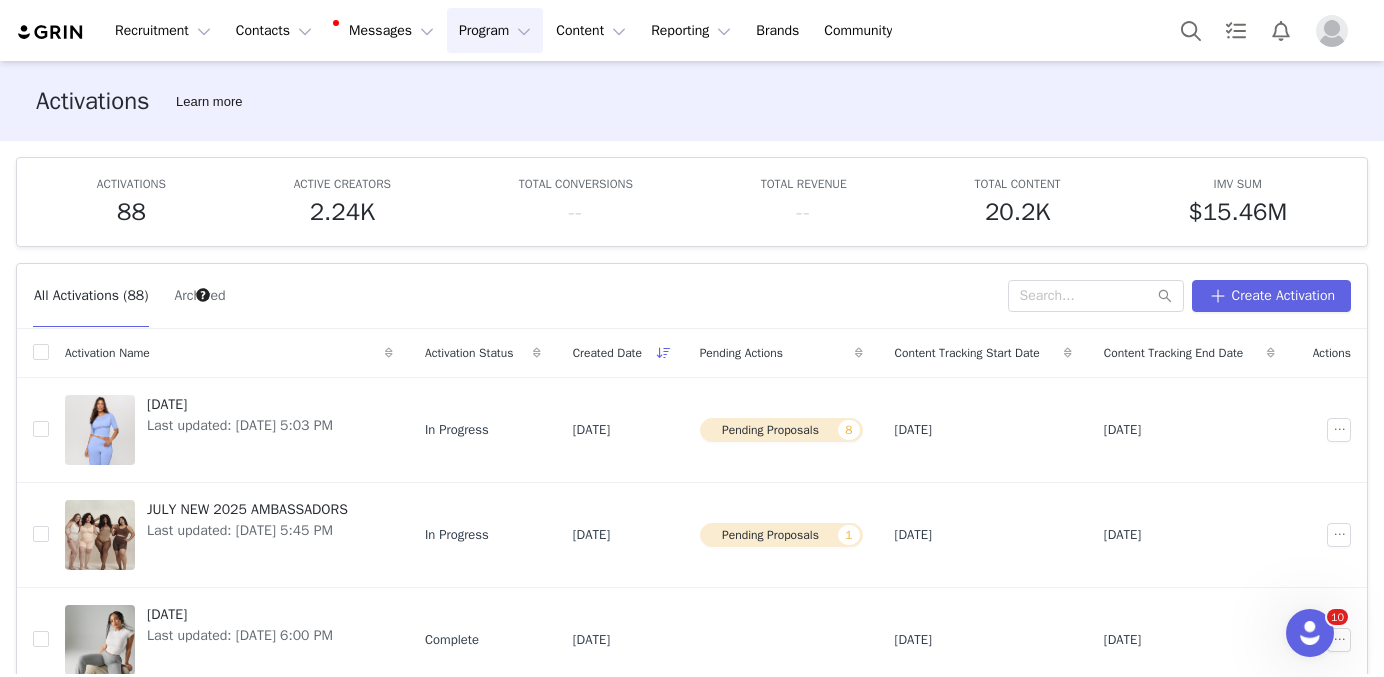click at bounding box center [1332, 31] 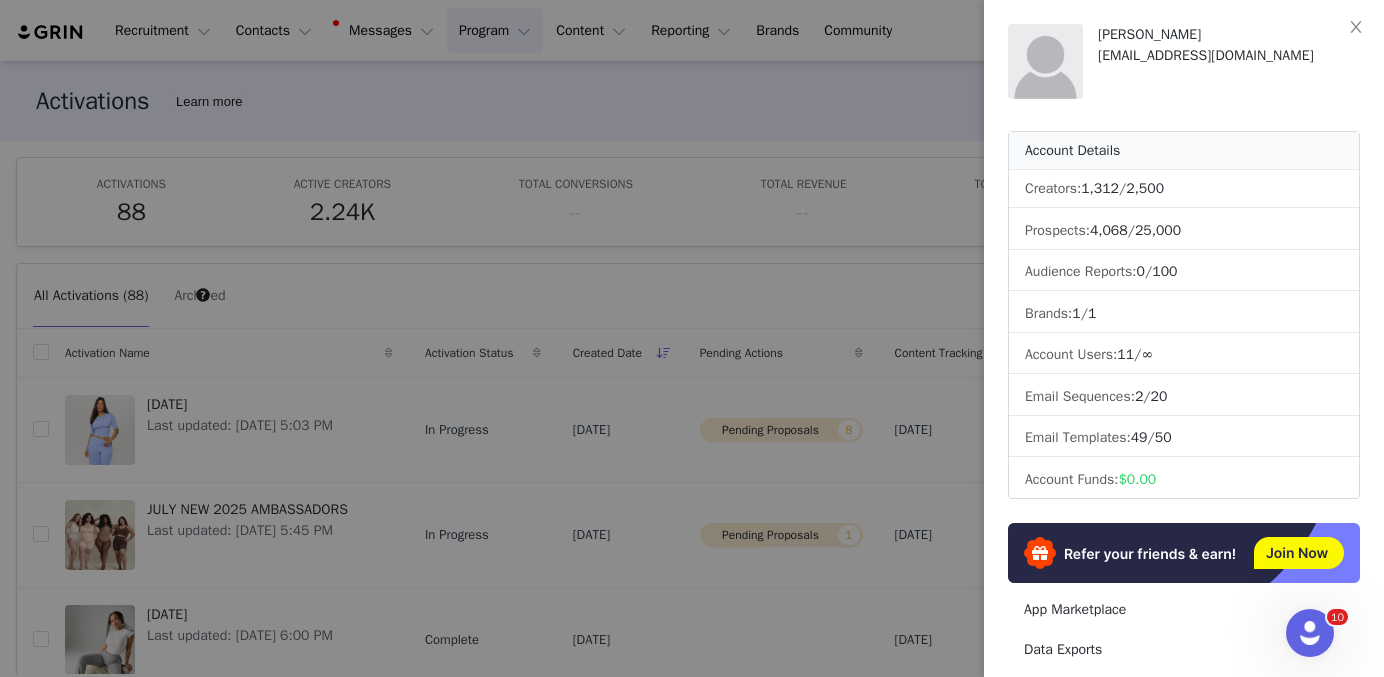 scroll, scrollTop: 336, scrollLeft: 0, axis: vertical 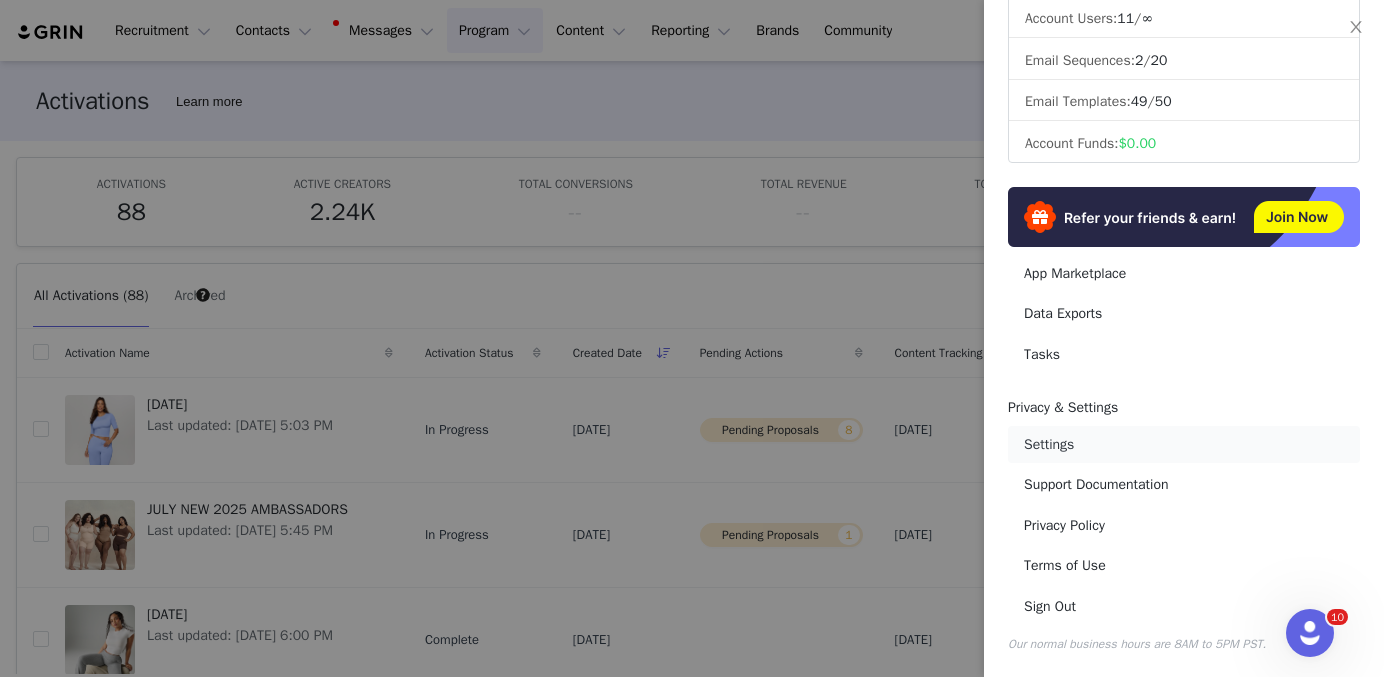 click on "Settings" at bounding box center (1184, 444) 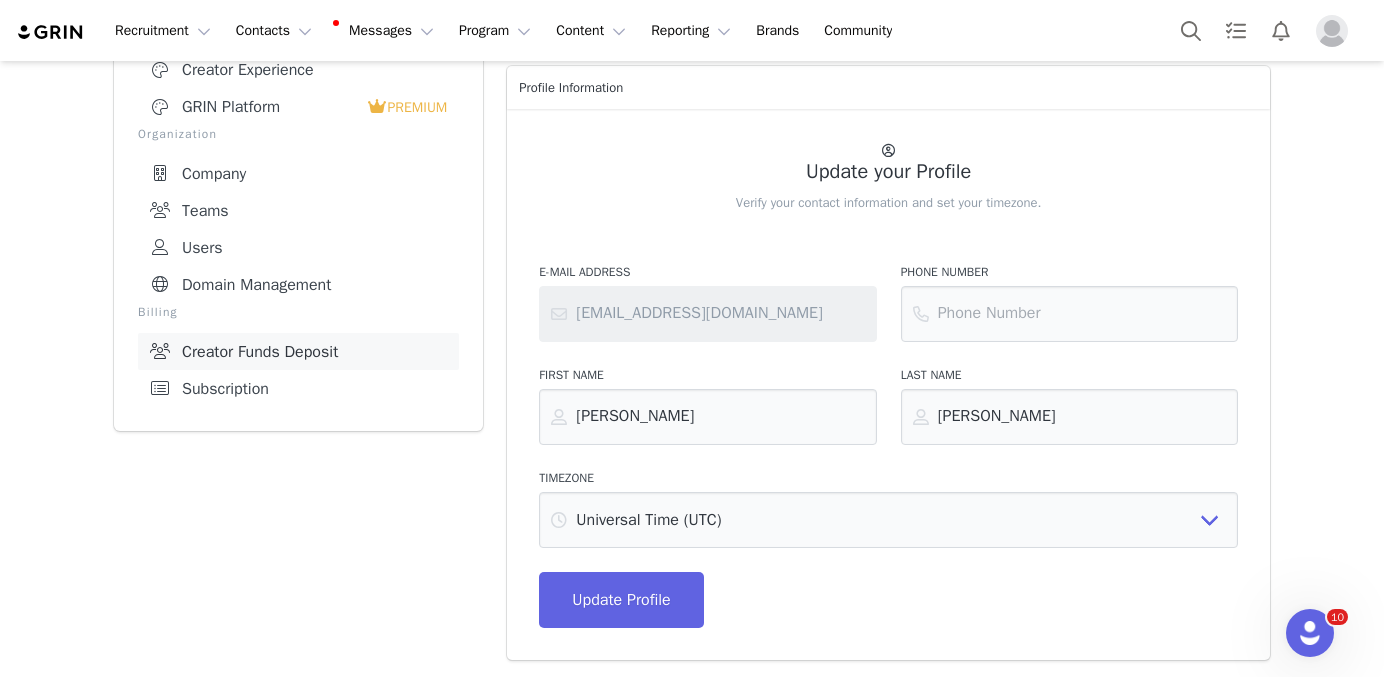 click on "Creator Funds Deposit" at bounding box center (298, 351) 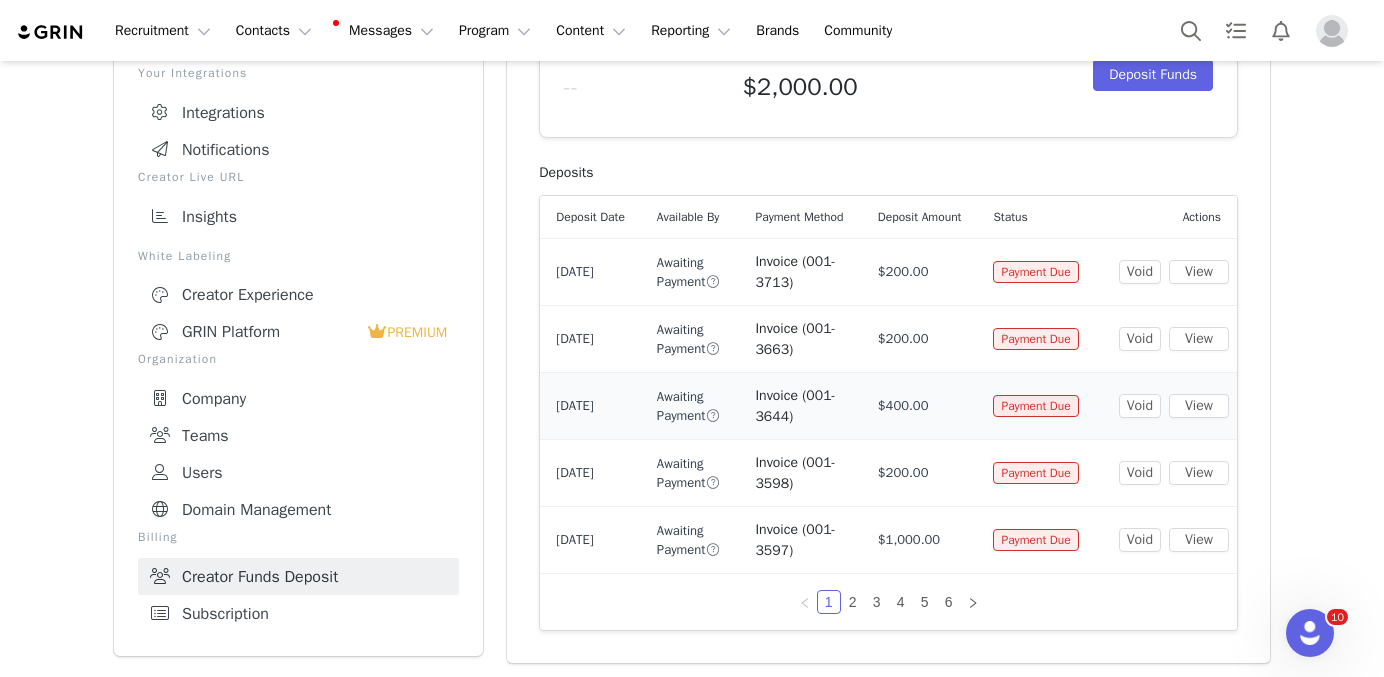 scroll, scrollTop: 265, scrollLeft: 0, axis: vertical 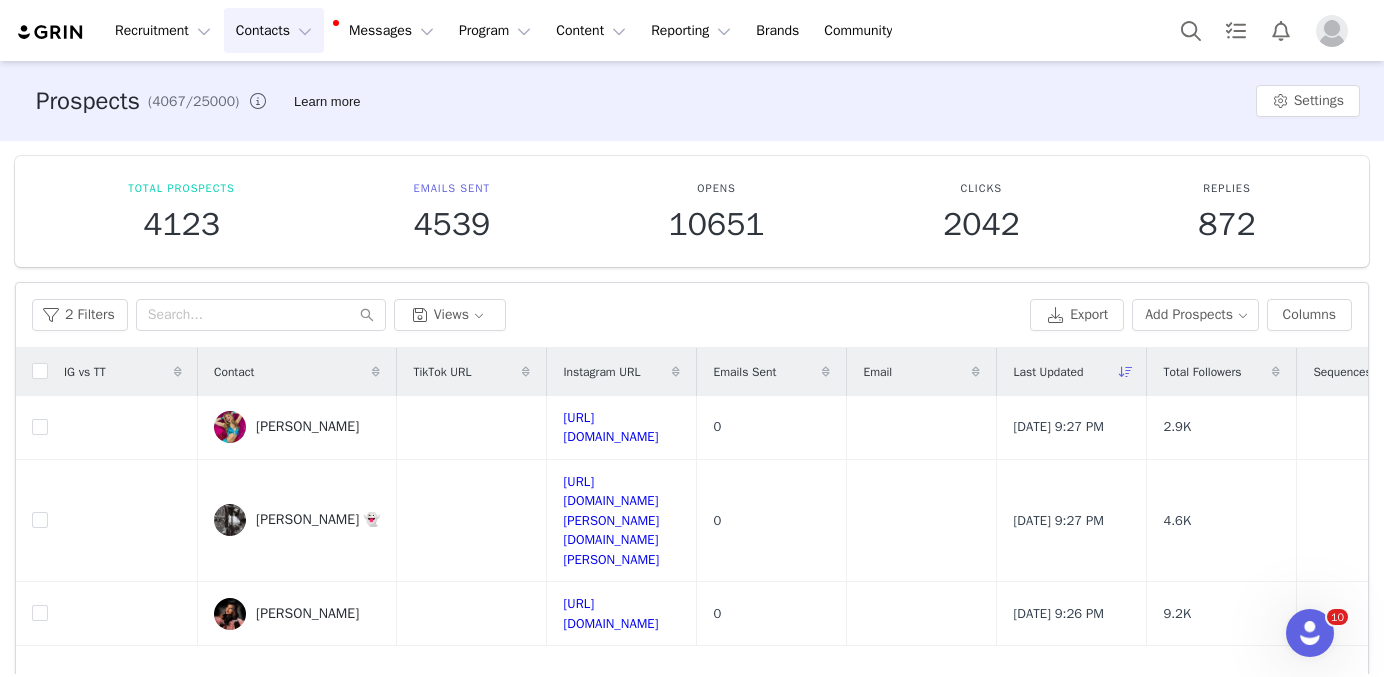 click on "Program Program" at bounding box center [495, 30] 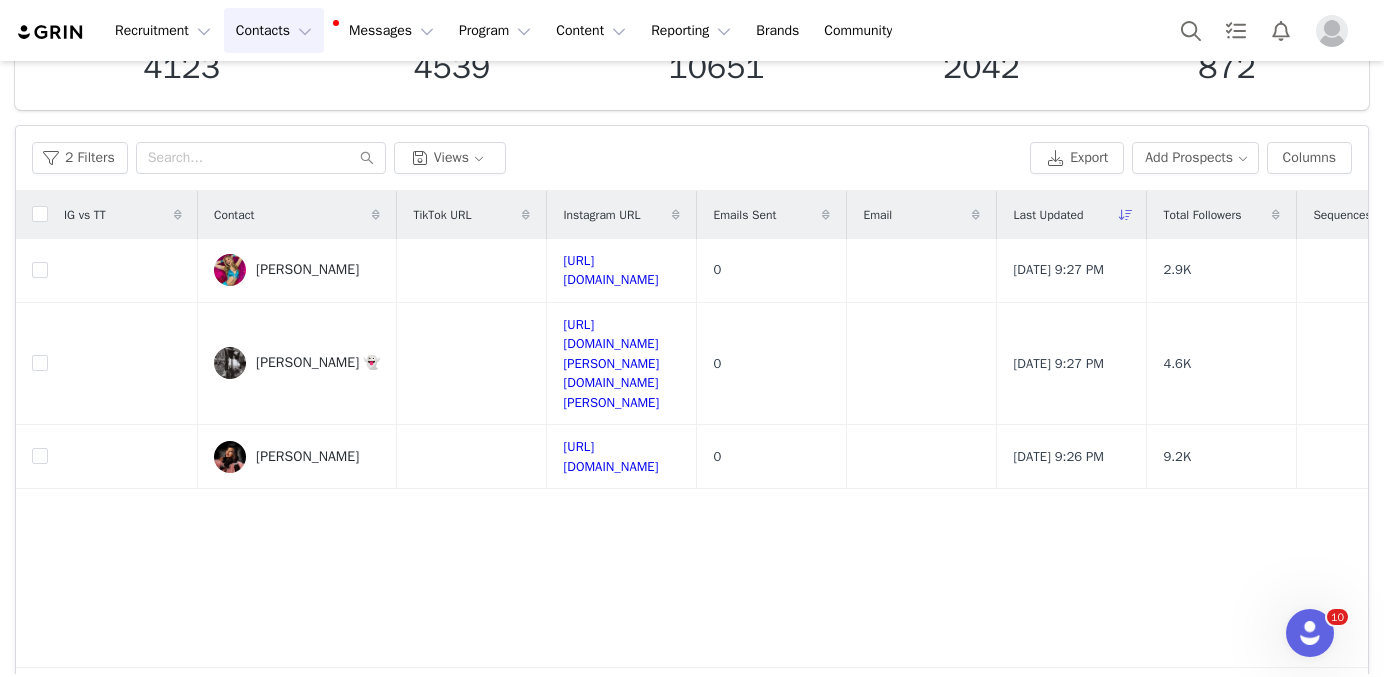 scroll, scrollTop: 0, scrollLeft: 0, axis: both 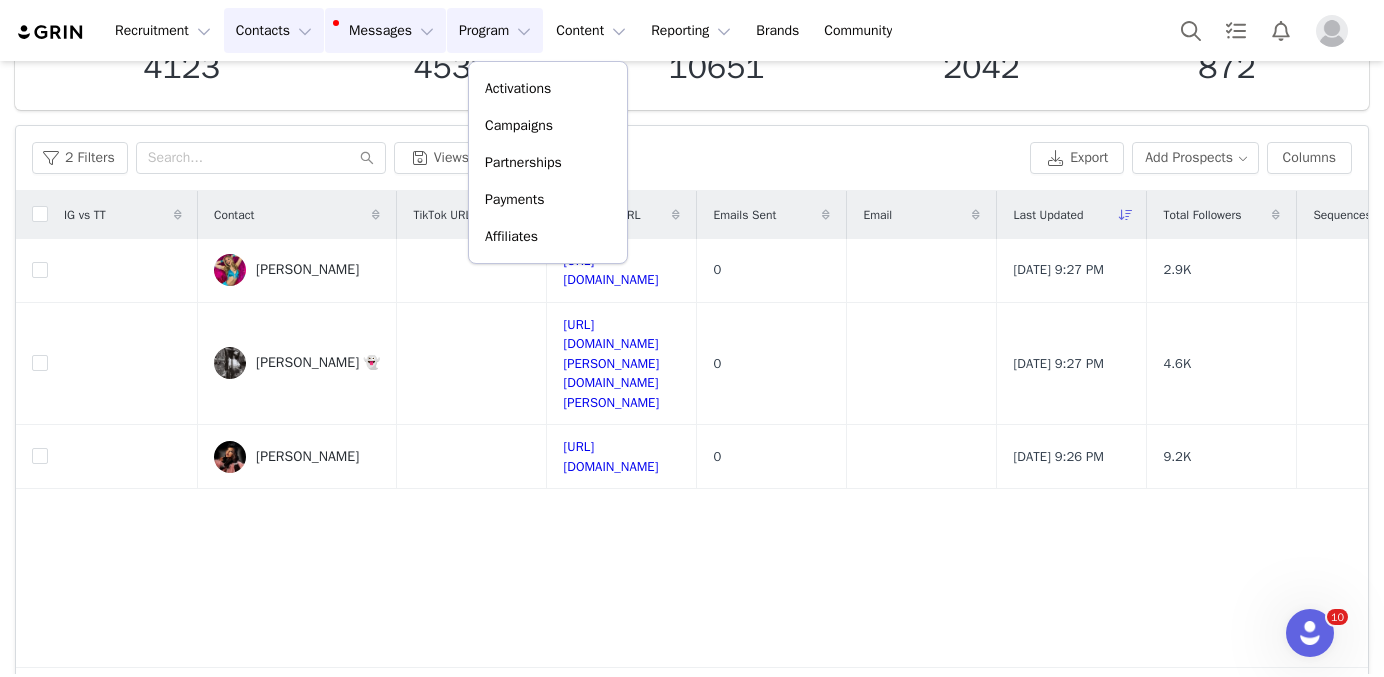 click on "Messages Messages" at bounding box center [385, 30] 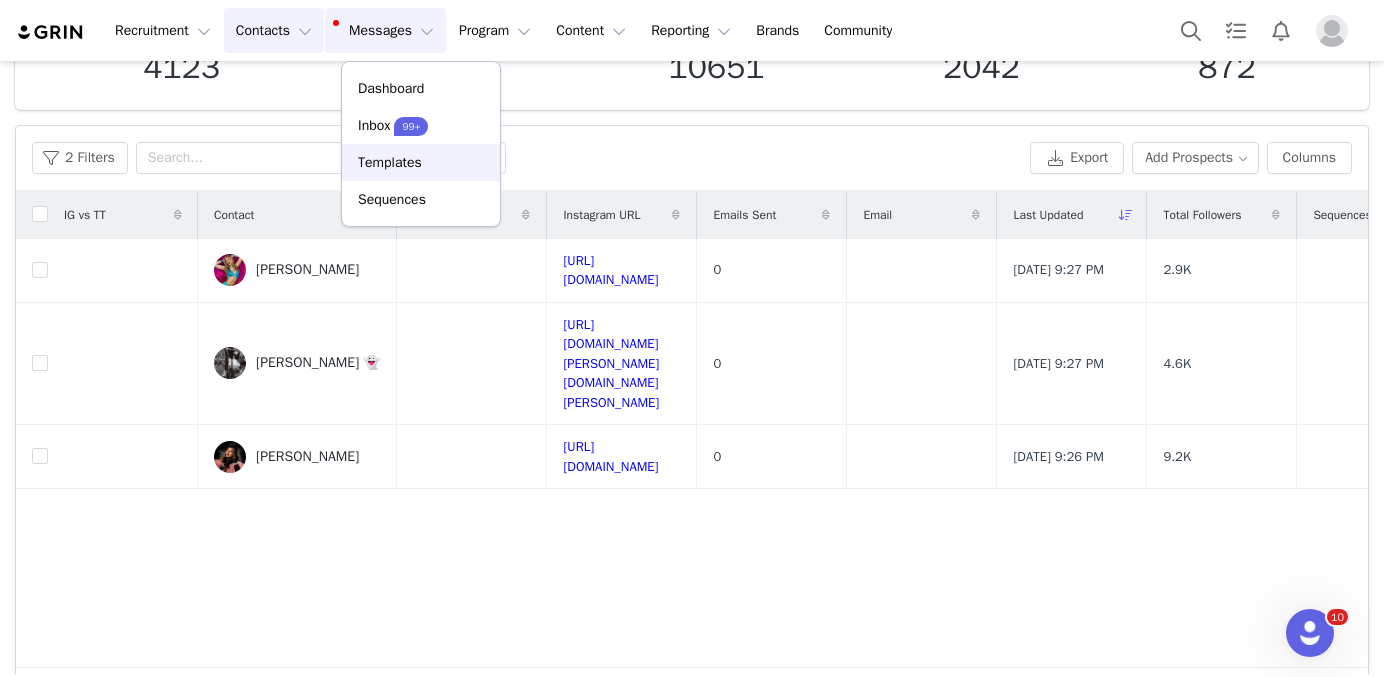 click on "Templates" at bounding box center [390, 162] 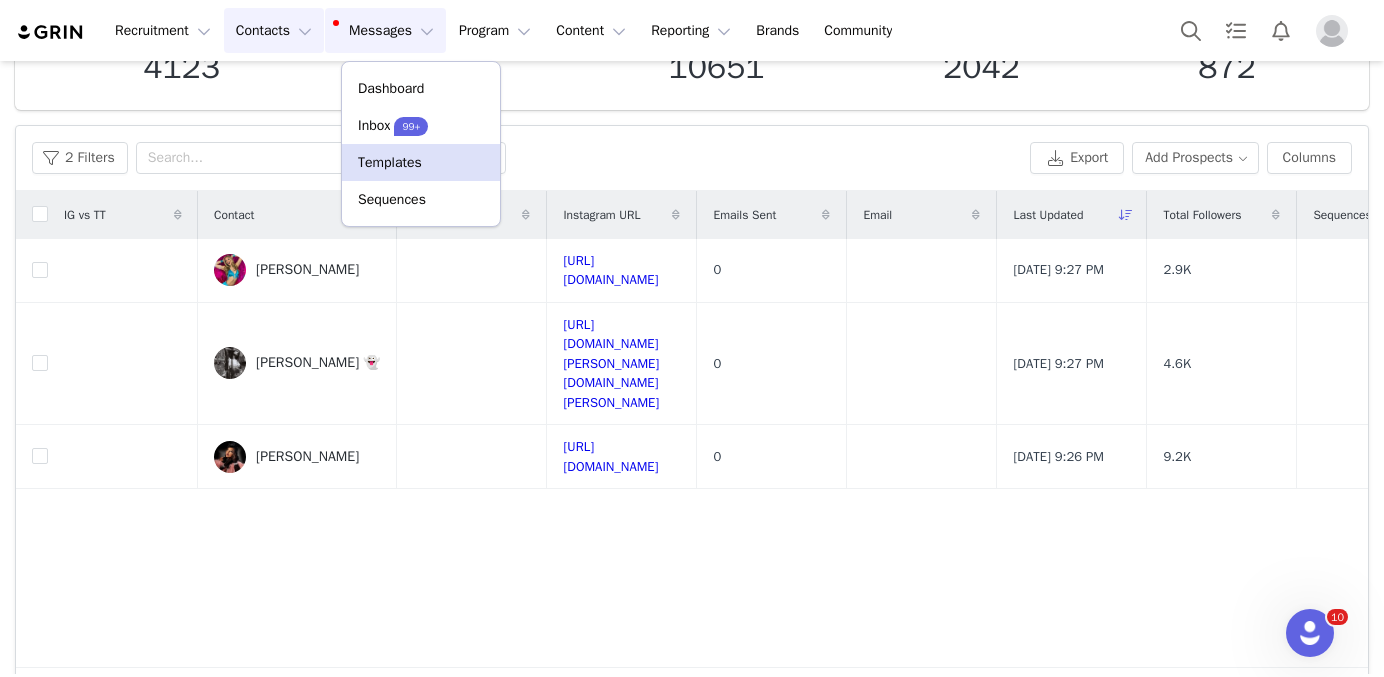 scroll, scrollTop: 0, scrollLeft: 0, axis: both 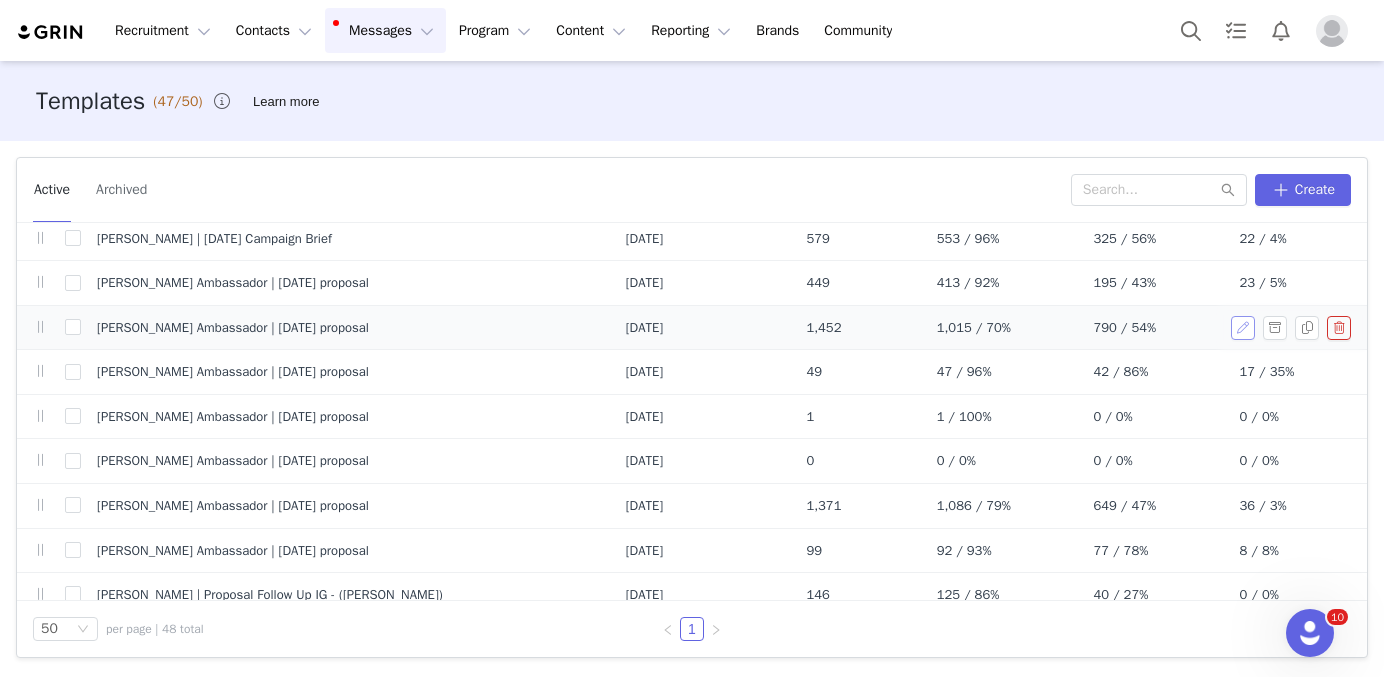 click at bounding box center [1243, 328] 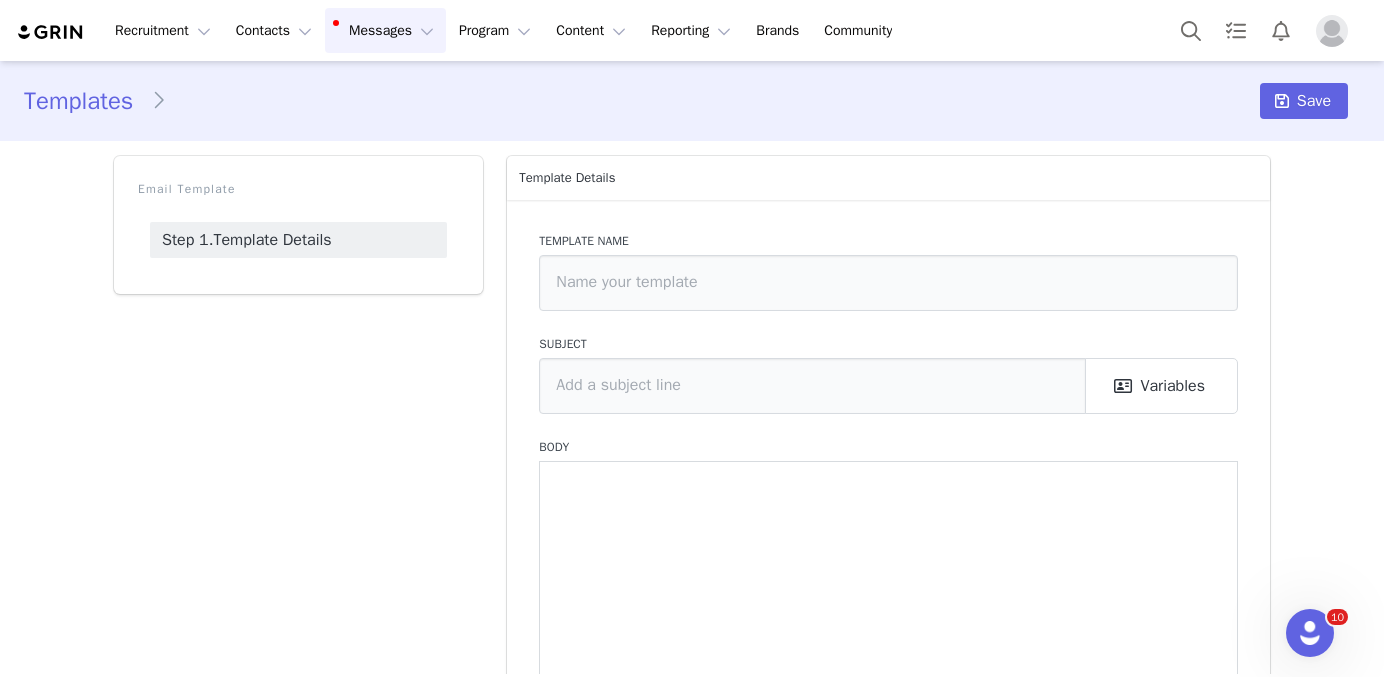 type on "YITTY Ambassador | July 2025 proposal" 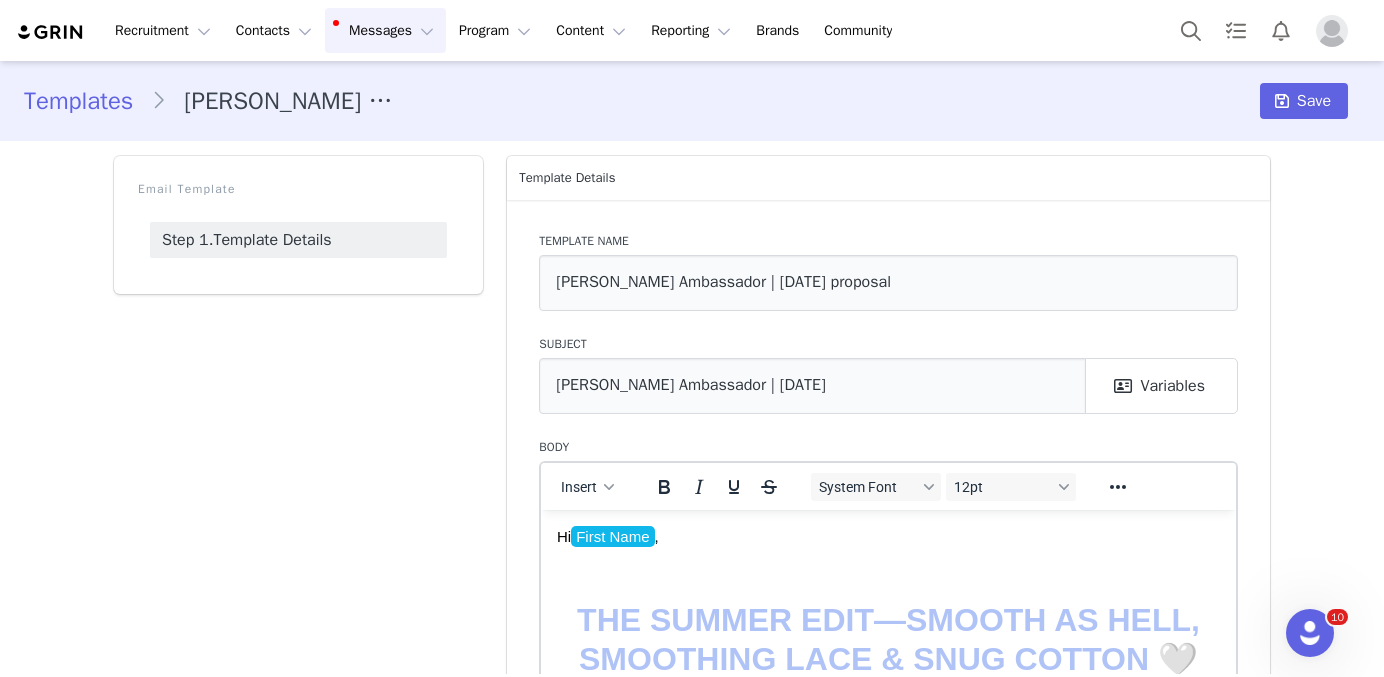 scroll, scrollTop: 0, scrollLeft: 0, axis: both 